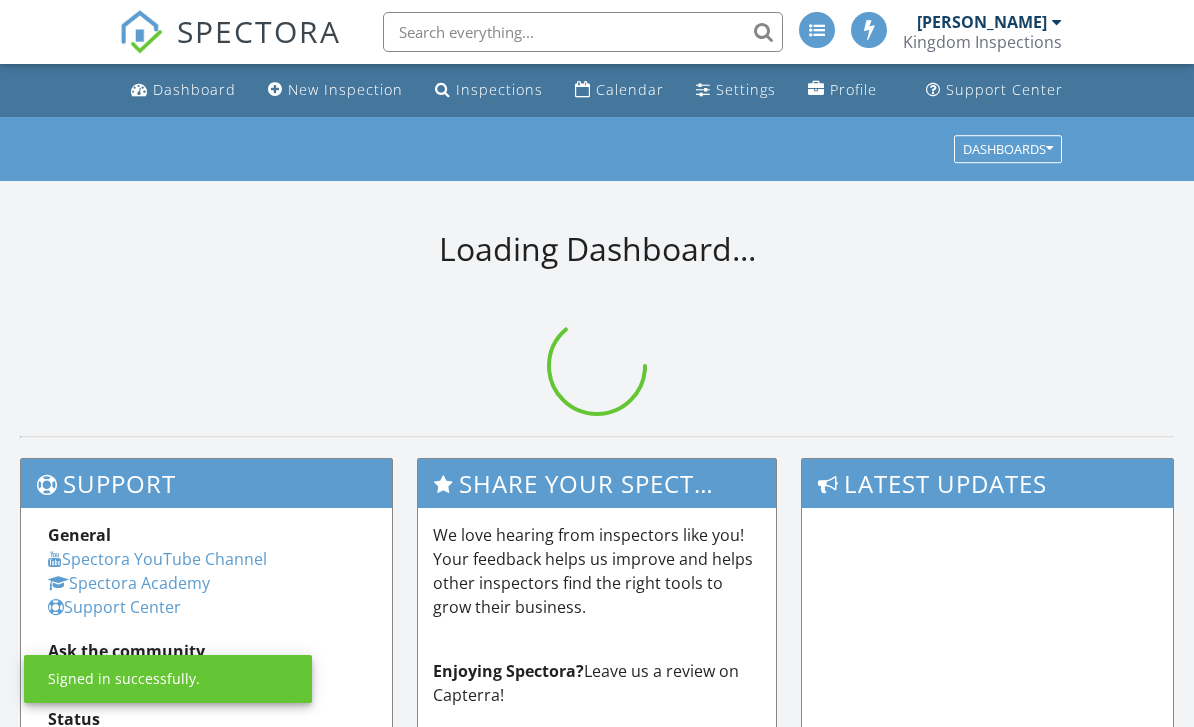 scroll, scrollTop: 0, scrollLeft: 0, axis: both 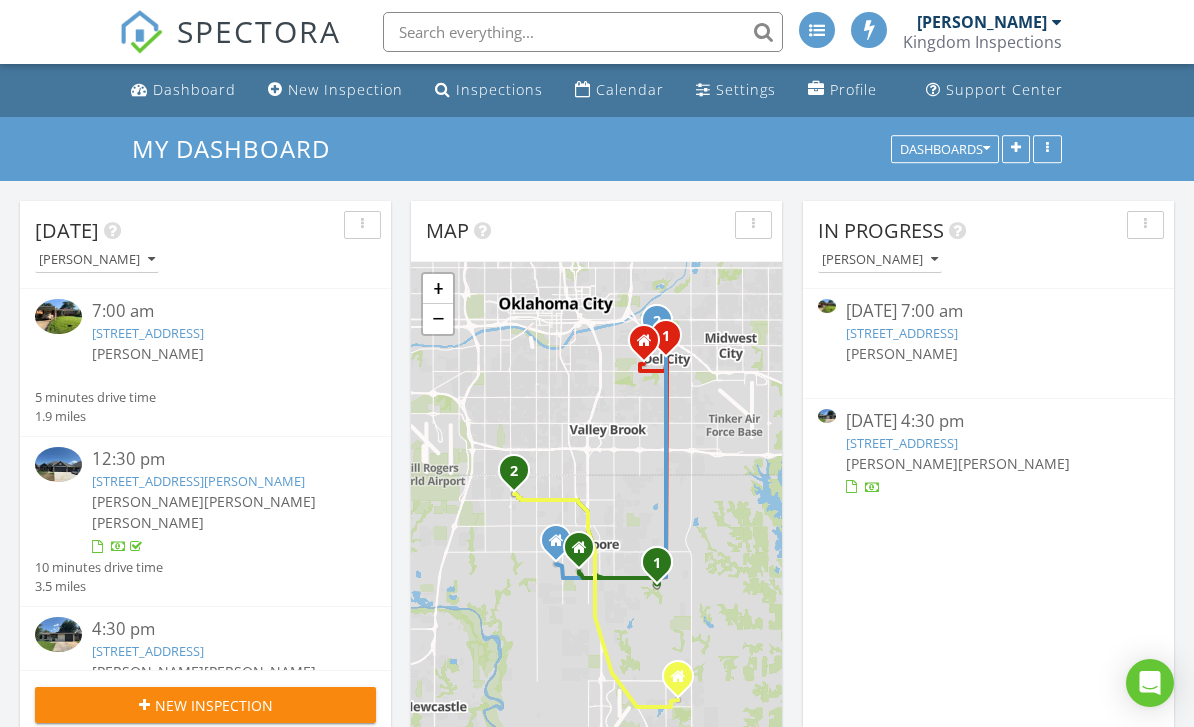 click on "Calendar" at bounding box center (630, 89) 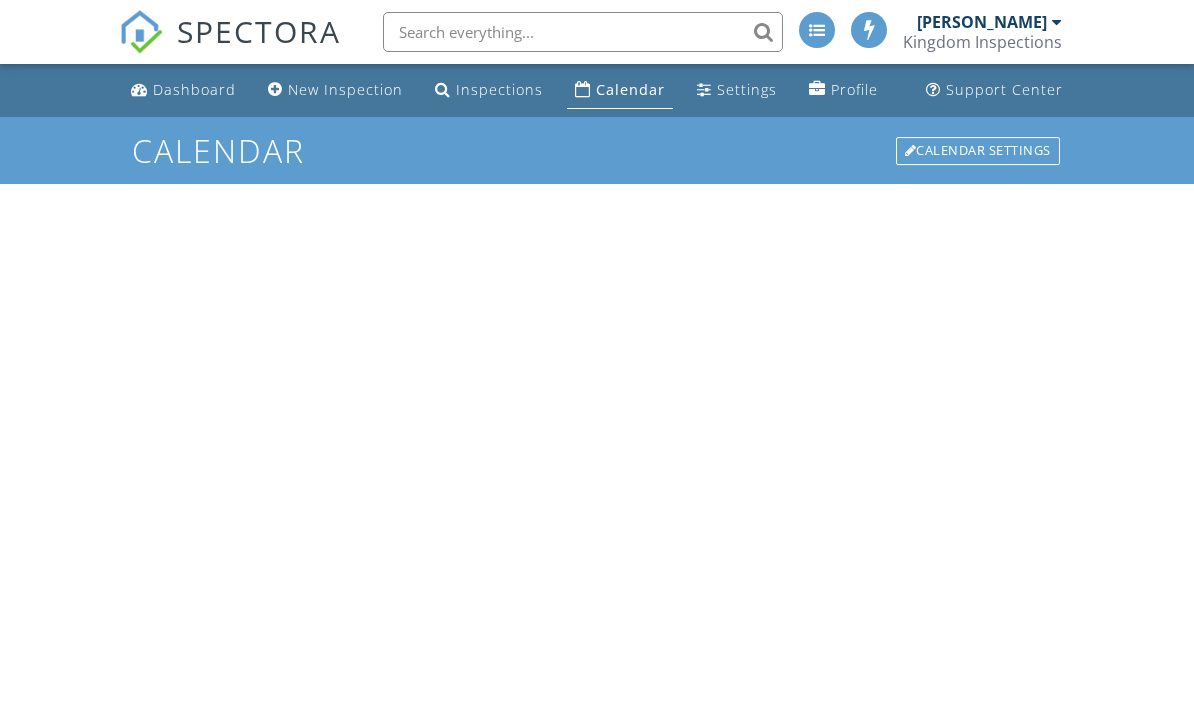 scroll, scrollTop: 0, scrollLeft: 0, axis: both 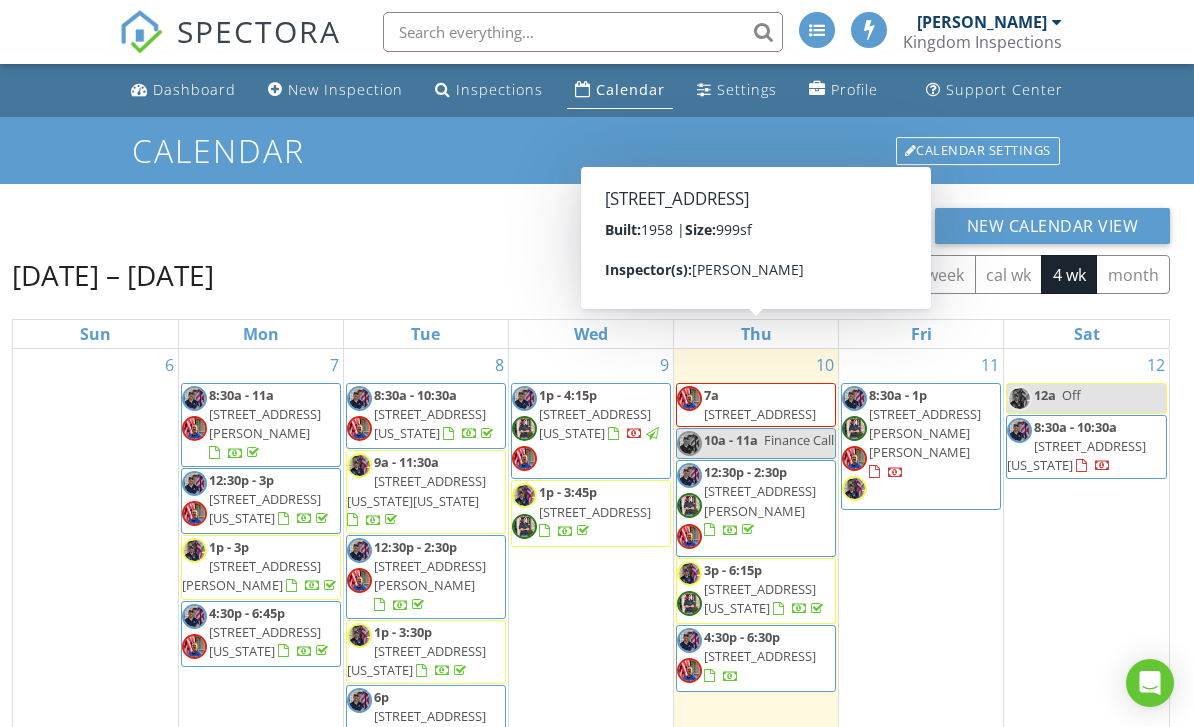 click on "123 most recent , Del City 73115" at bounding box center (760, 414) 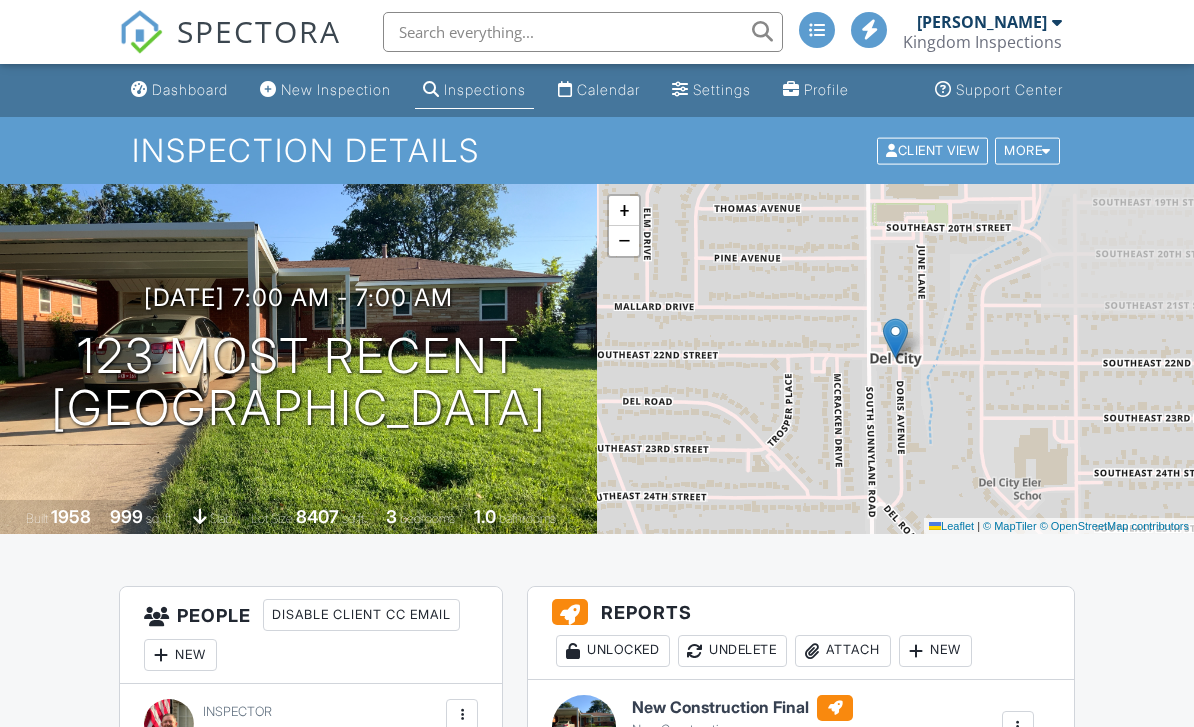 scroll, scrollTop: 0, scrollLeft: 0, axis: both 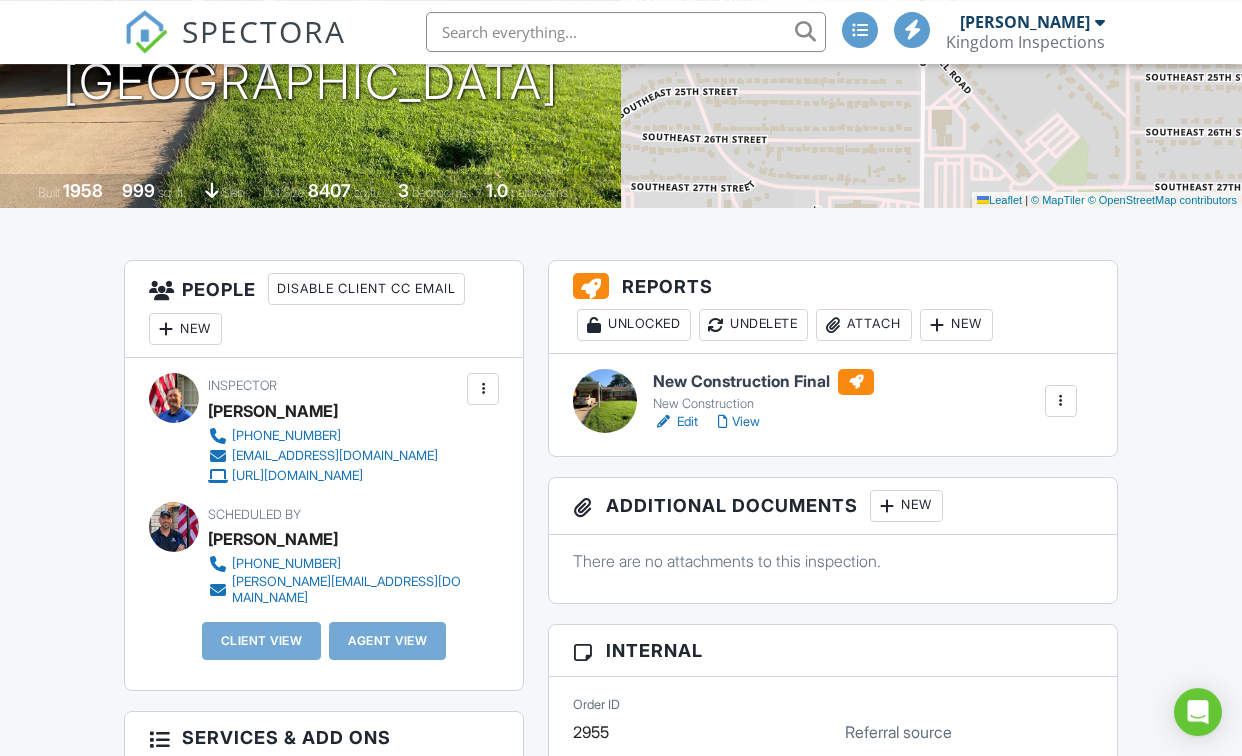 click on "View" at bounding box center [739, 422] 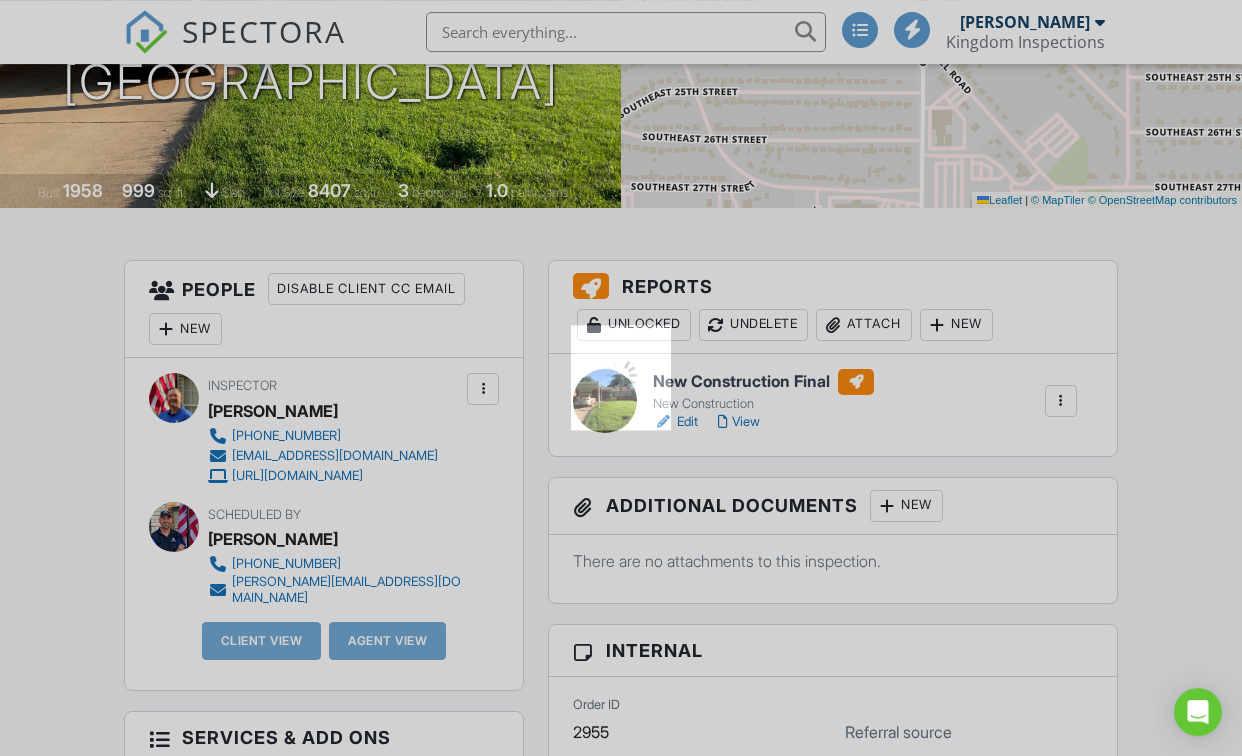 scroll, scrollTop: 326, scrollLeft: 0, axis: vertical 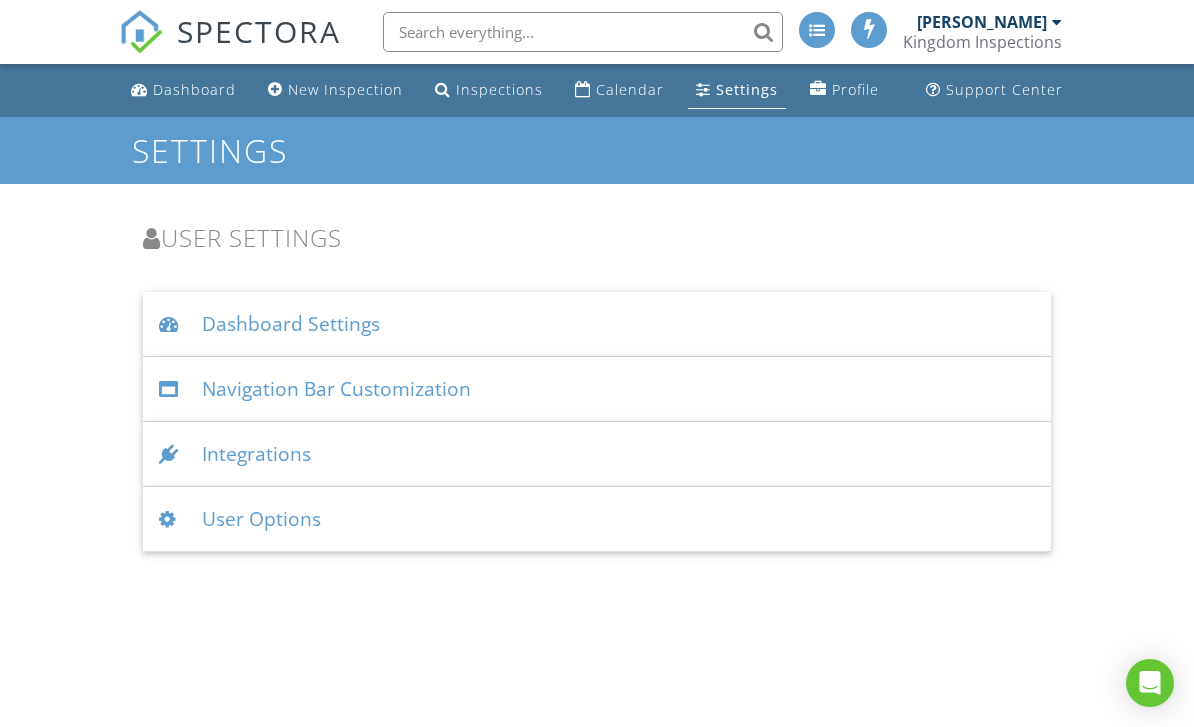 click on "Dashboard
New Inspection
Inspections
Calendar
Settings
Profile
Support Center
Settings
User Settings
Dashboard Settings
Full-width Dashboard
▼ No - use margins No - use margins Yes - full-width No - use margins
Yes - full-width
Calendar default view
▼ 4 Week Day Week 4 Week Month Day
Week
4 Week
Month
Today widget default view
▼ My Schedule Only My Schedule Only All Inspectors' Schedules My Schedule Only
All Inspectors' Schedules
View x weeks before today (4-week view only)
▼ 0 0 1 2 0
1
2
View x days before today (week view only)
▼ 0 0 1 2 3 4 5 6 7 0
1
2
3
4
5
6
7
Beginning of work day (calendar display)
▼ 7AM 5AM 6AM 7AM 8AM 9AM 5AM
6AM
7AM
8AM
9AM
End of work day (calendar display)
▼ 8PM 12PM 1PM 2PM 3PM" at bounding box center [597, 308] 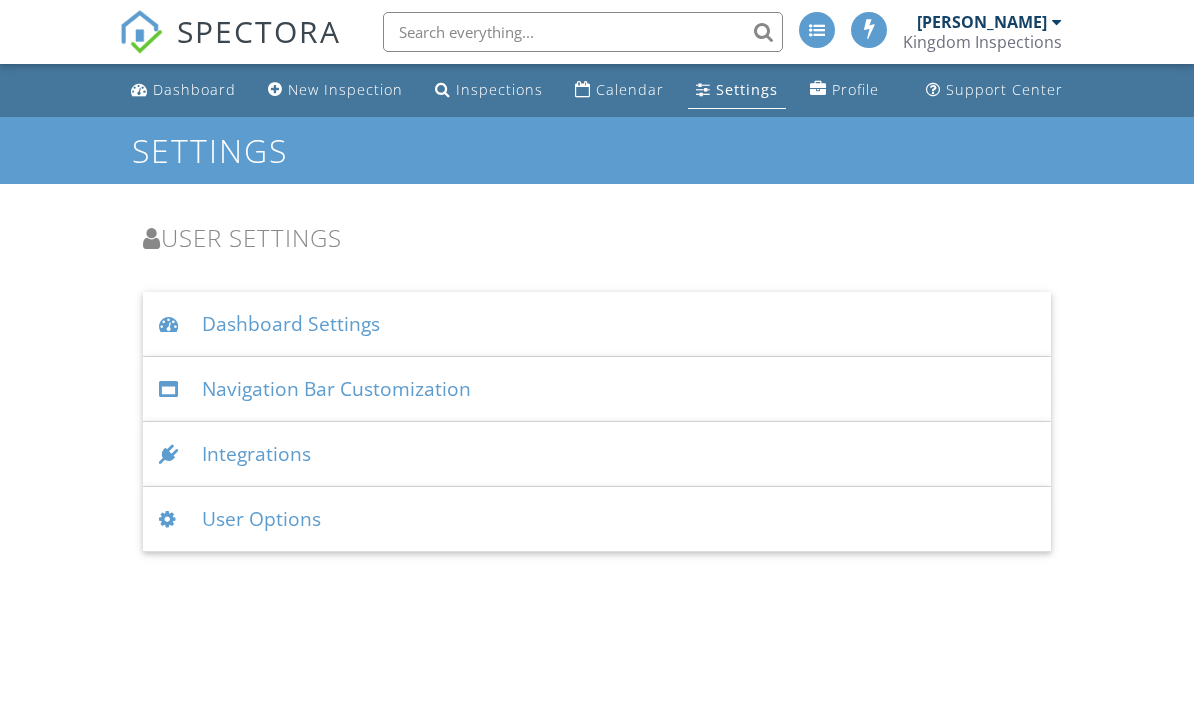 scroll, scrollTop: 0, scrollLeft: 0, axis: both 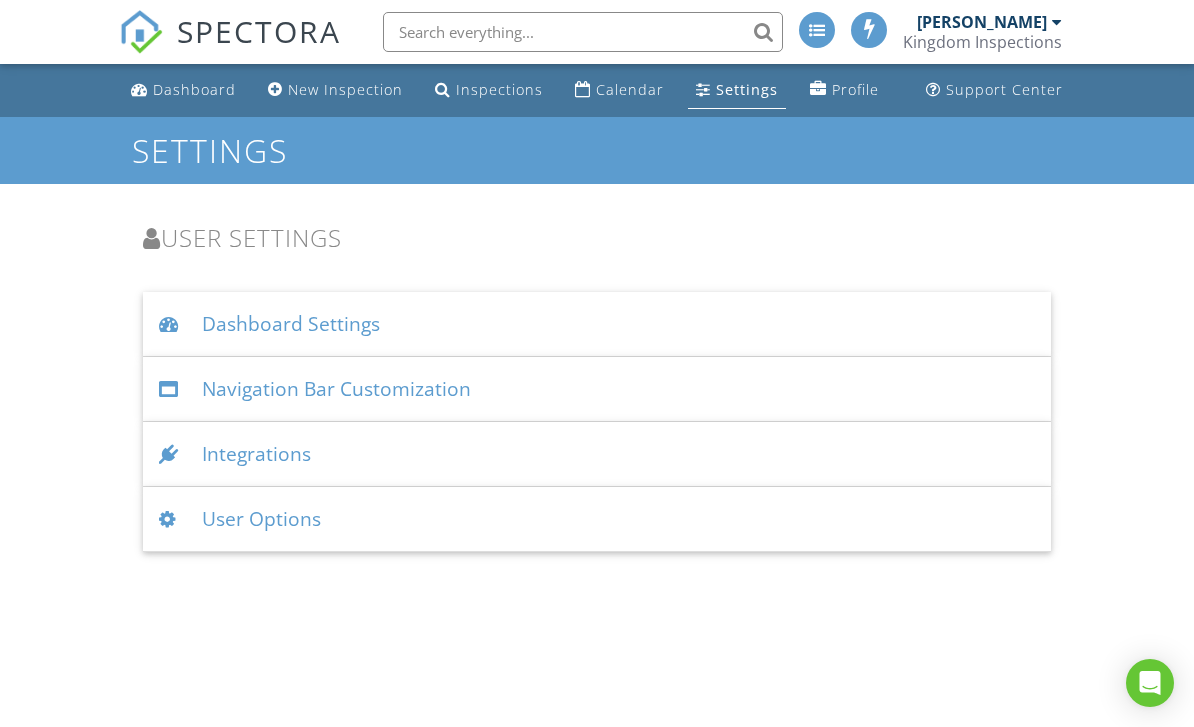 click on "Profile" at bounding box center (855, 89) 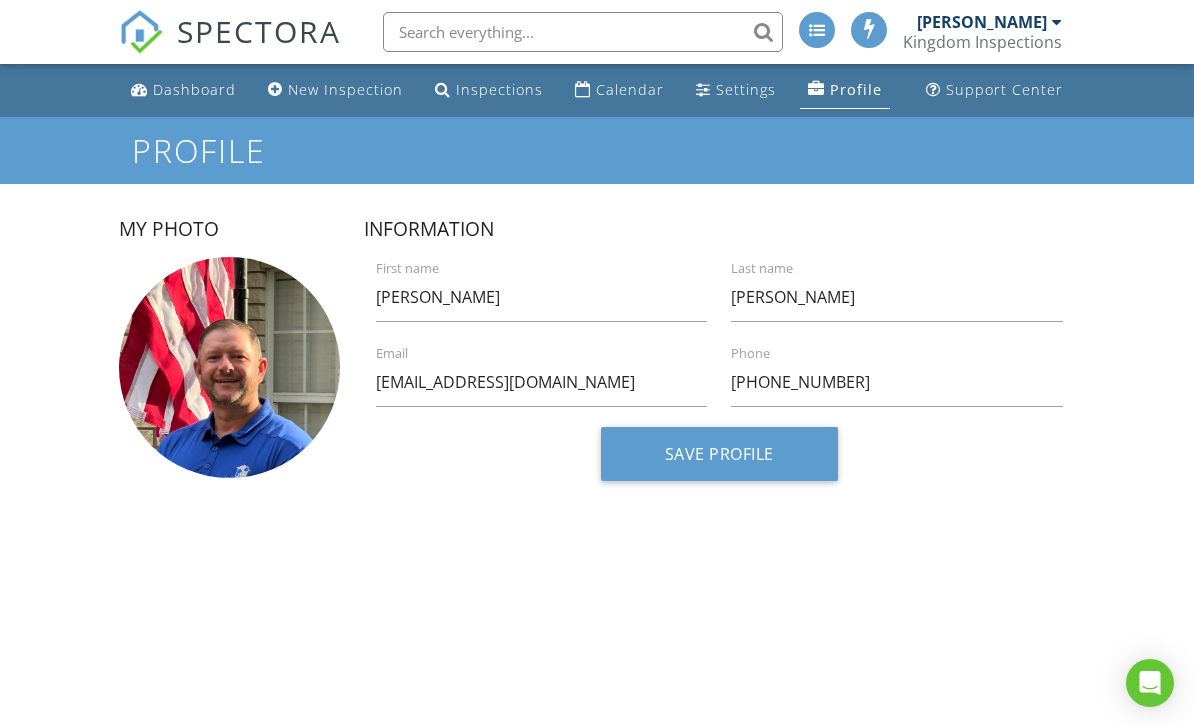 scroll, scrollTop: 0, scrollLeft: 0, axis: both 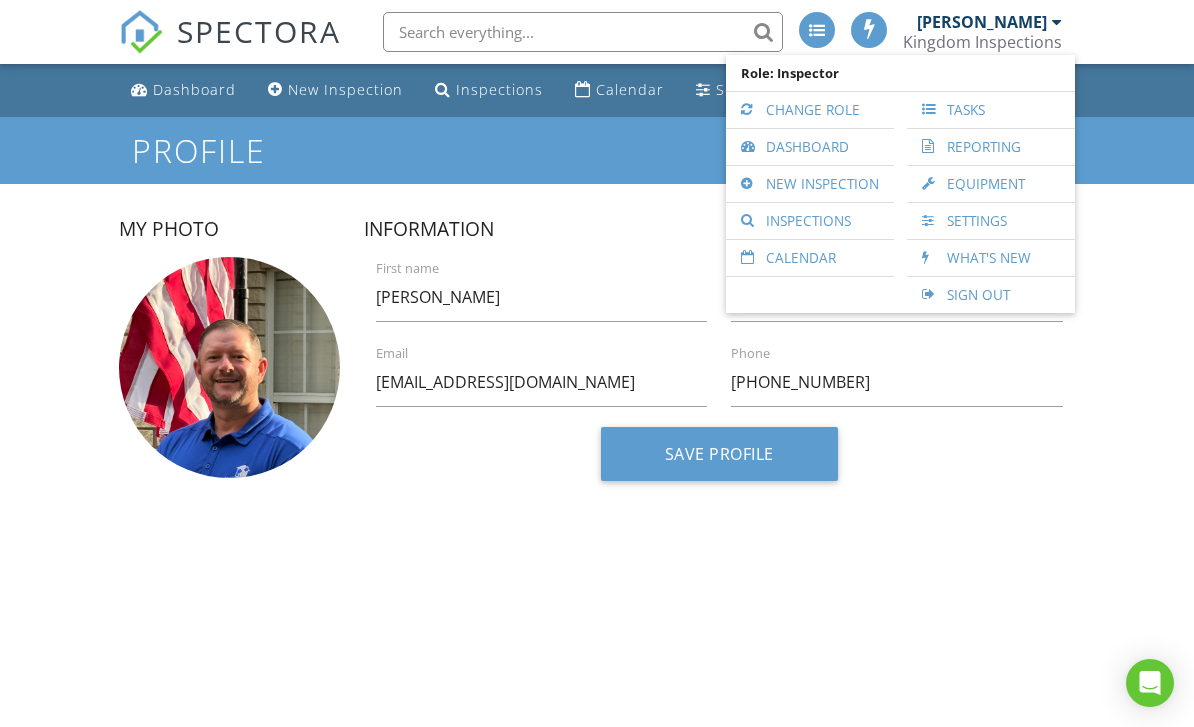 click on "Equipment" at bounding box center (991, 184) 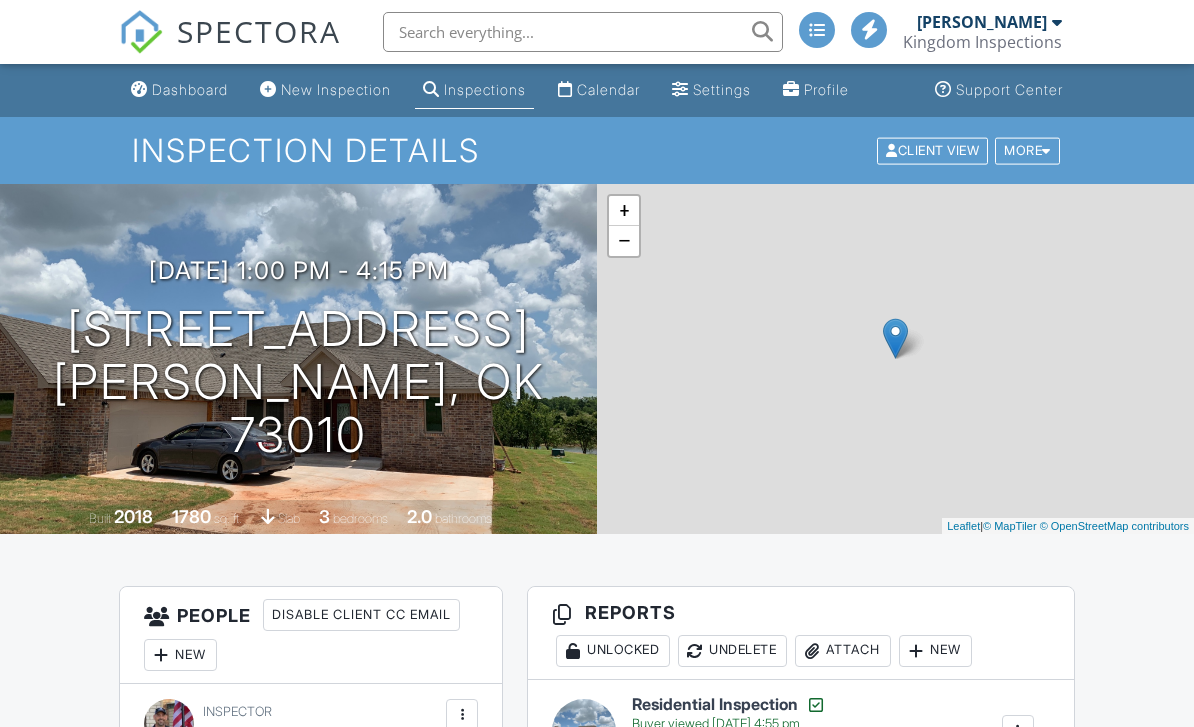 scroll, scrollTop: 0, scrollLeft: 0, axis: both 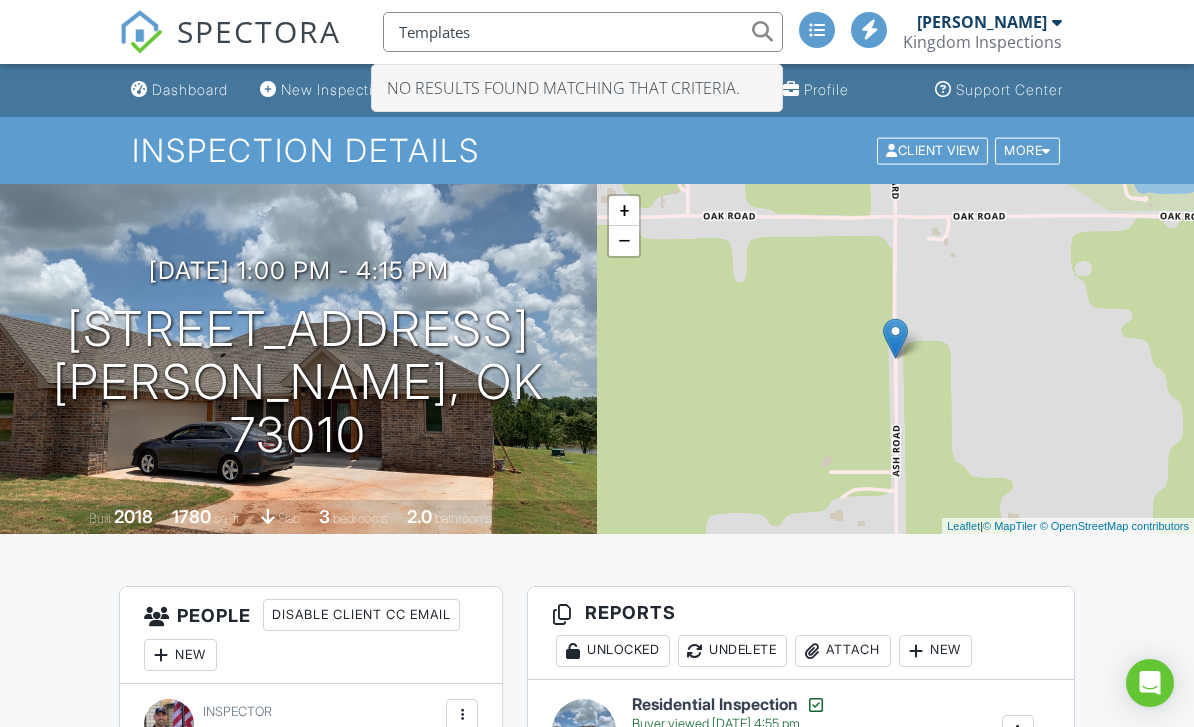 click on "Templates" at bounding box center (583, 32) 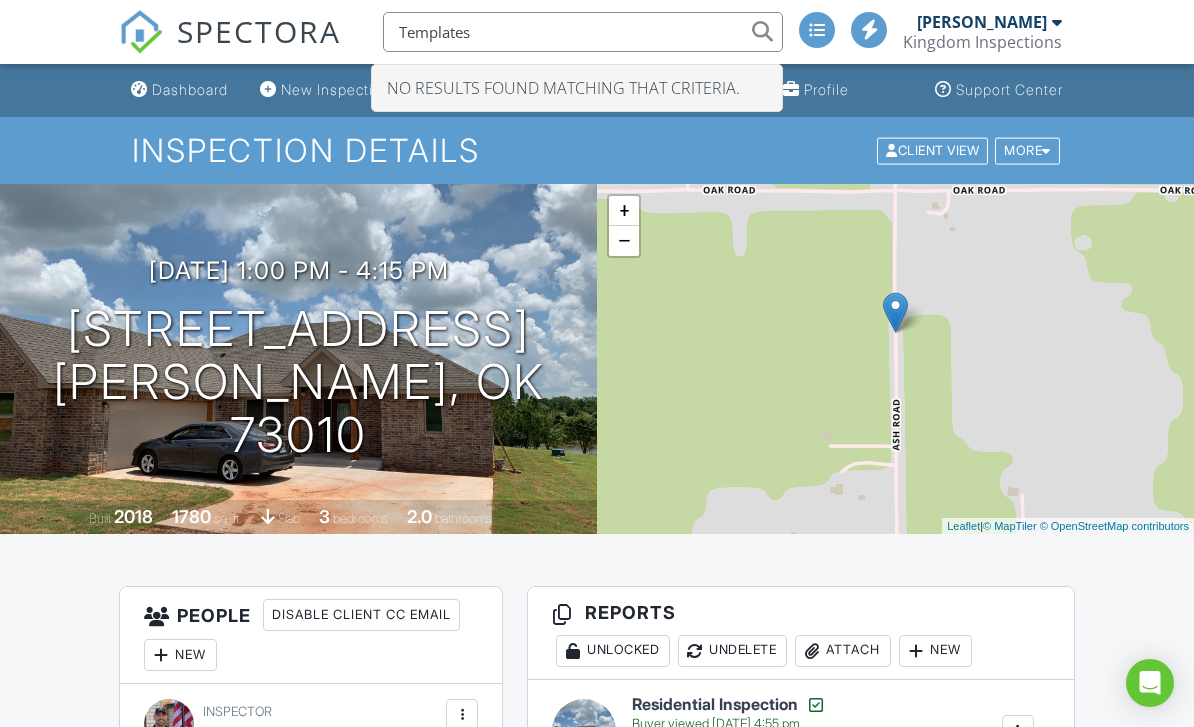 type on "Templates" 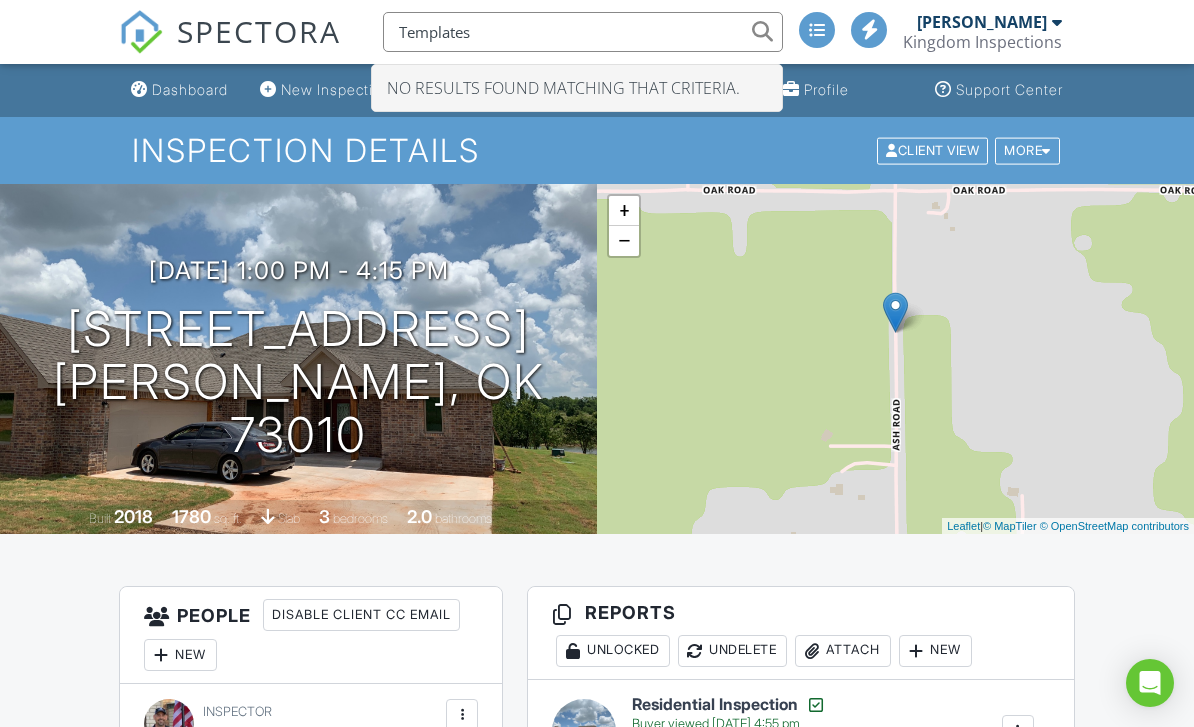 click on "+ − Leaflet  |  © MapTiler   © OpenStreetMap contributors" at bounding box center (895, 359) 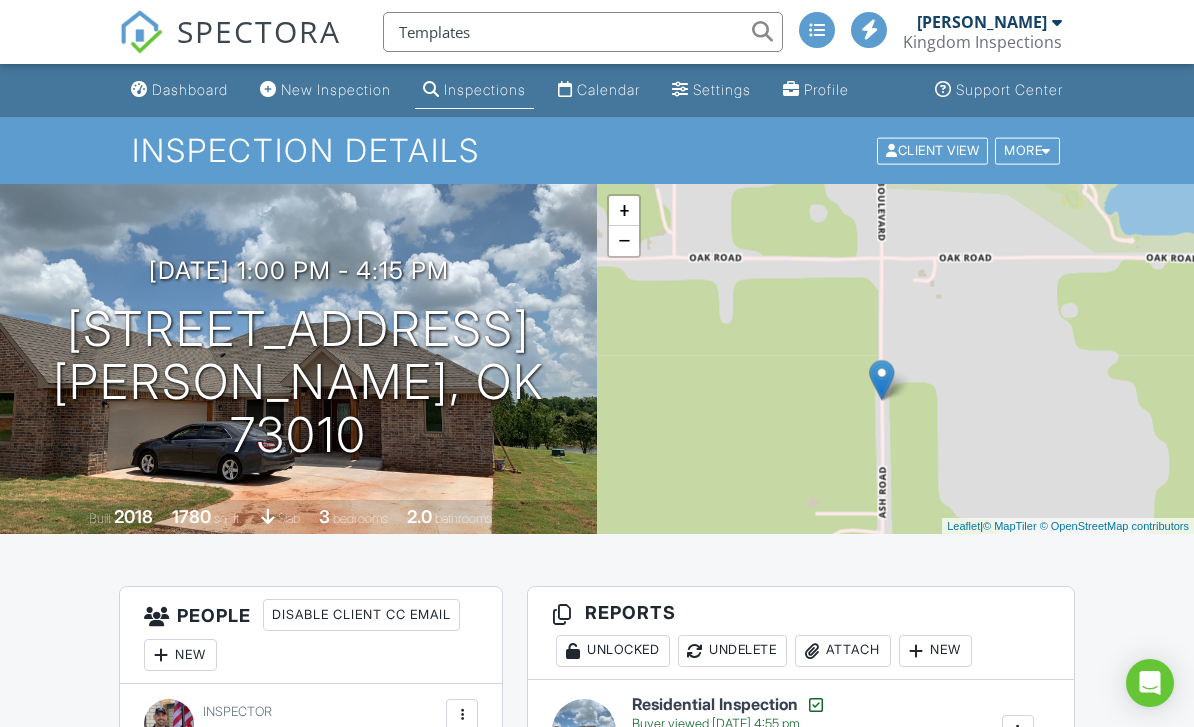 scroll, scrollTop: 184, scrollLeft: 0, axis: vertical 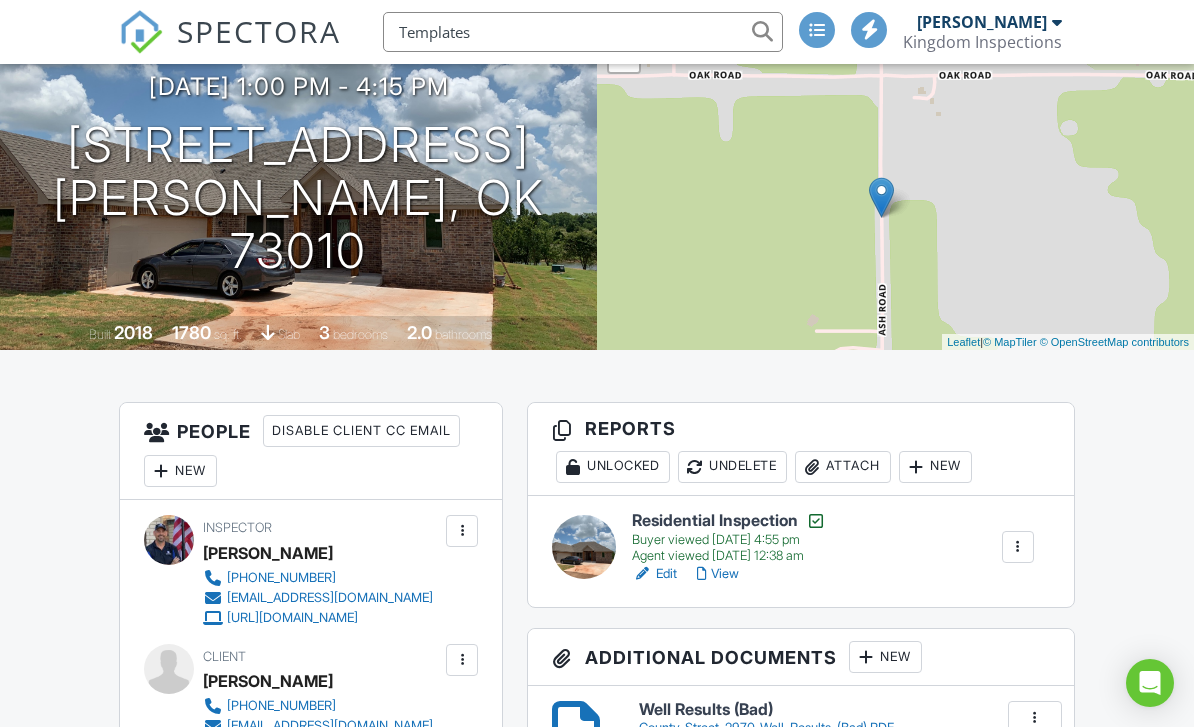 click at bounding box center (817, 30) 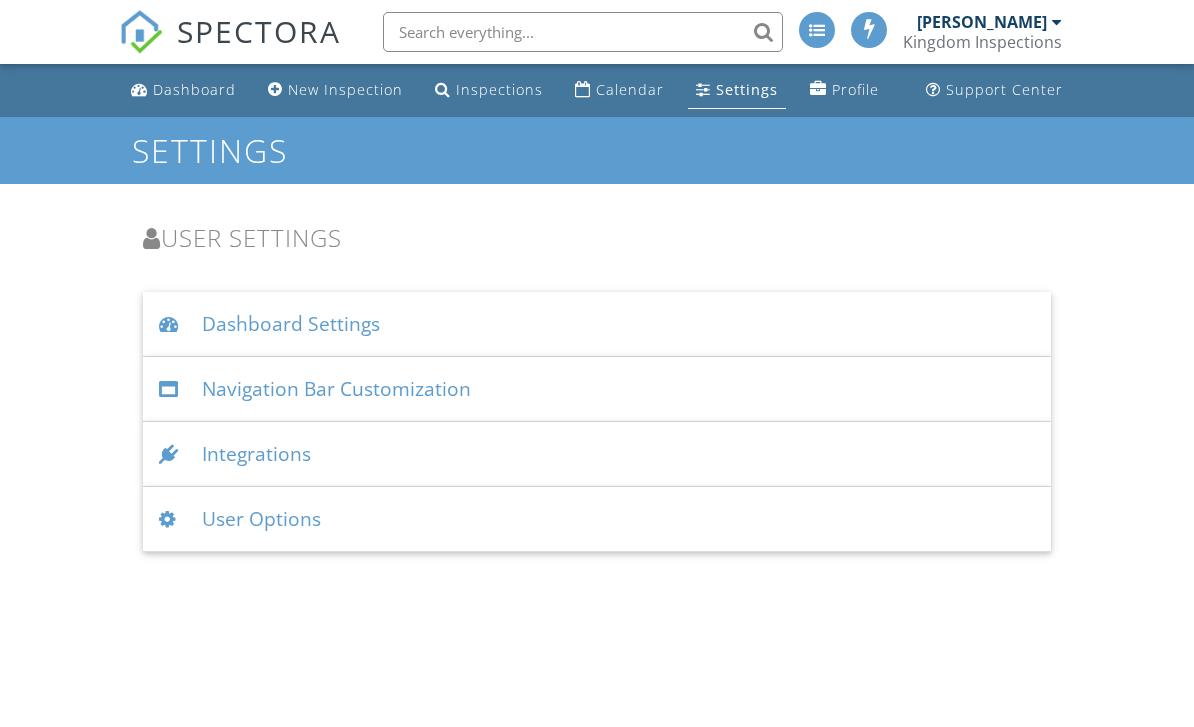 scroll, scrollTop: 0, scrollLeft: 0, axis: both 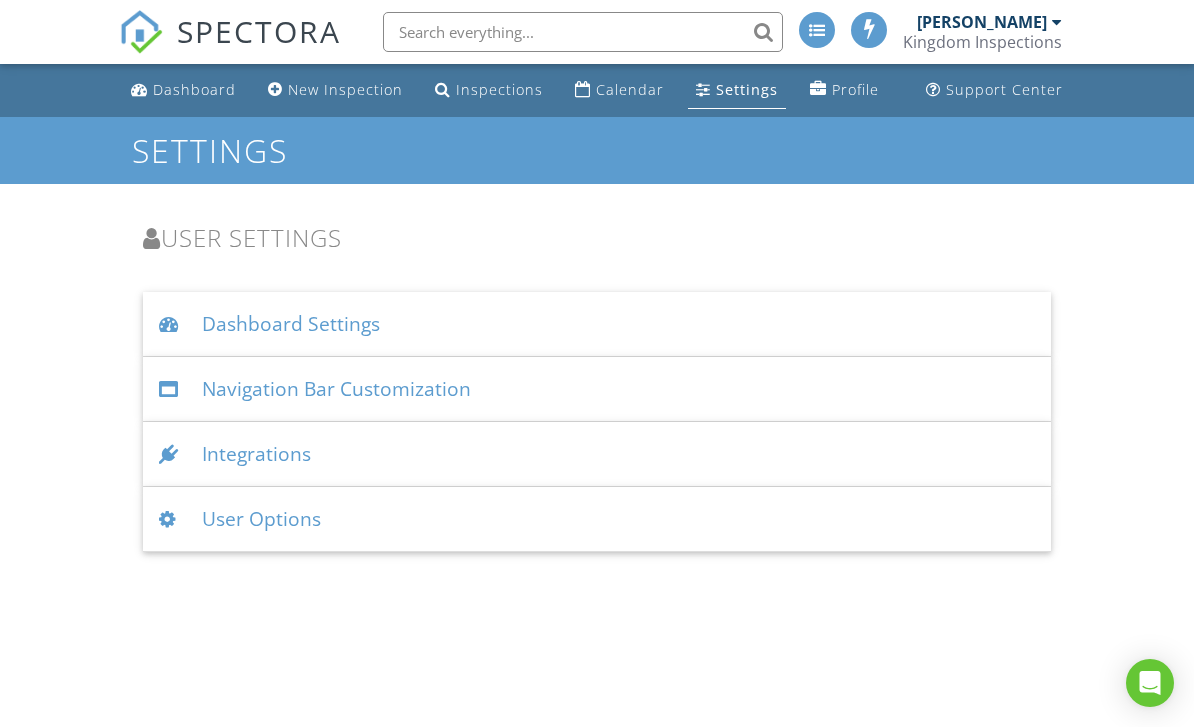 click on "Dashboard Settings" at bounding box center [596, 324] 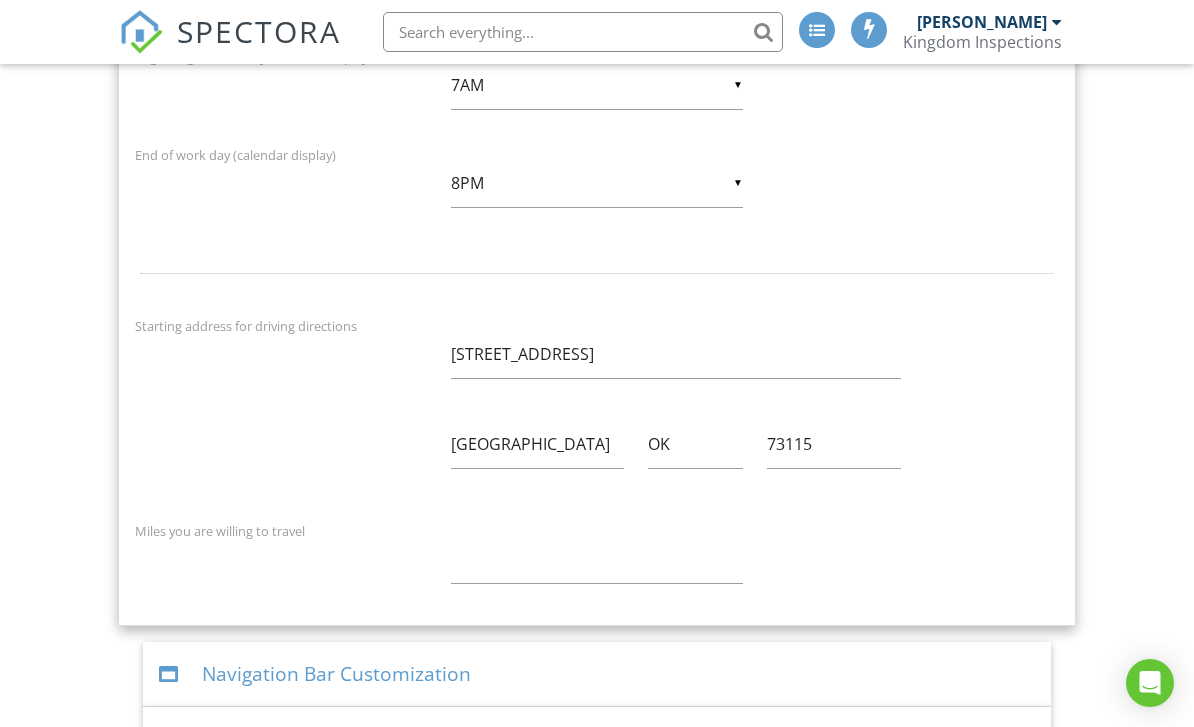 scroll, scrollTop: 871, scrollLeft: 0, axis: vertical 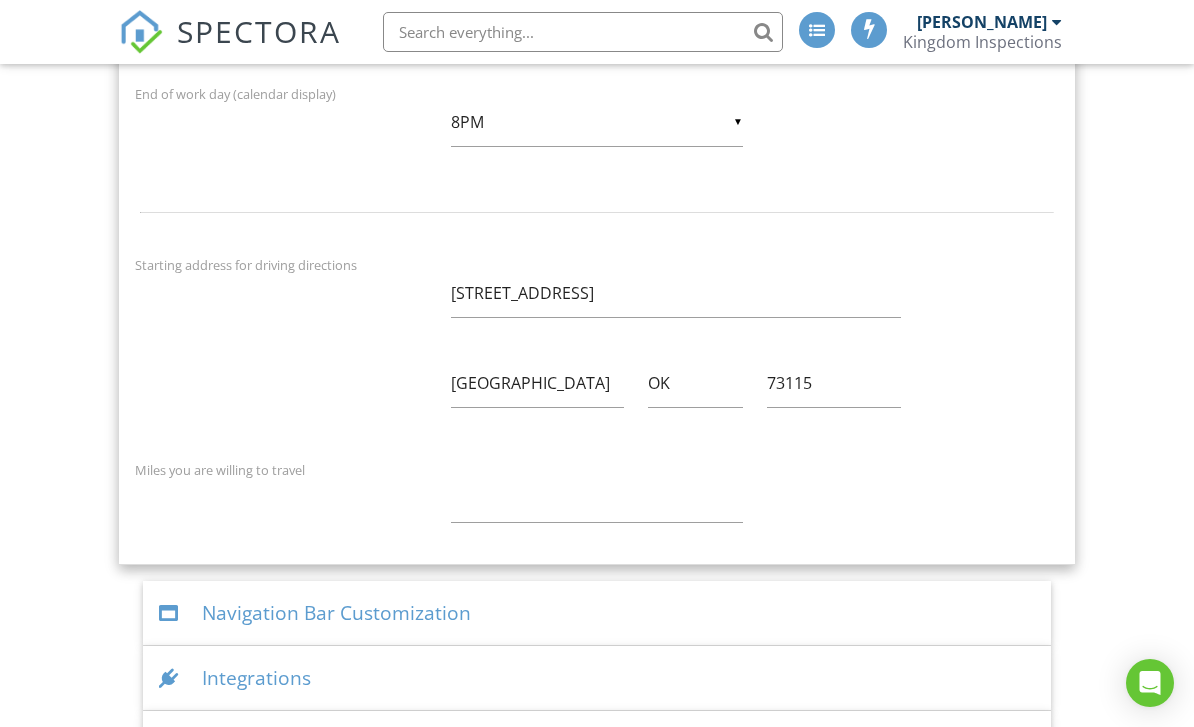 click on "Dashboard
New Inspection
Inspections
Calendar
Settings
Profile
Support Center
Settings
User Settings
Dashboard Settings
Full-width Dashboard
▼ No - use margins No - use margins Yes - full-width No - use margins
Yes - full-width
Calendar default view
▼ 4 Week Day Week 4 Week Month Day
Week
4 Week
Month
[DATE] widget default view
▼ My Schedule Only My Schedule Only All Inspectors' Schedules My Schedule Only
All Inspectors' Schedules
View x weeks before [DATE] (4-week view only)
▼ 0 0 1 2 0
1
2
View x days before [DATE] (week view only)
▼ 0 0 1 2 3 4 5 6 7 0
1
2
3
4
5
6
7
Beginning of work day (calendar display)
▼ 7AM 5AM 6AM 7AM 8AM 9AM 5AM
6AM
7AM
8AM
9AM
End of work day (calendar display)
▼ 8PM 12PM 1PM 2PM 3PM" at bounding box center (597, -16) 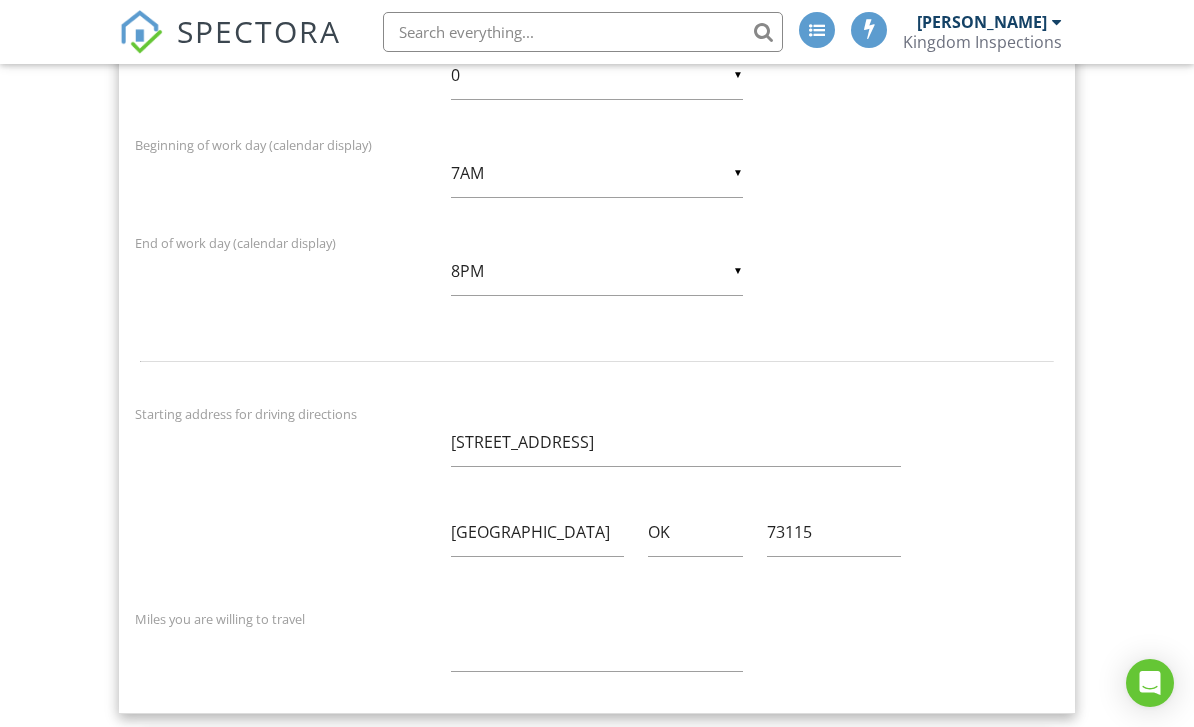 scroll, scrollTop: 701, scrollLeft: 0, axis: vertical 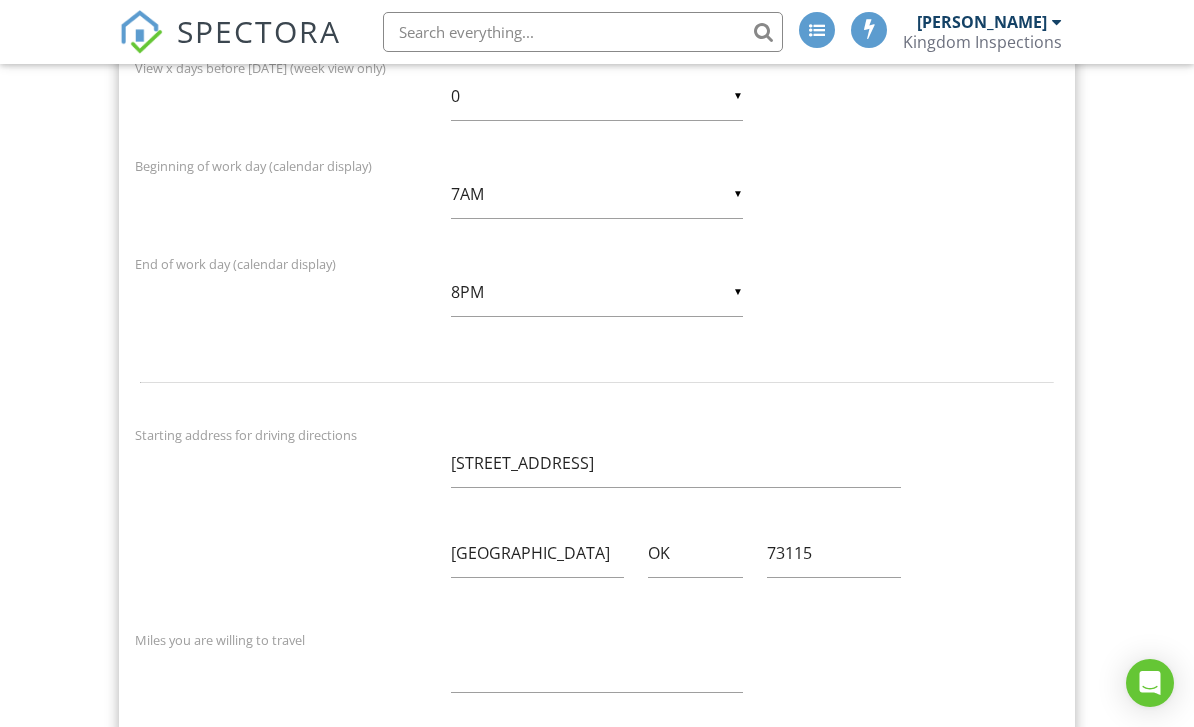 click on "Dashboard
New Inspection
Inspections
Calendar
Settings
Profile
Support Center
Settings
User Settings
Dashboard Settings
Full-width Dashboard
▼ No - use margins No - use margins Yes - full-width No - use margins
Yes - full-width
Calendar default view
▼ 4 Week Day Week 4 Week Month Day
Week
4 Week
Month
[DATE] widget default view
▼ My Schedule Only My Schedule Only All Inspectors' Schedules My Schedule Only
All Inspectors' Schedules
View x weeks before [DATE] (4-week view only)
▼ 0 0 1 2 0
1
2
View x days before [DATE] (week view only)
▼ 0 0 1 2 3 4 5 6 7 0
1
2
3
4
5
6
7
Beginning of work day (calendar display)
▼ 7AM 5AM 6AM 7AM 8AM 9AM 5AM
6AM
7AM
8AM
9AM
End of work day (calendar display)
▼ 8PM 12PM 1PM 2PM 3PM" at bounding box center [597, 154] 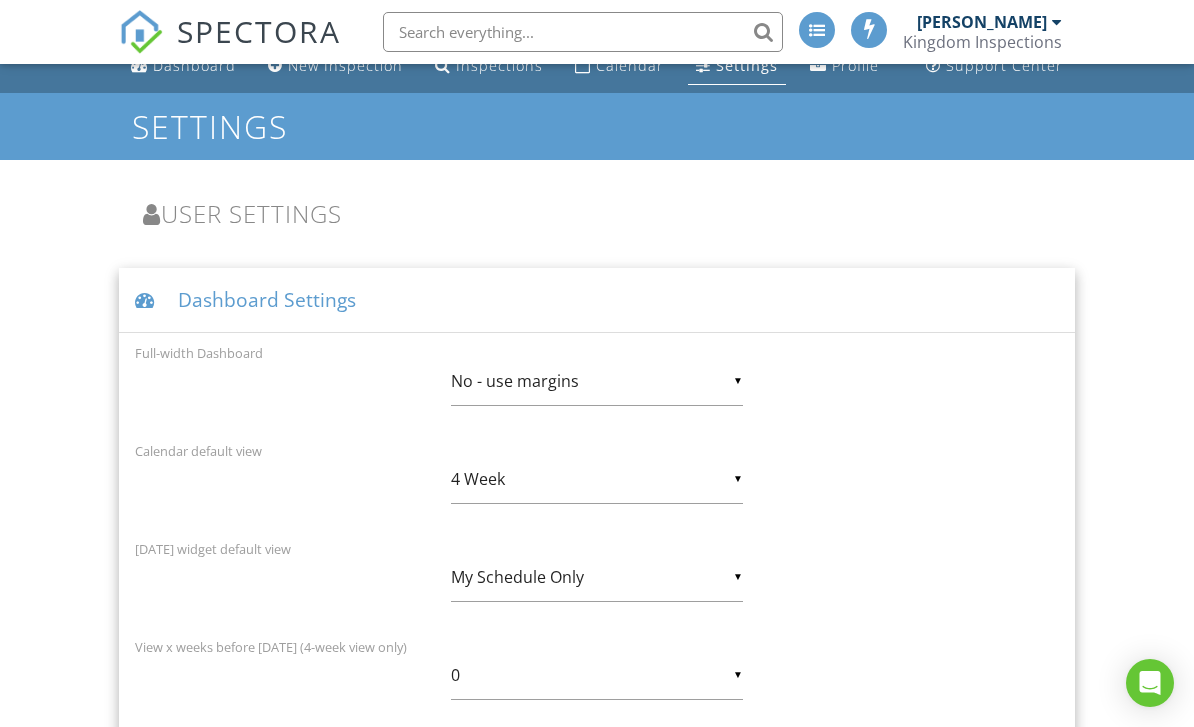scroll, scrollTop: 0, scrollLeft: 0, axis: both 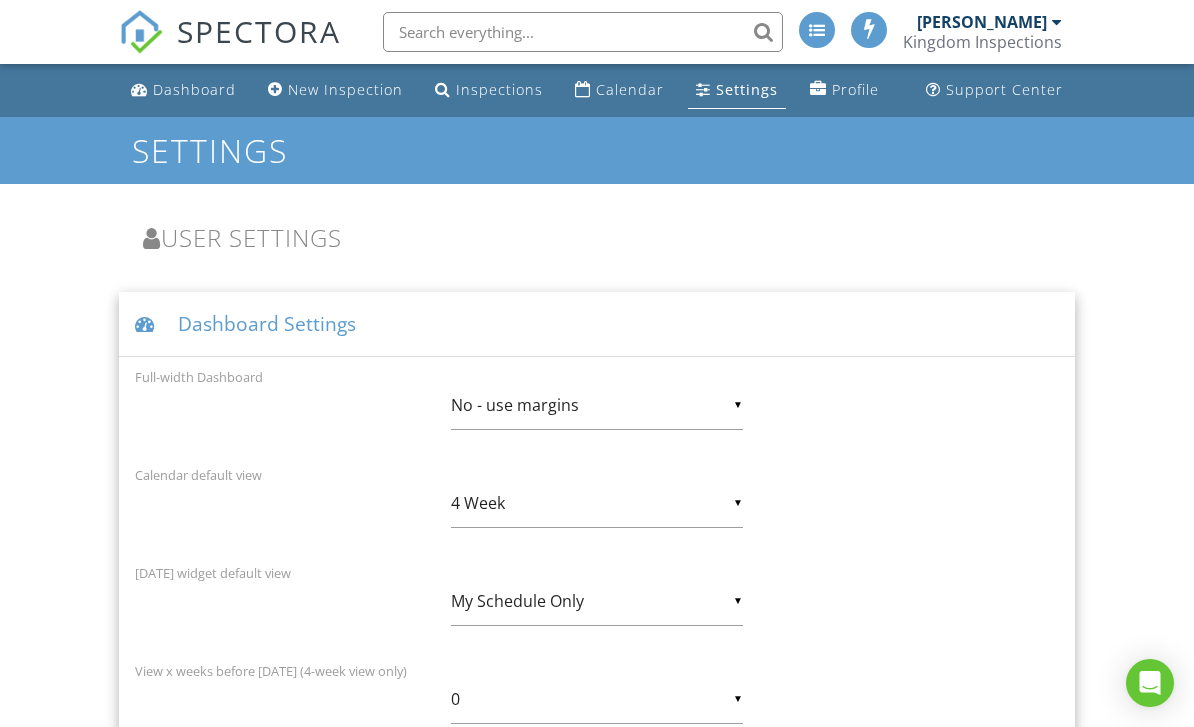 click on "Dashboard Settings" at bounding box center (596, 324) 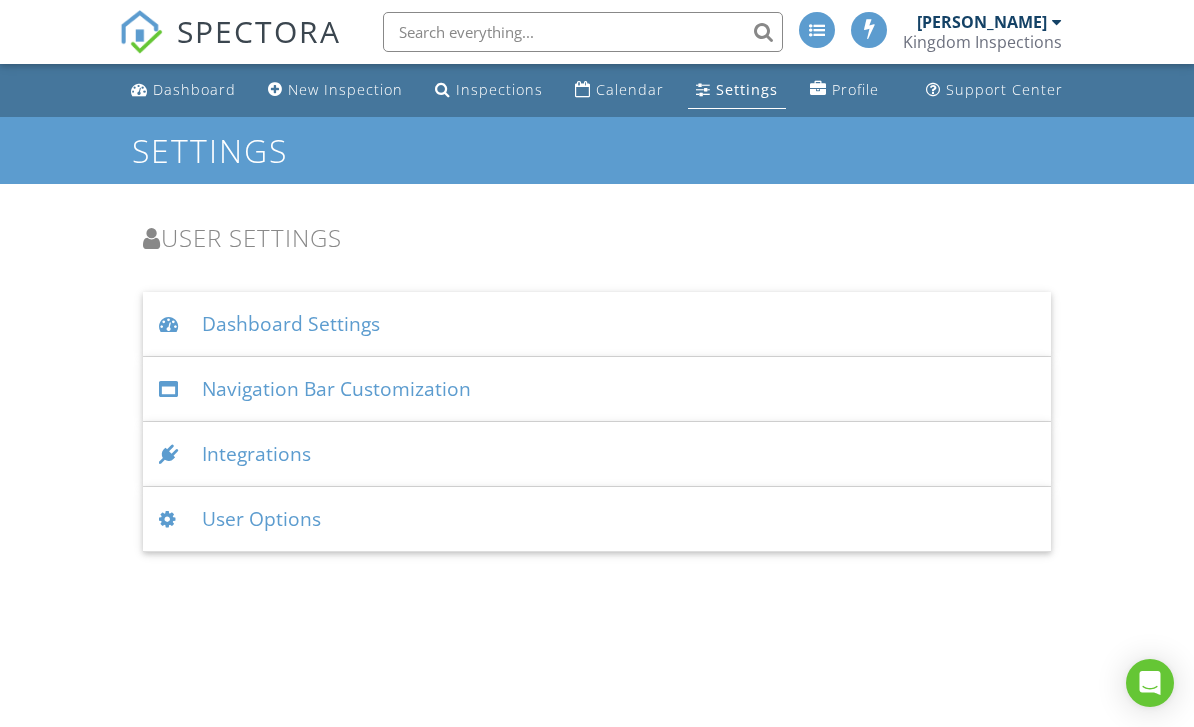 click on "User Options" at bounding box center (596, 519) 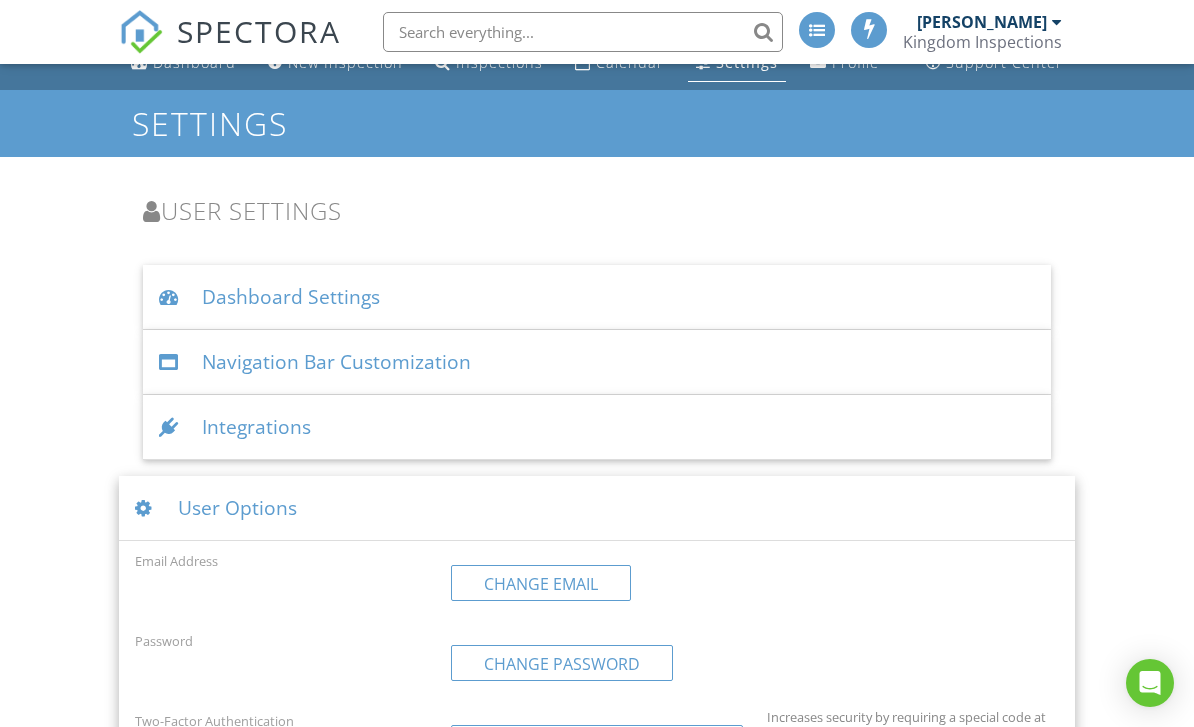scroll, scrollTop: 29, scrollLeft: 0, axis: vertical 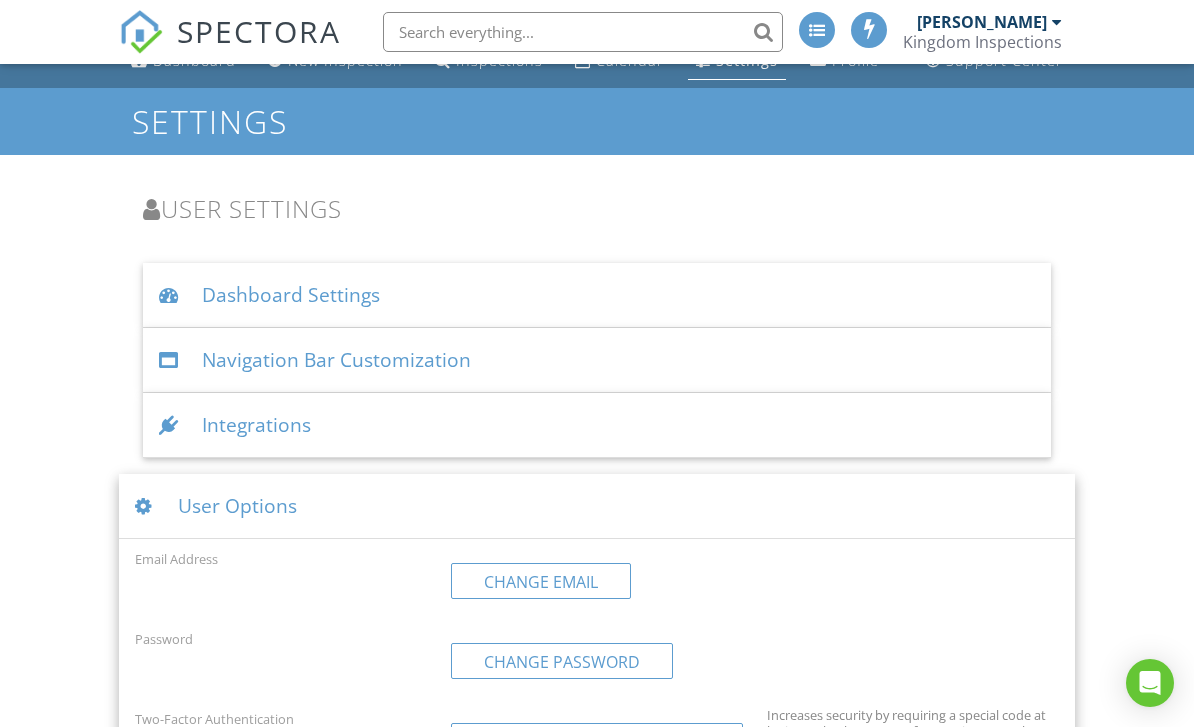 click at bounding box center [148, 506] 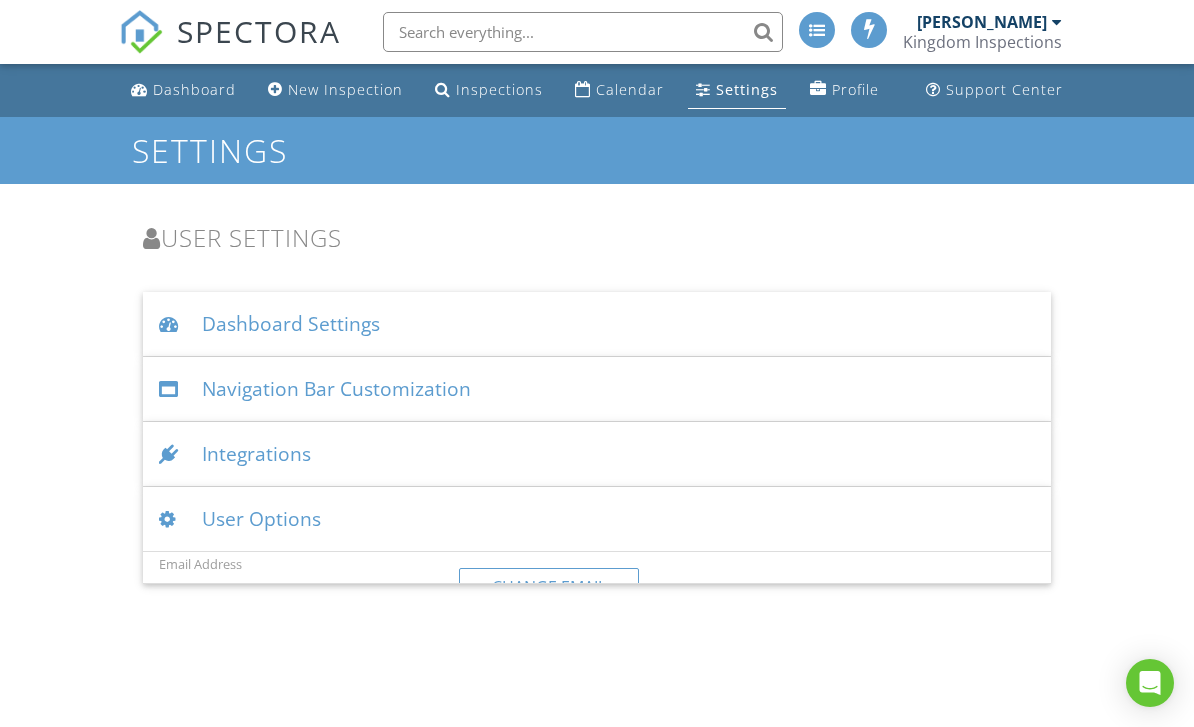 scroll, scrollTop: 0, scrollLeft: 0, axis: both 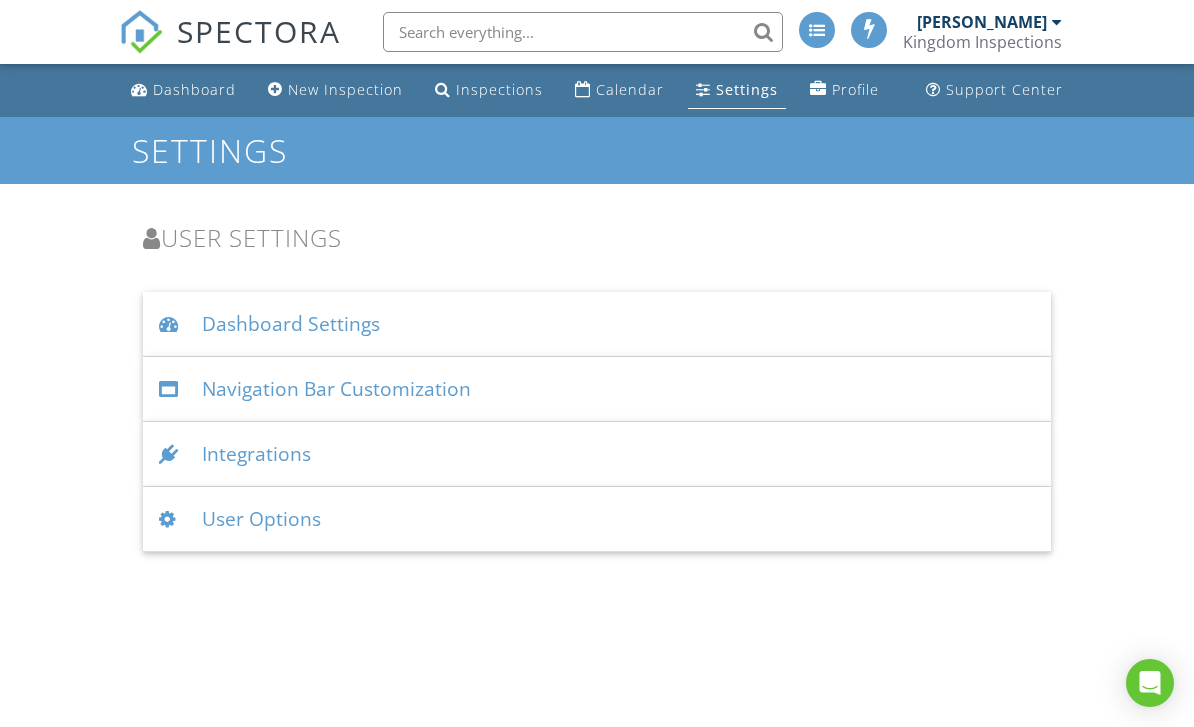 click at bounding box center (172, 454) 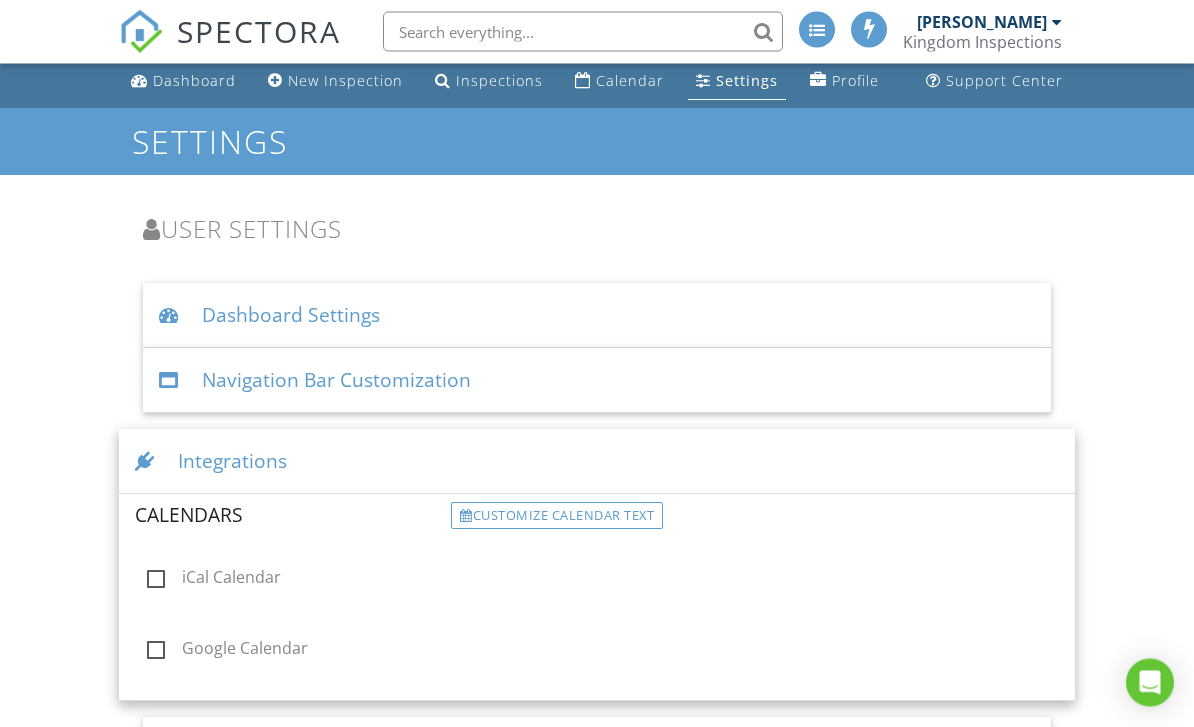 scroll, scrollTop: 9, scrollLeft: 0, axis: vertical 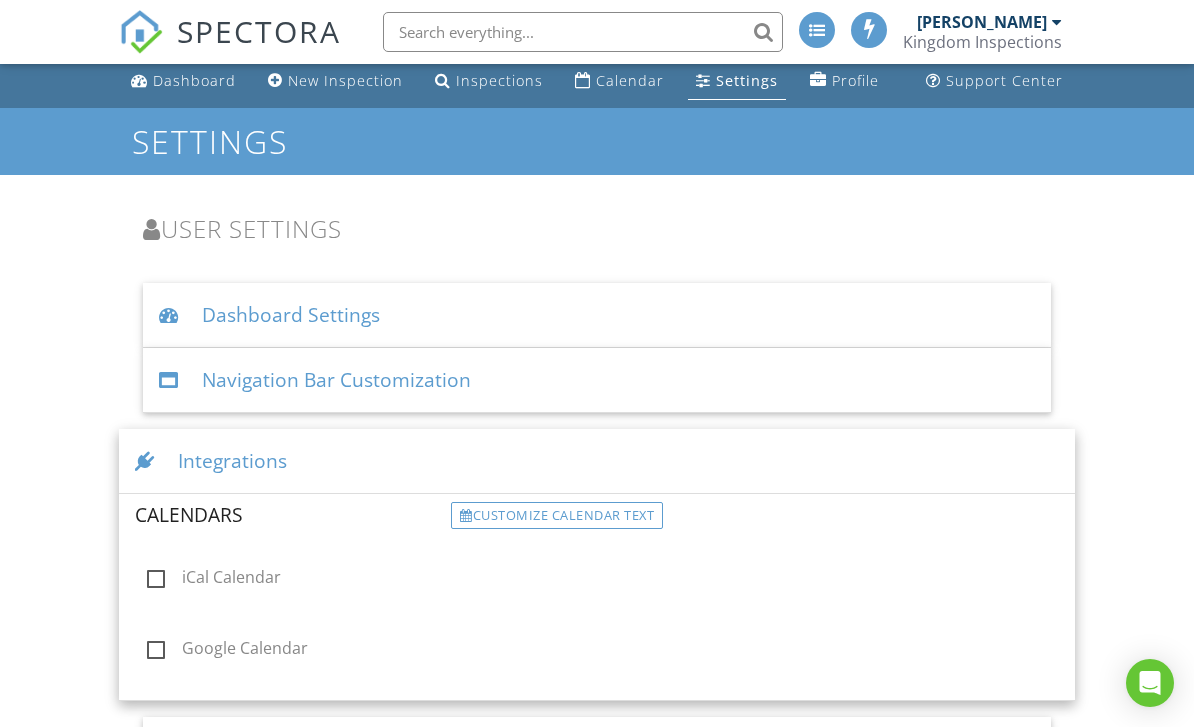 click on "Integrations" at bounding box center [596, 461] 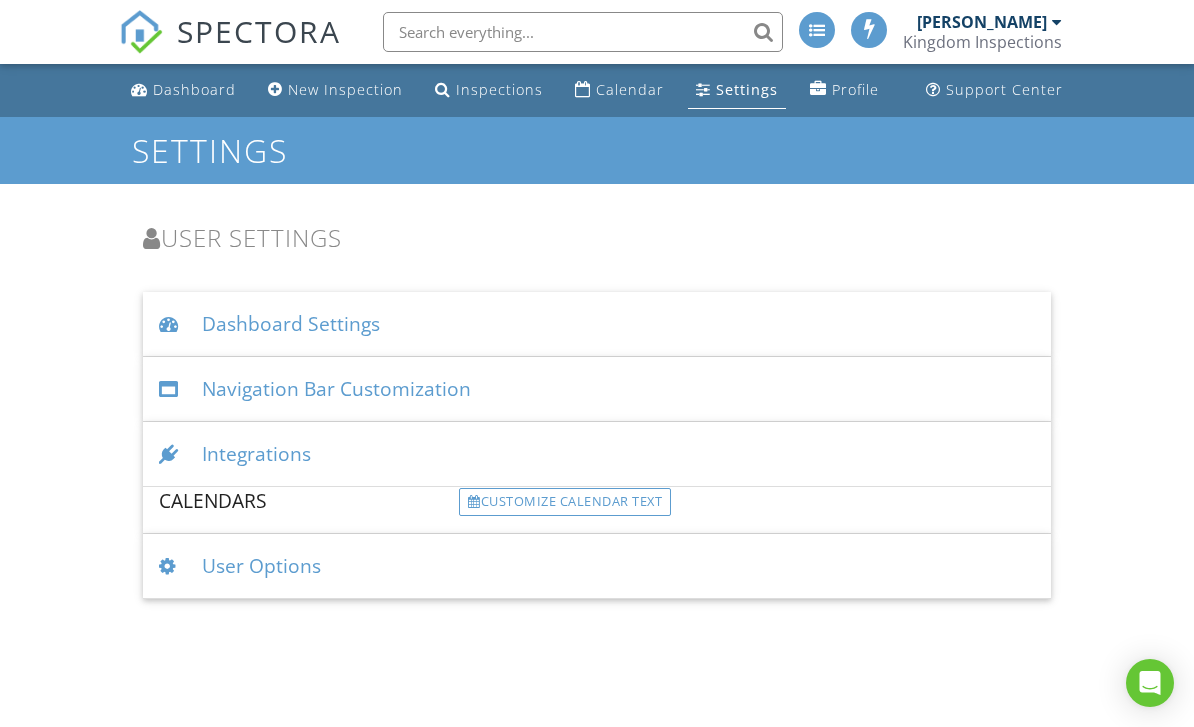 scroll, scrollTop: 0, scrollLeft: 0, axis: both 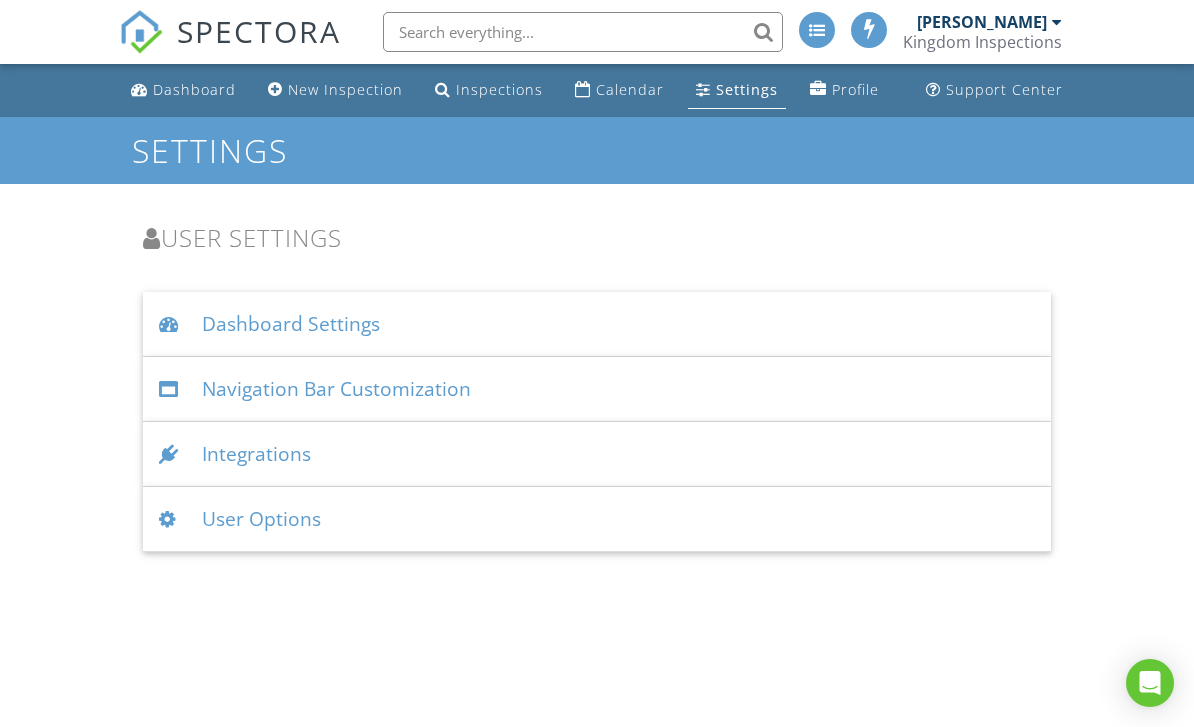 click at bounding box center (172, 389) 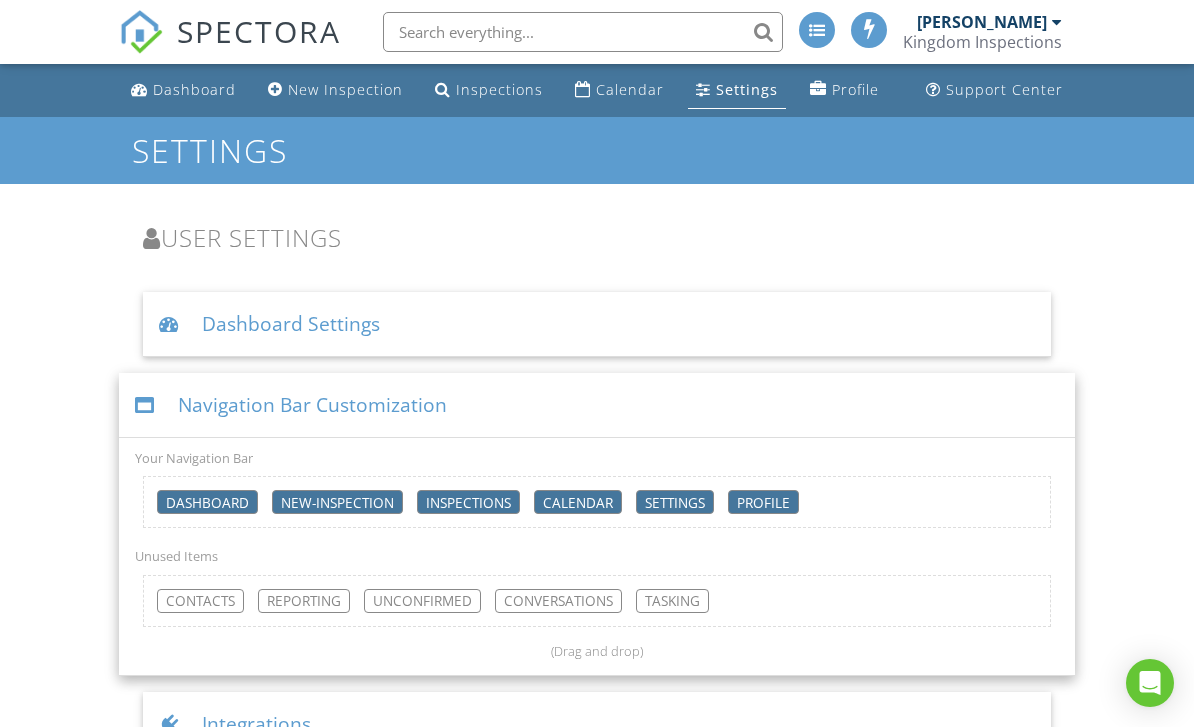 scroll, scrollTop: 25, scrollLeft: 0, axis: vertical 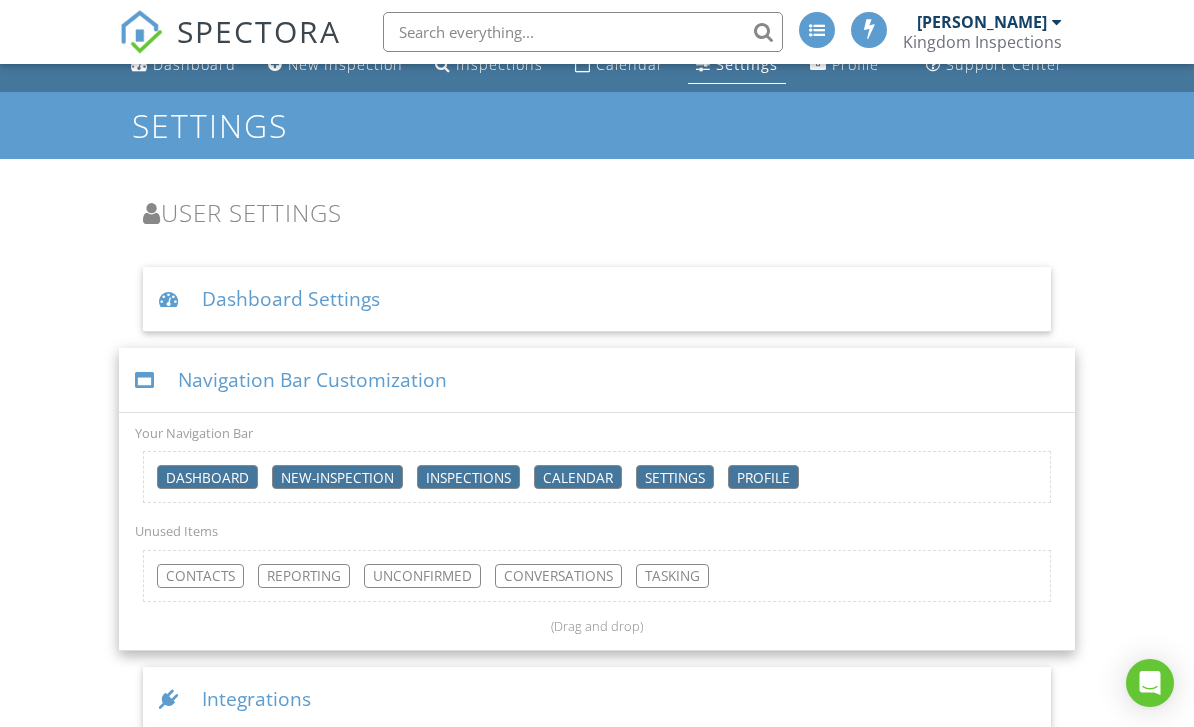 click at bounding box center [148, 380] 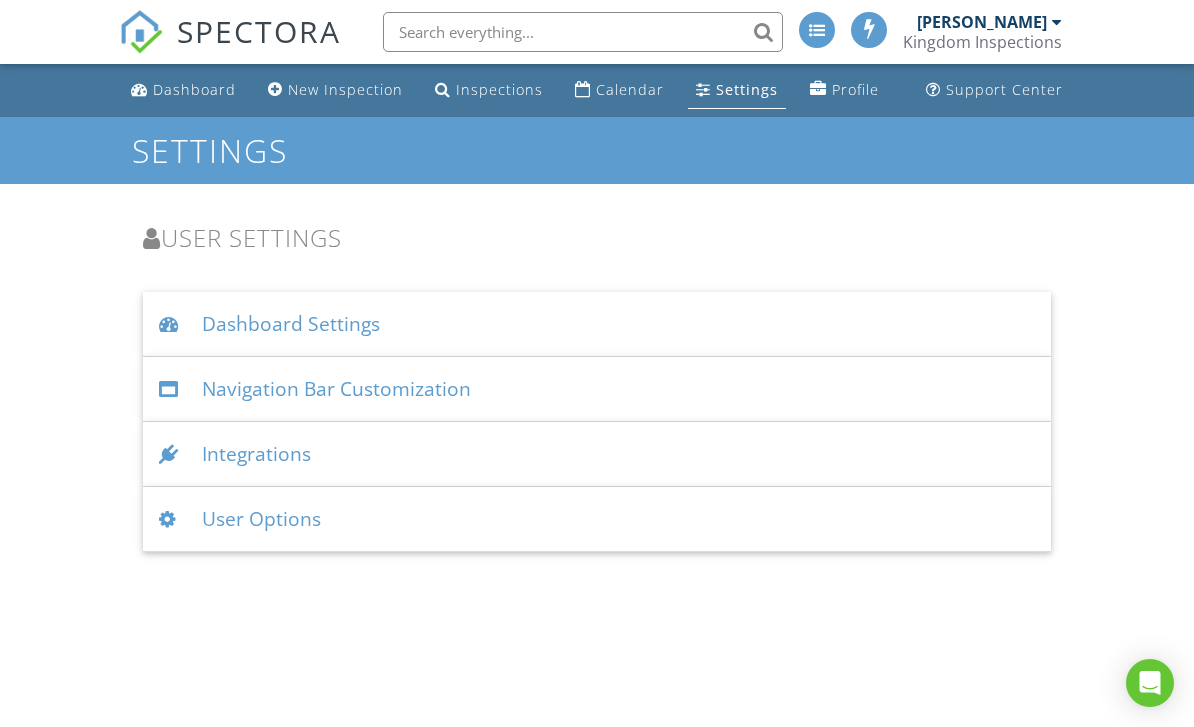 click 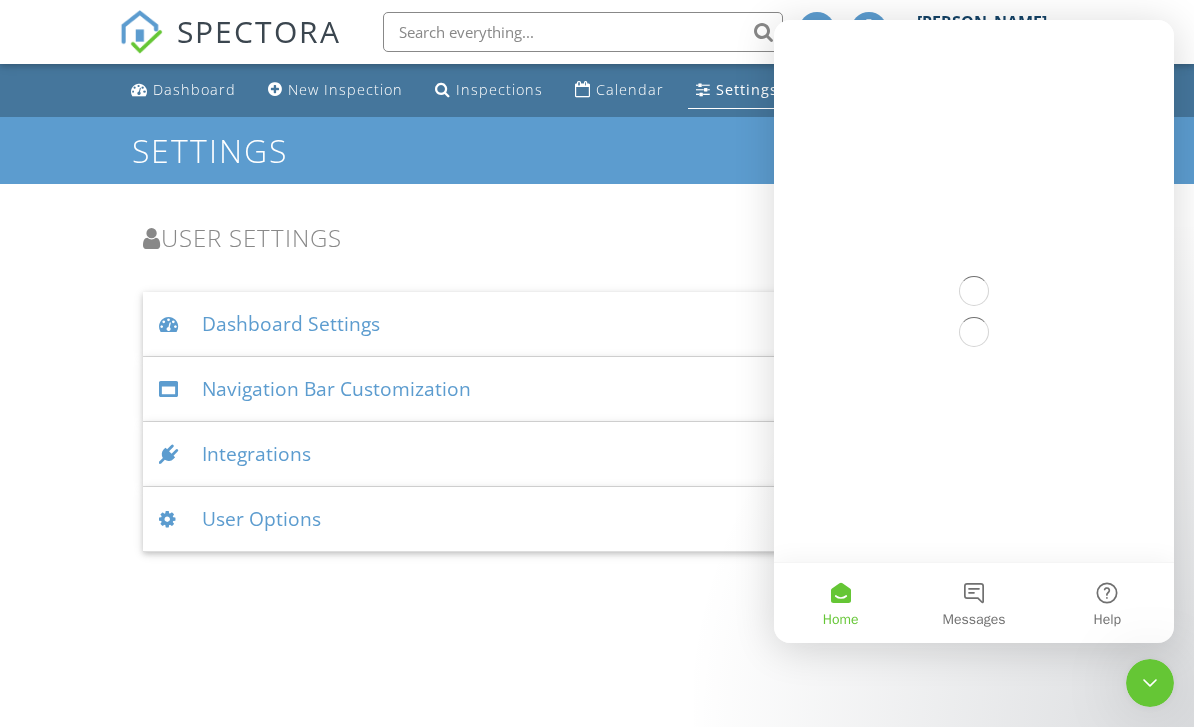 scroll, scrollTop: 0, scrollLeft: 0, axis: both 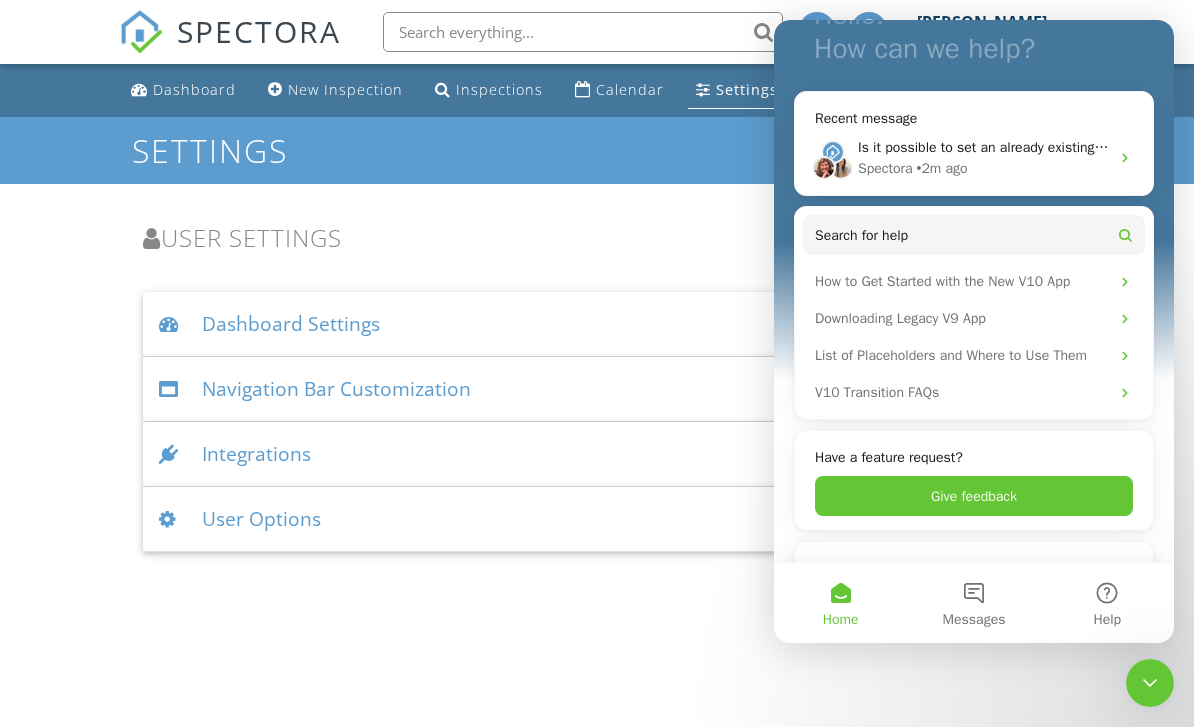 click 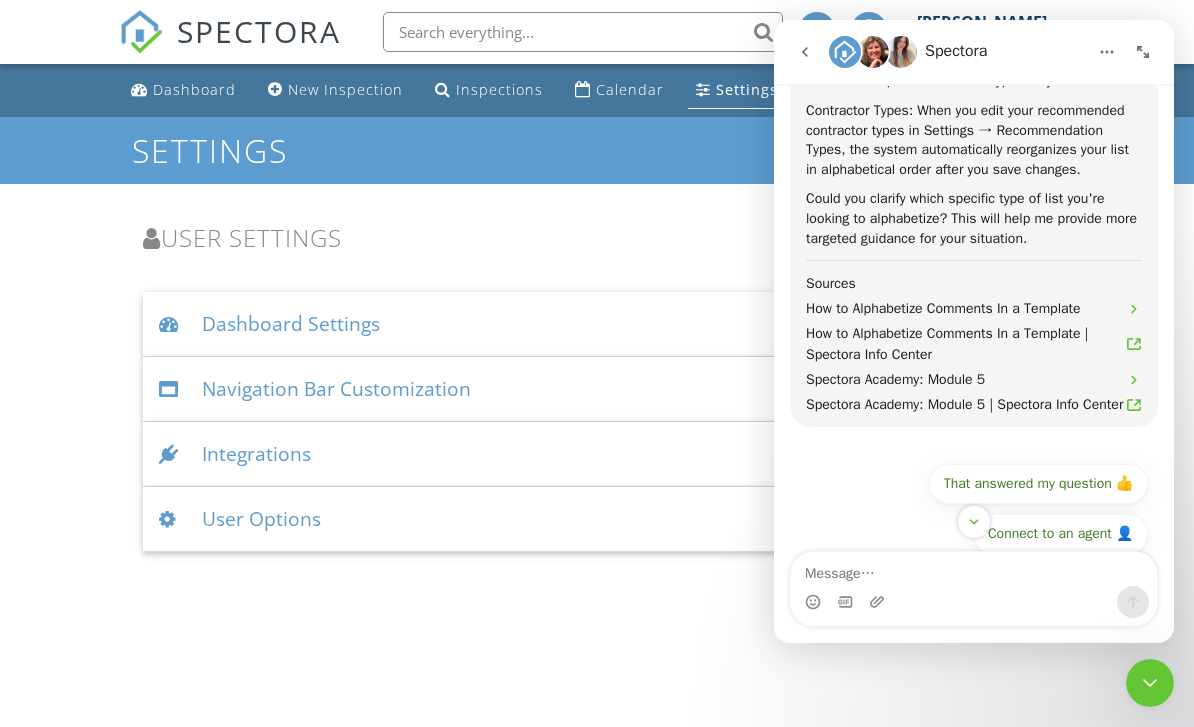 scroll, scrollTop: 915, scrollLeft: 0, axis: vertical 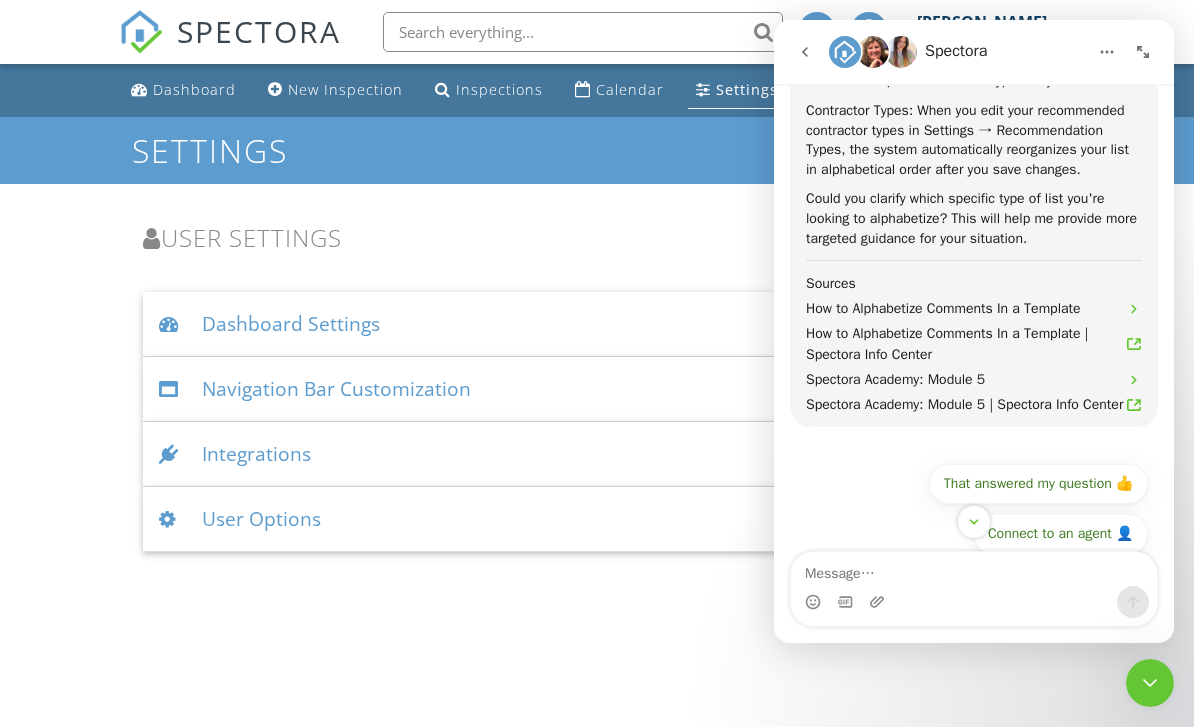 click on "How to Alphabetize Comments In a Template" at bounding box center [943, 308] 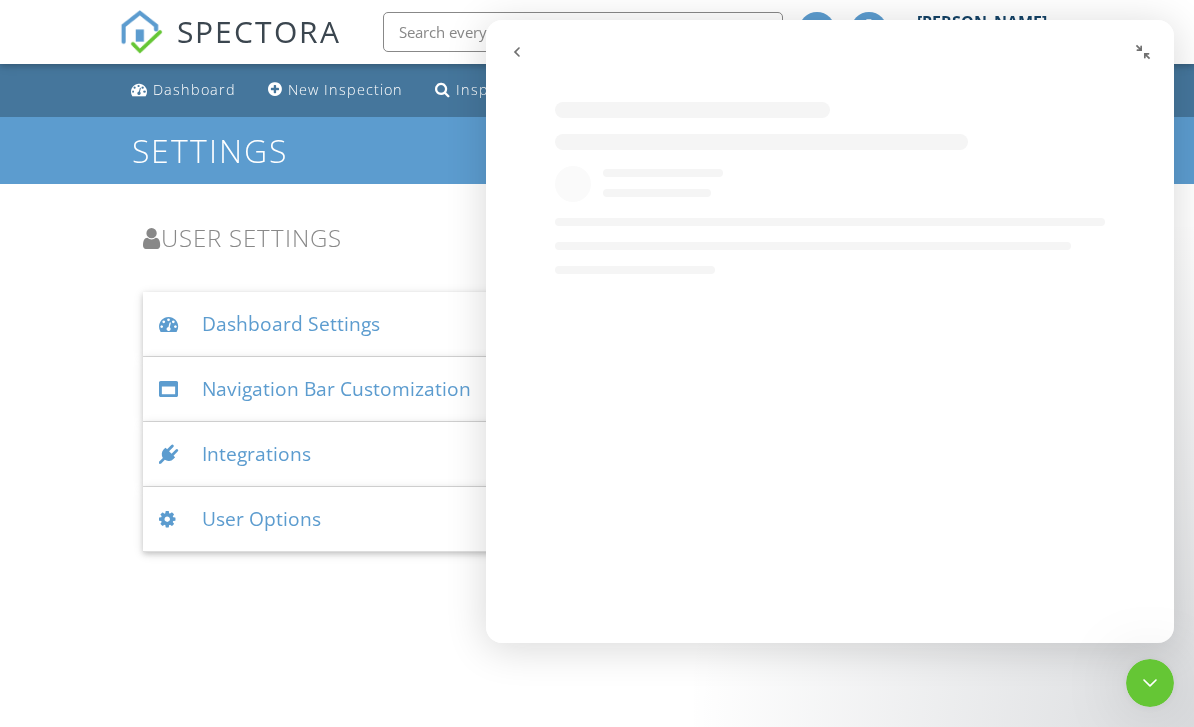scroll, scrollTop: 0, scrollLeft: 0, axis: both 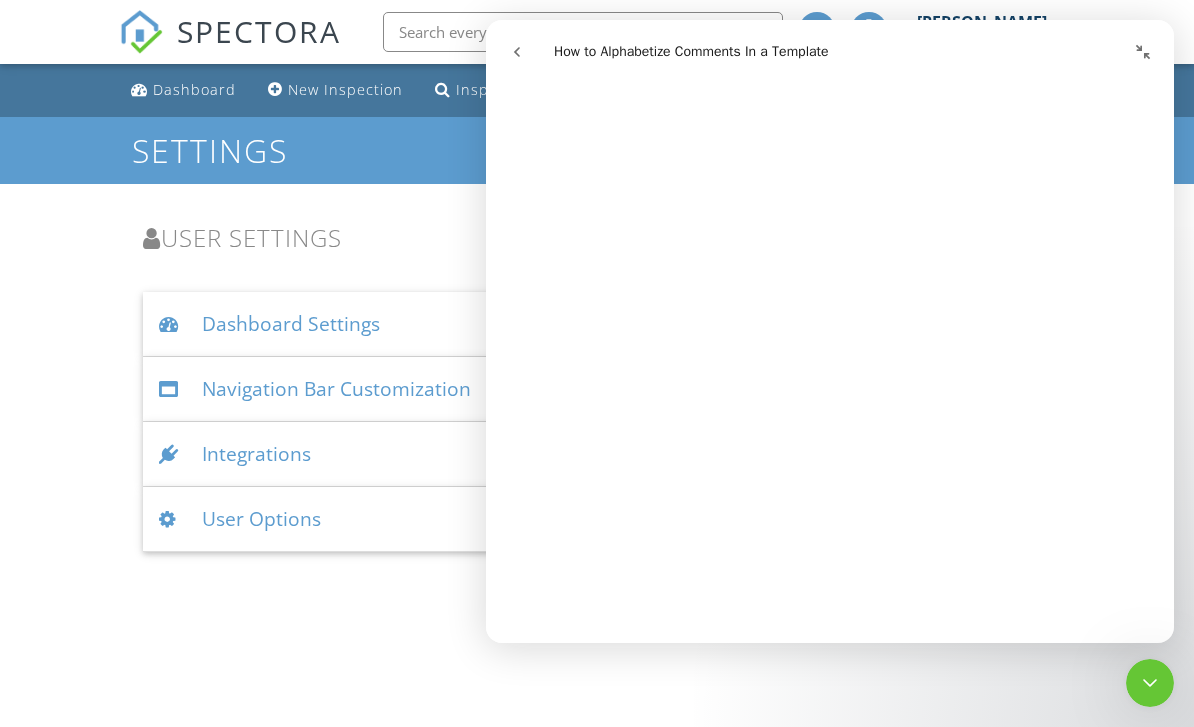 click on "Dashboard" at bounding box center [194, 89] 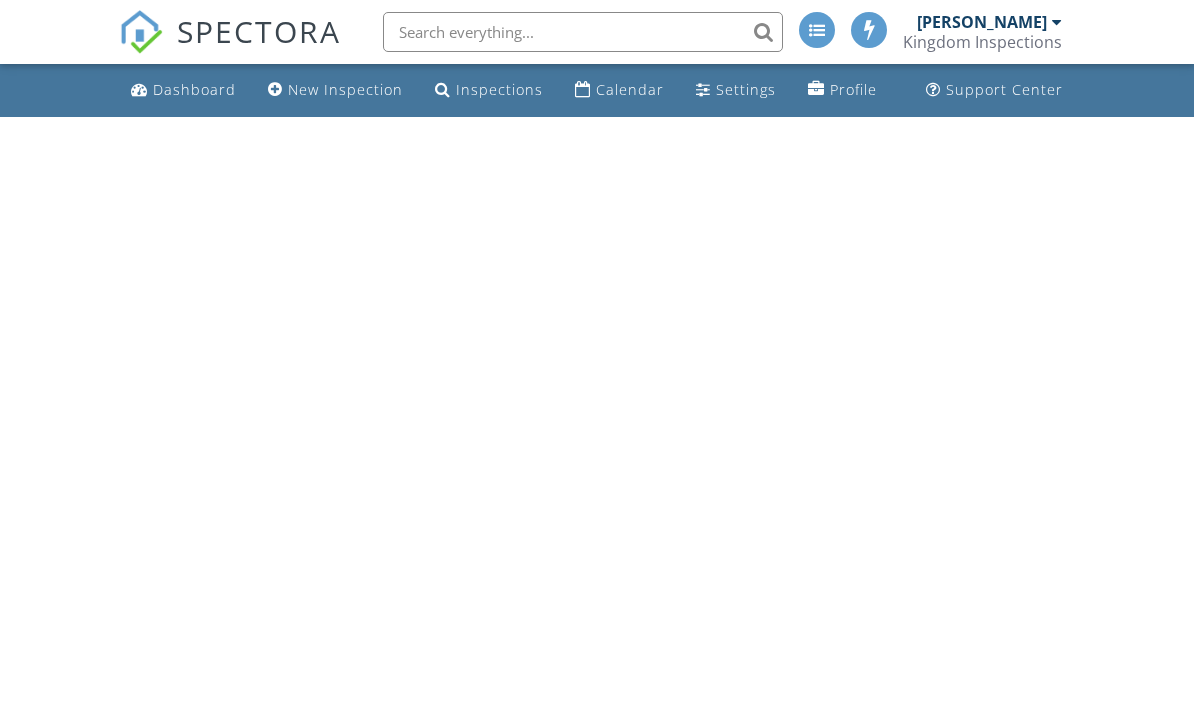 scroll, scrollTop: 0, scrollLeft: 0, axis: both 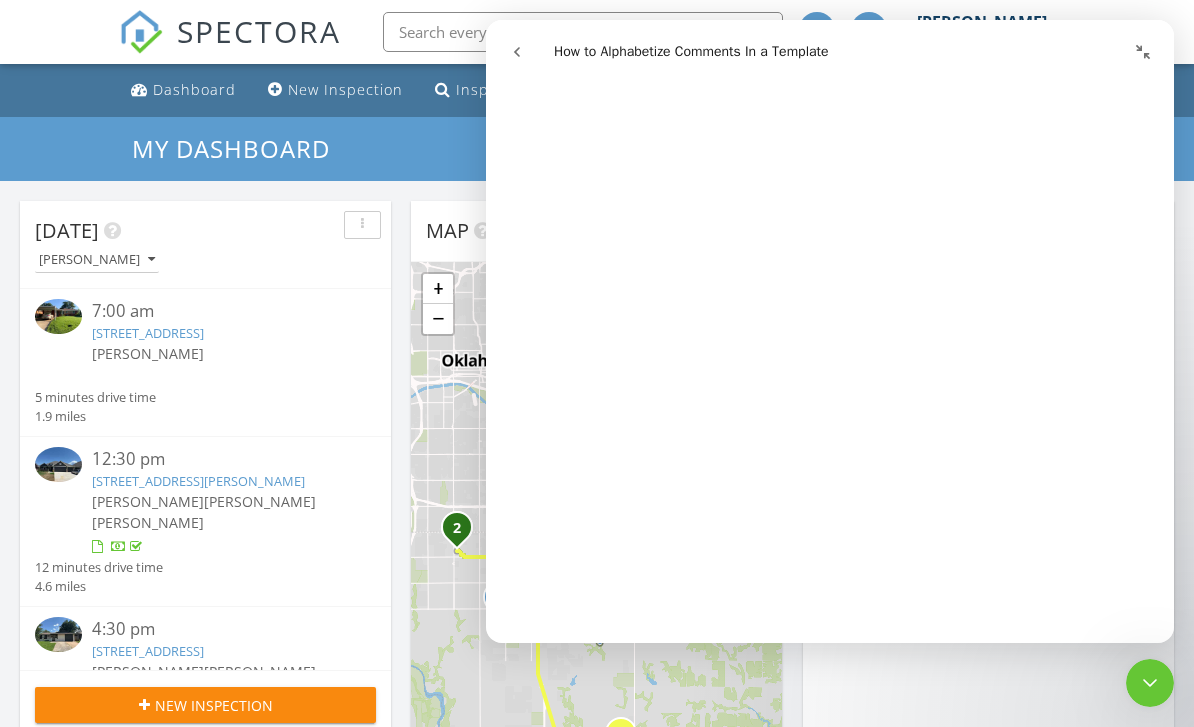 click 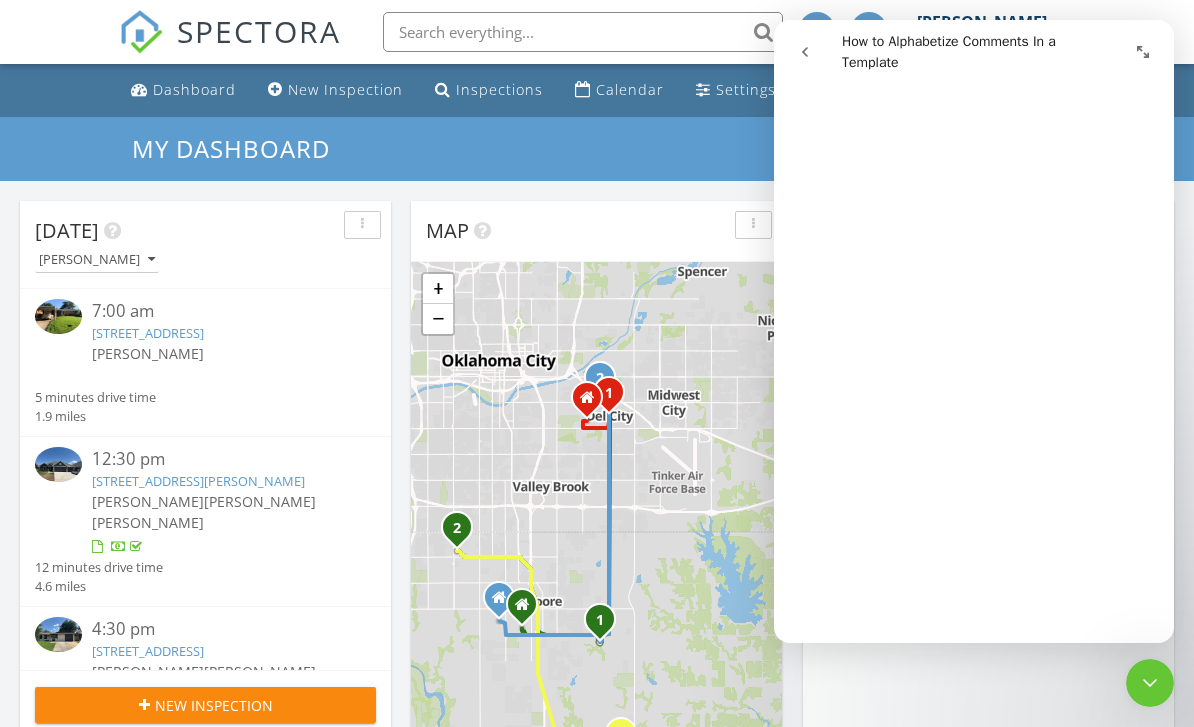 click 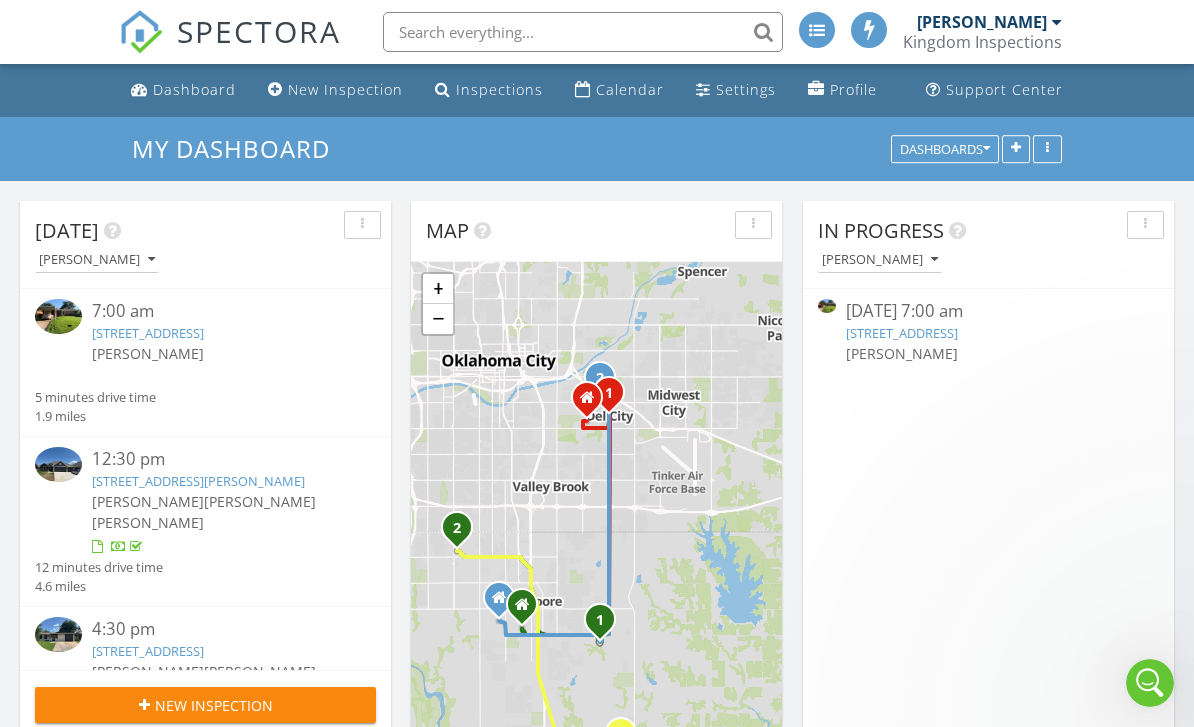 scroll, scrollTop: 0, scrollLeft: 0, axis: both 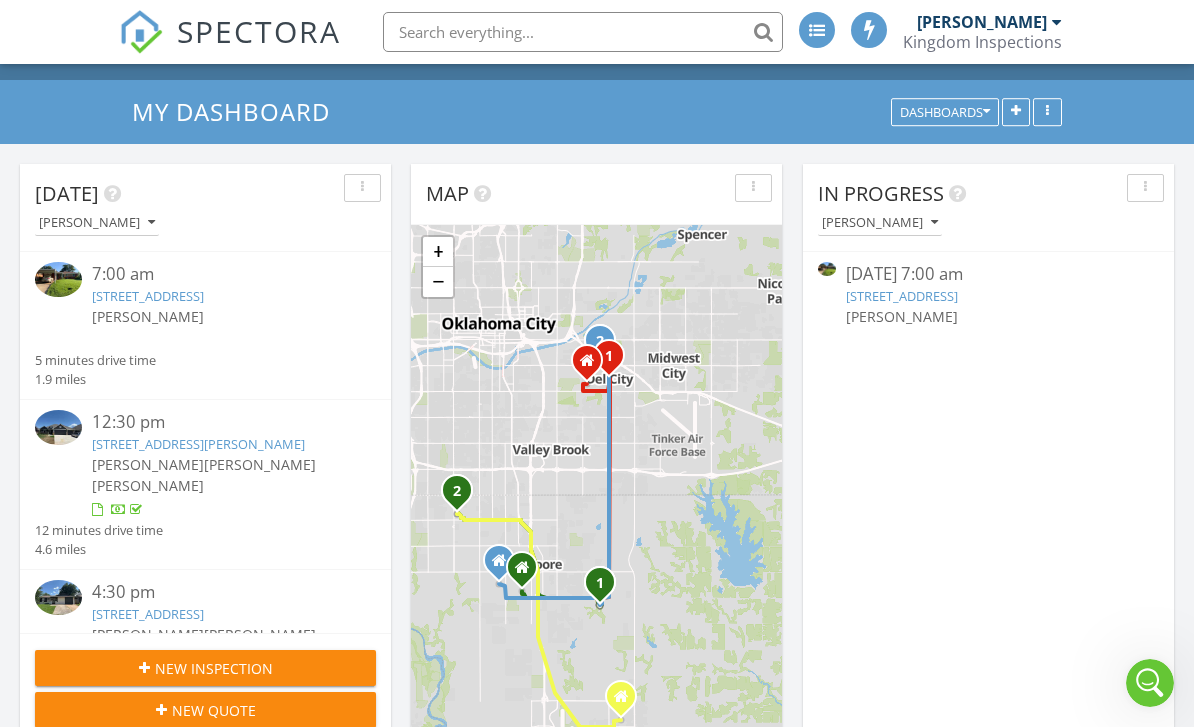 click at bounding box center [986, 112] 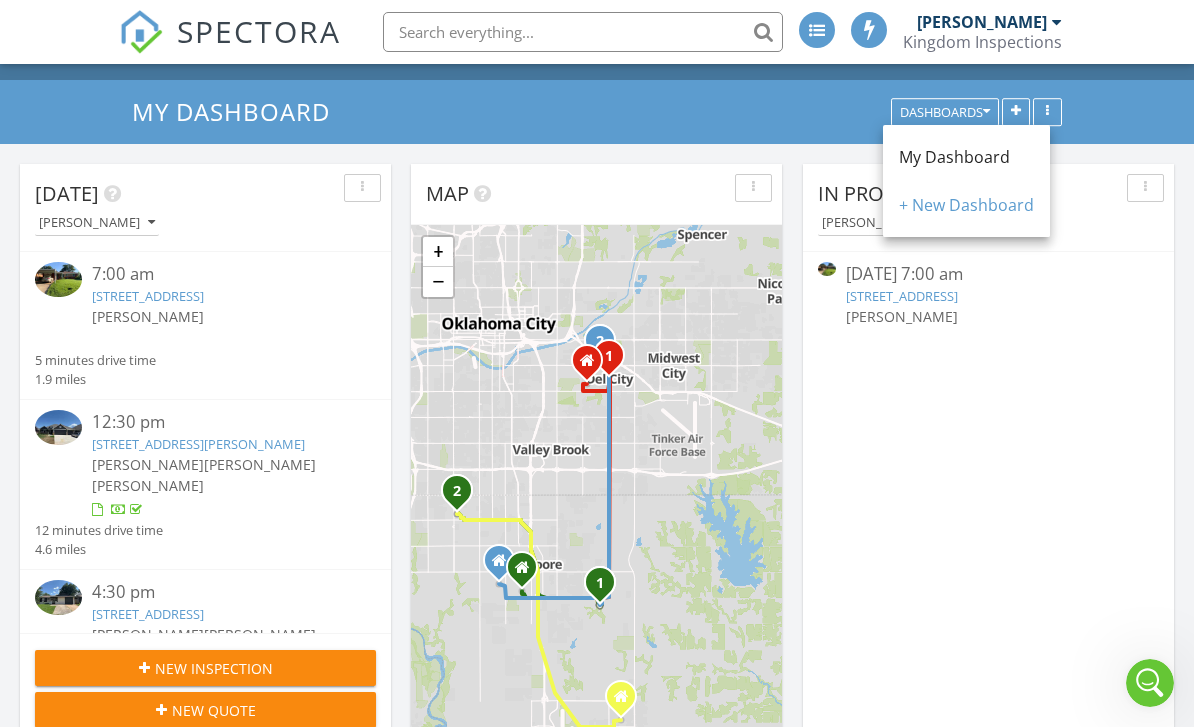 click on "In Progress
Travis Haberman
07/10/25 7:00 am   123 most recent , Del City, OK 73115
Travis Haberman" at bounding box center [988, 454] 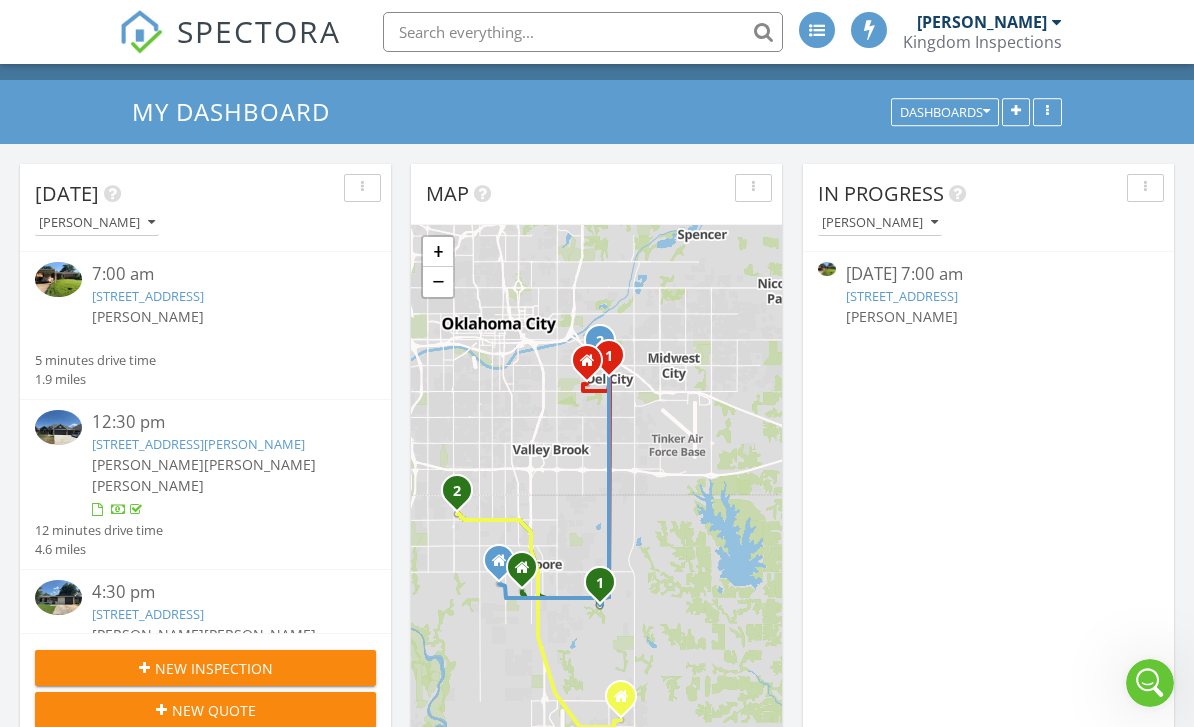 click at bounding box center (1047, 112) 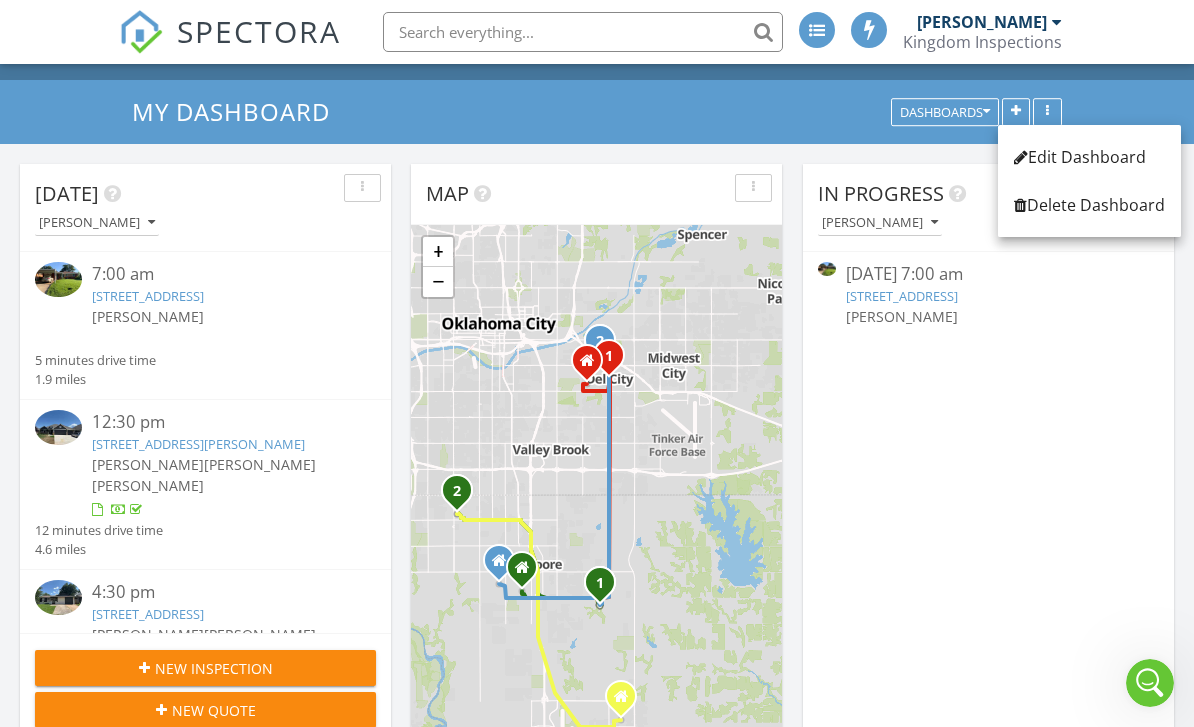 click on "In Progress
Travis Haberman
07/10/25 7:00 am   123 most recent , Del City, OK 73115
Travis Haberman" at bounding box center (988, 454) 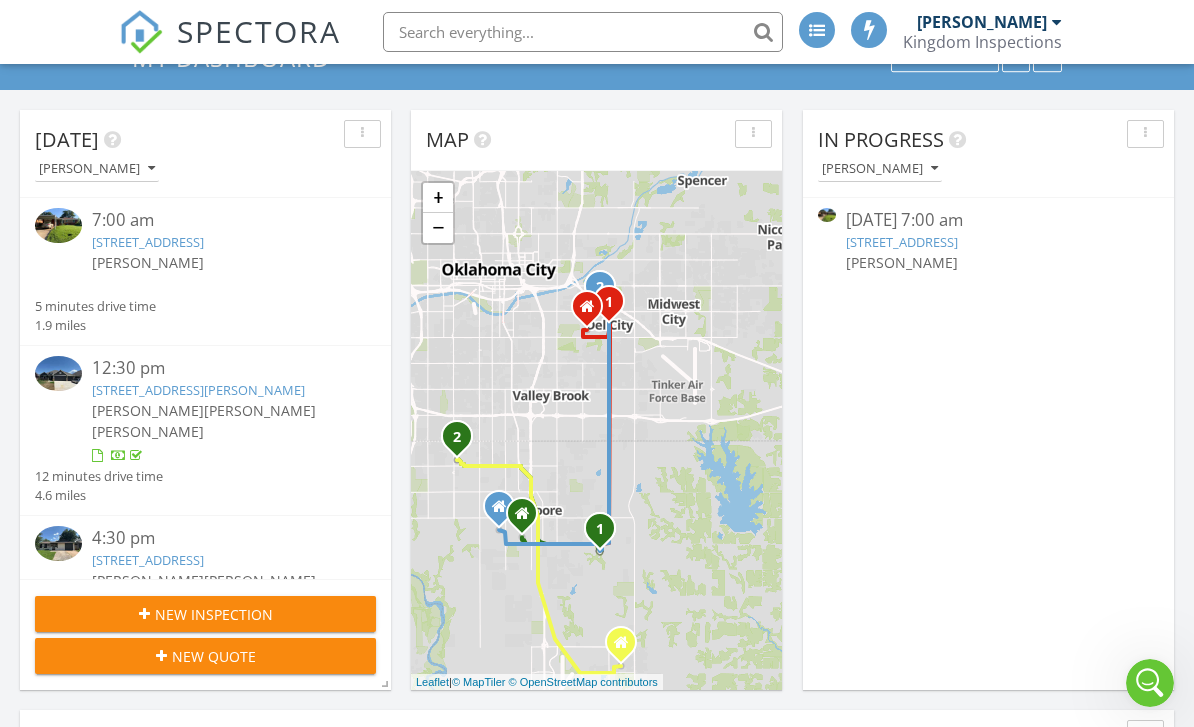 scroll, scrollTop: 52, scrollLeft: 0, axis: vertical 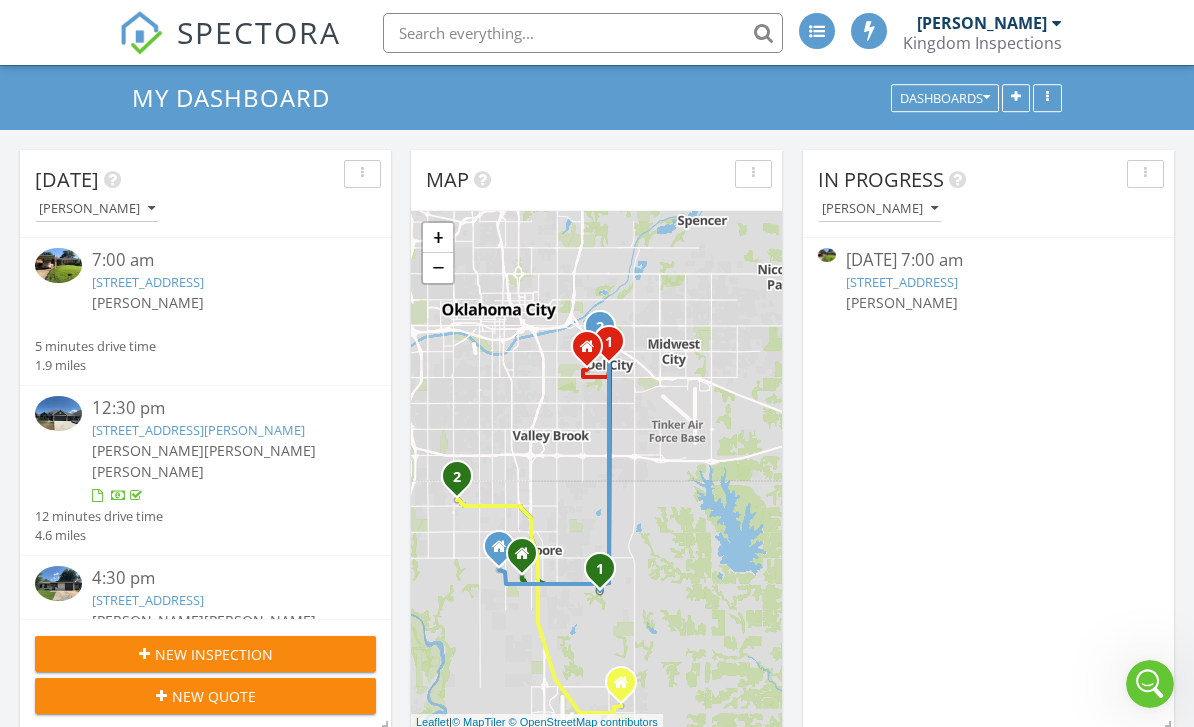 click at bounding box center [362, 173] 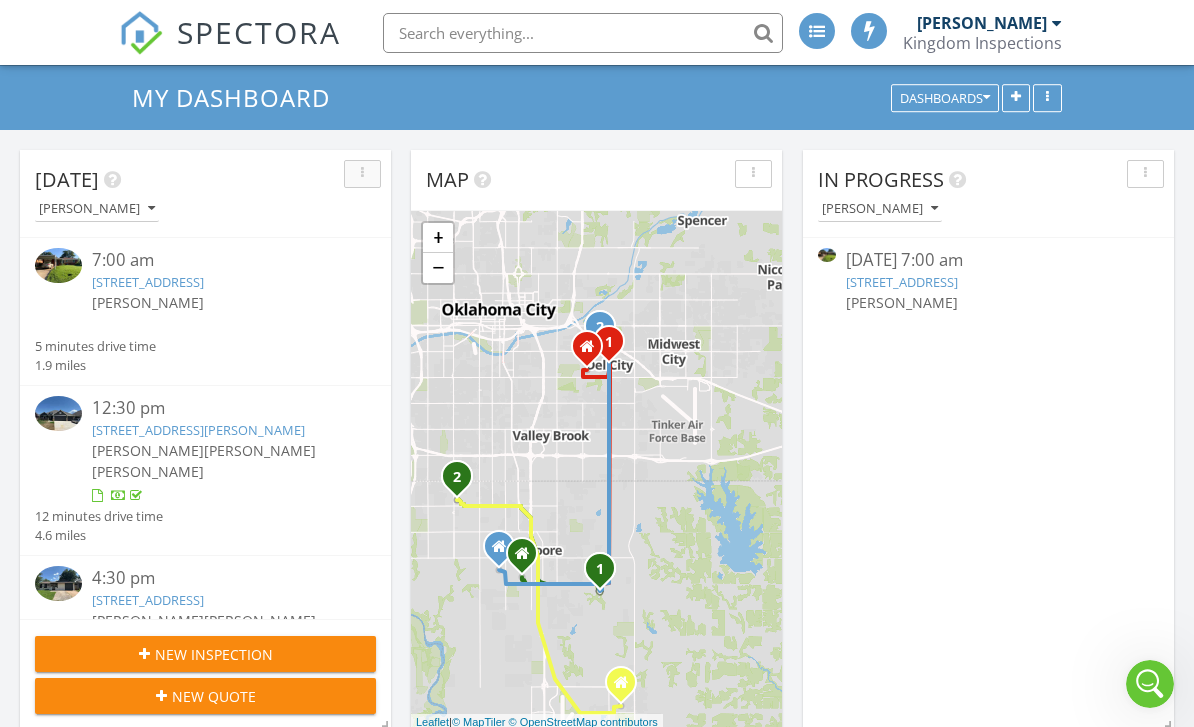 scroll, scrollTop: 51, scrollLeft: 0, axis: vertical 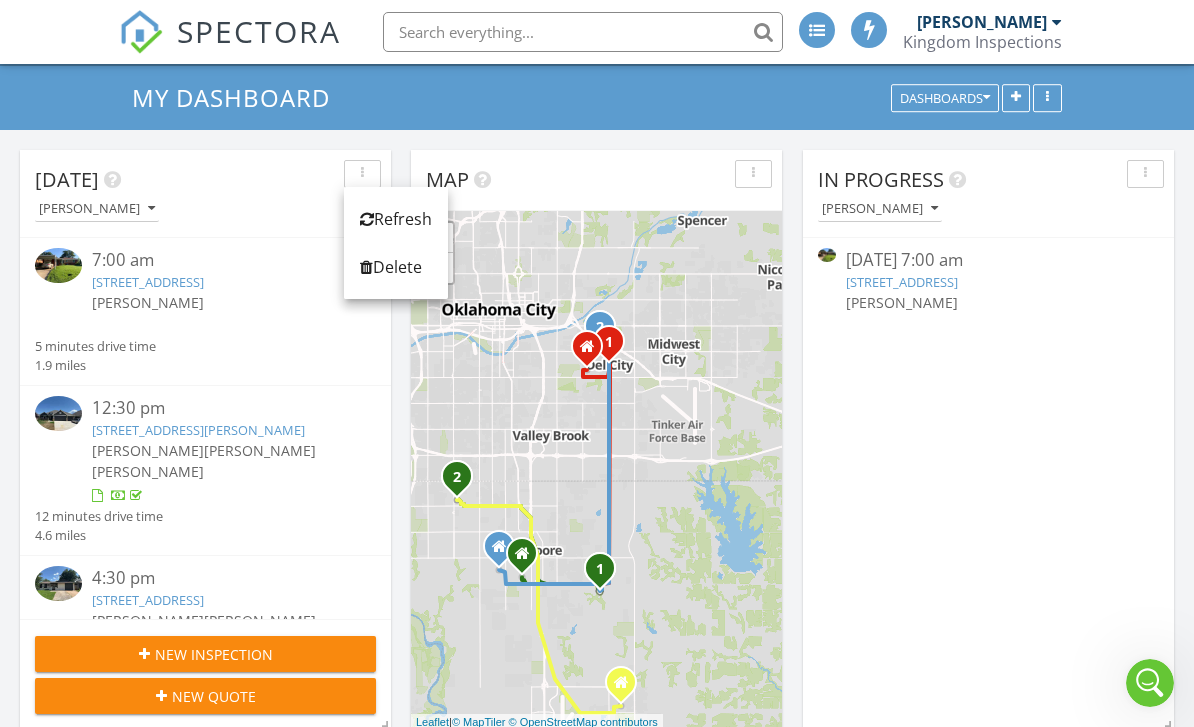 click on "Today
Travis Haberman" at bounding box center (205, 194) 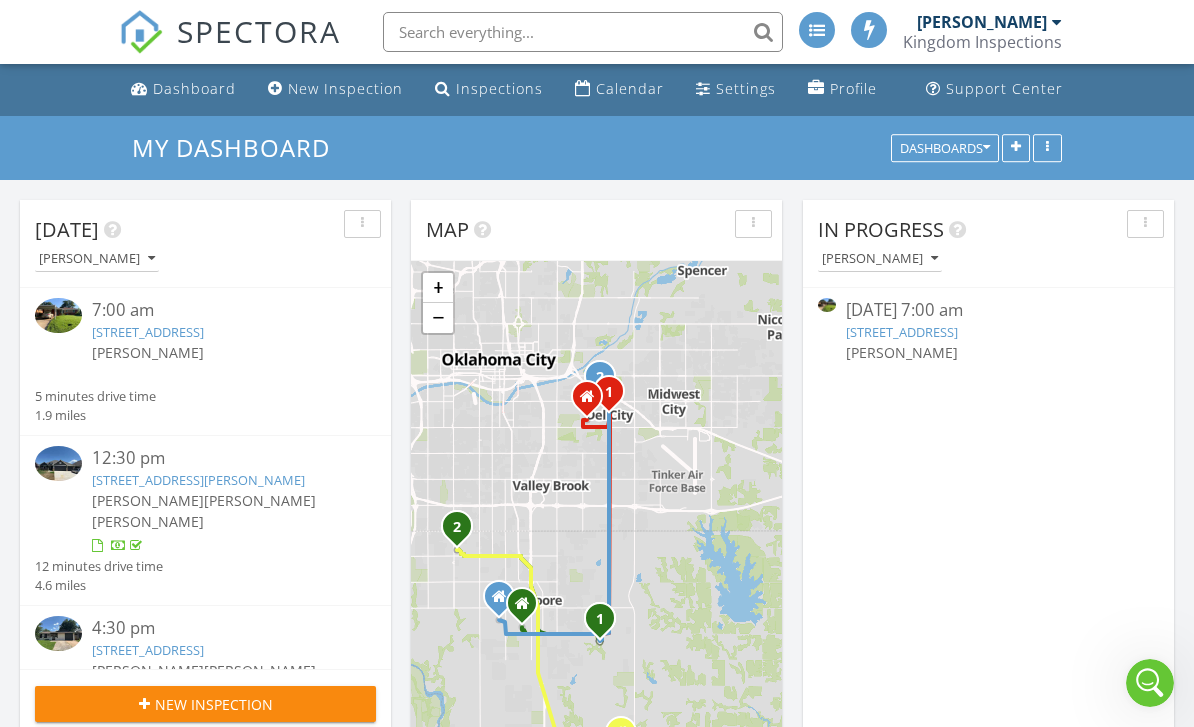 scroll, scrollTop: 0, scrollLeft: 0, axis: both 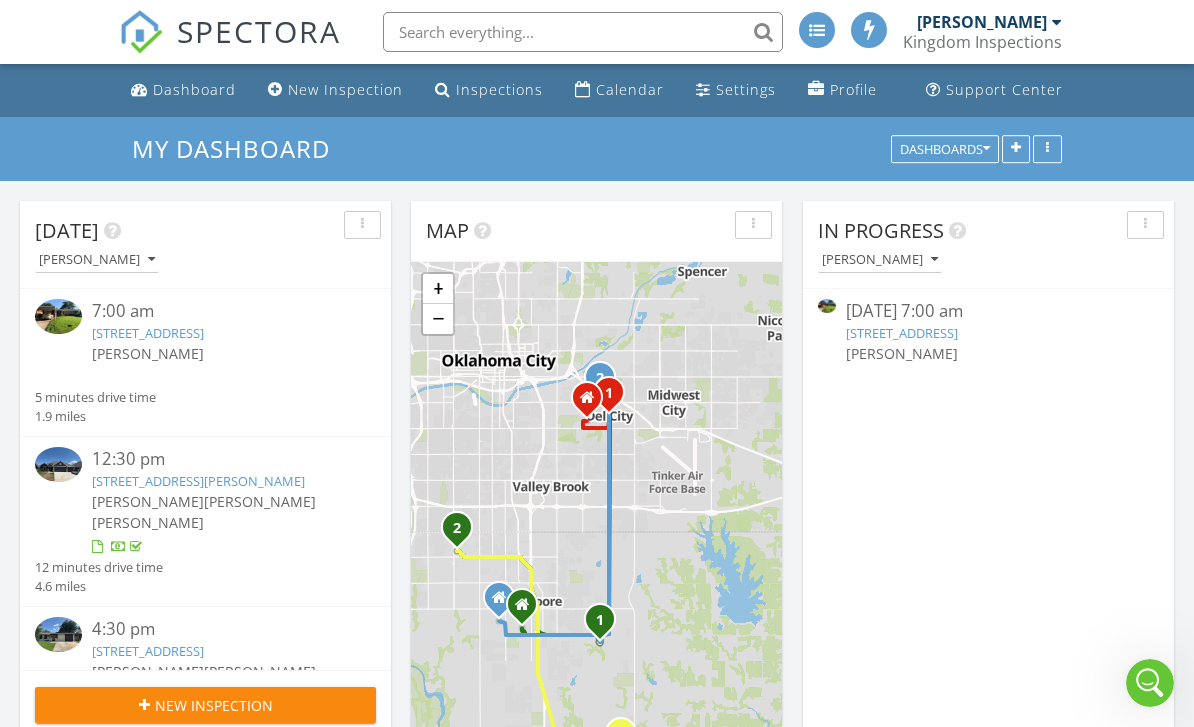 click on "Settings" at bounding box center [746, 89] 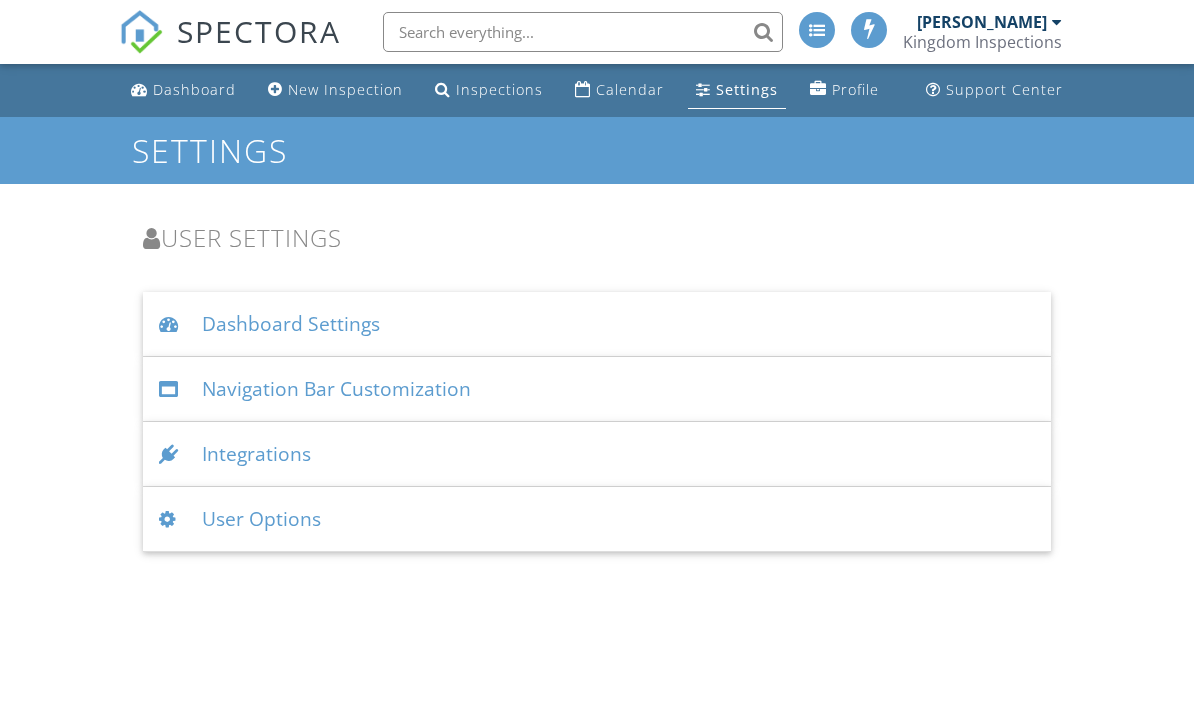 scroll, scrollTop: 0, scrollLeft: 0, axis: both 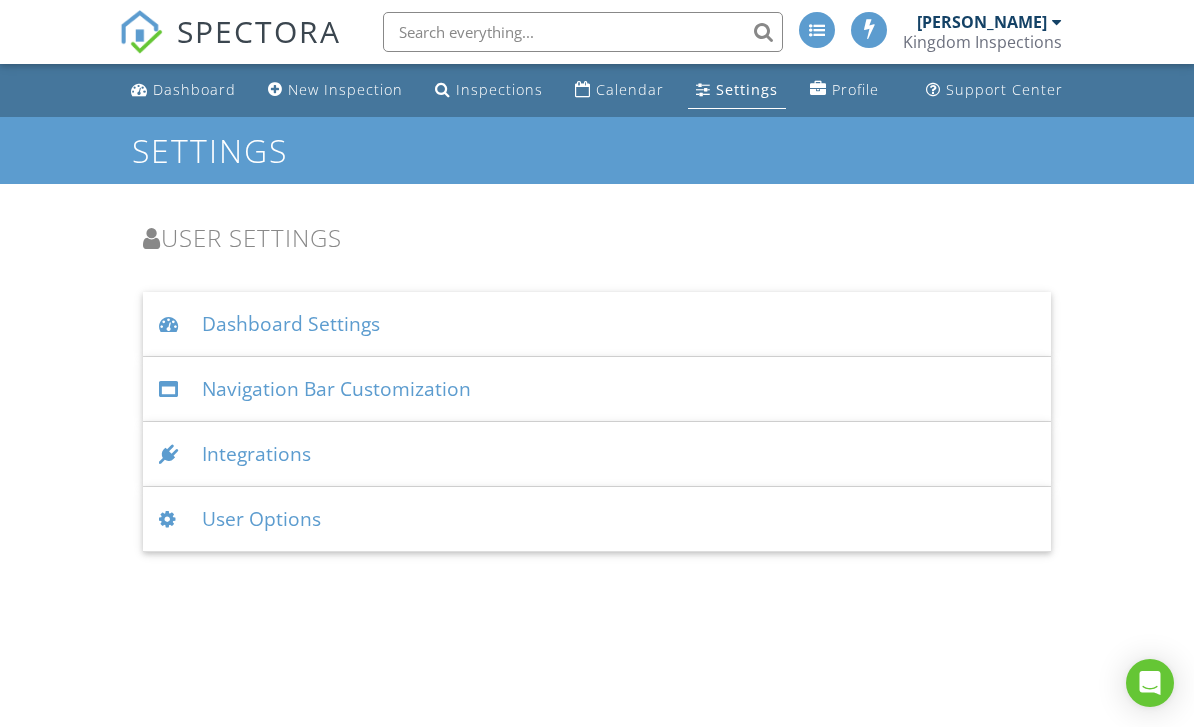 click on "Dashboard
New Inspection
Inspections
Calendar
Settings
Profile
Support Center
Settings
User Settings
Dashboard Settings
Full-width Dashboard
▼ No - use margins No - use margins Yes - full-width No - use margins
Yes - full-width
Calendar default view
▼ 4 Week Day Week 4 Week Month Day
Week
4 Week
Month
[DATE] widget default view
▼ My Schedule Only My Schedule Only All Inspectors' Schedules My Schedule Only
All Inspectors' Schedules
View x weeks before [DATE] (4-week view only)
▼ 0 0 1 2 0
1
2
View x days before [DATE] (week view only)
▼ 0 0 1 2 3 4 5 6 7 0
1
2
3
4
5
6
7
Beginning of work day (calendar display)
▼ 7AM 5AM 6AM 7AM 8AM 9AM 5AM
6AM
7AM
8AM
9AM
End of work day (calendar display)
▼ 8PM 12PM 1PM 2PM 3PM" at bounding box center (597, 308) 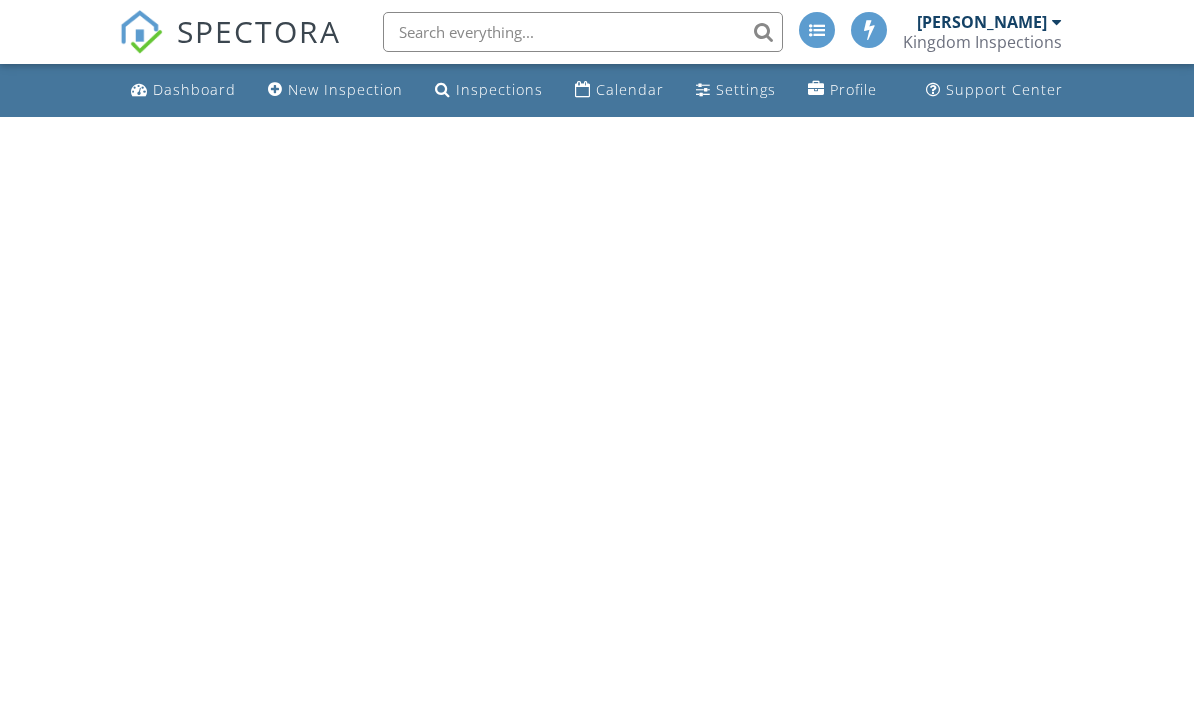 scroll, scrollTop: 0, scrollLeft: 0, axis: both 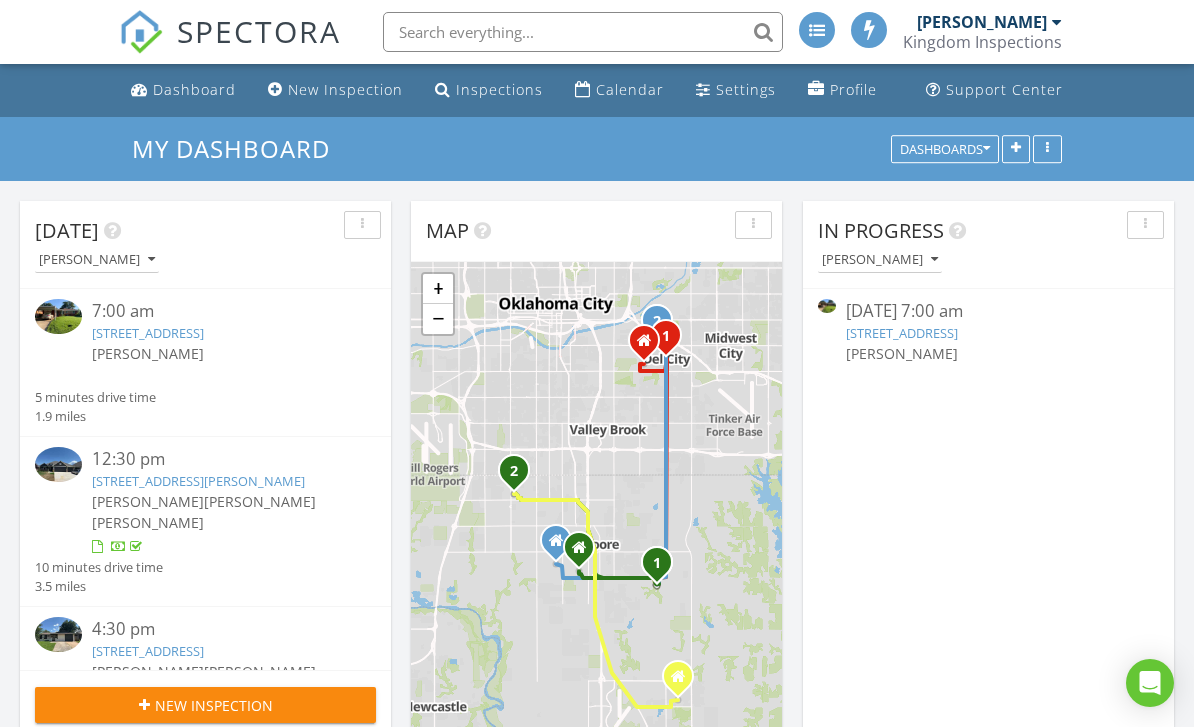 click at bounding box center (1047, 149) 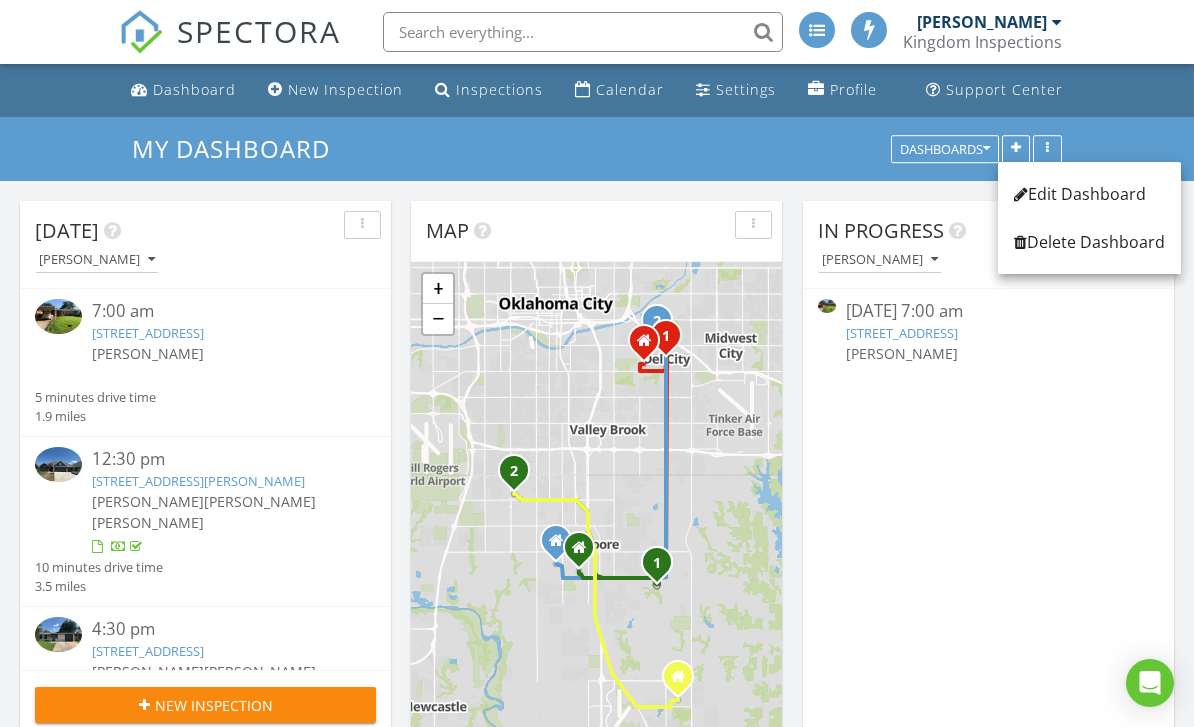 click on "In Progress
[PERSON_NAME]
[DATE] 7:00 am   123 most recent , [GEOGRAPHIC_DATA]
[PERSON_NAME]" at bounding box center (988, 491) 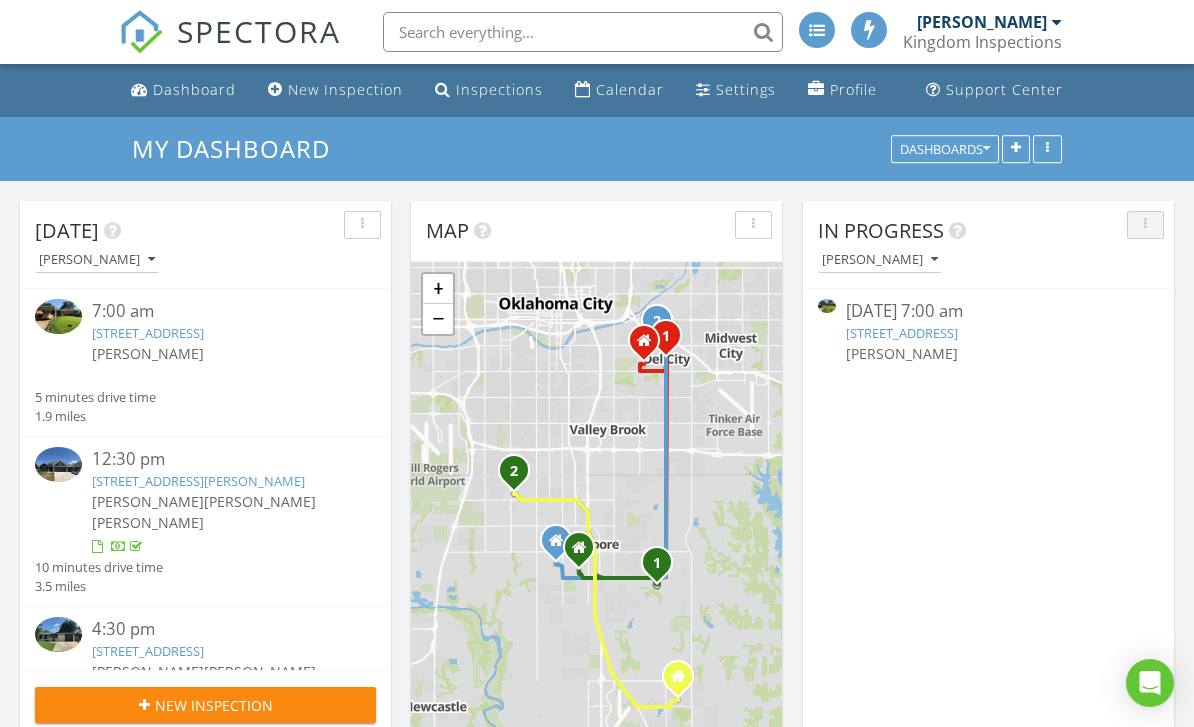 click at bounding box center [1145, 225] 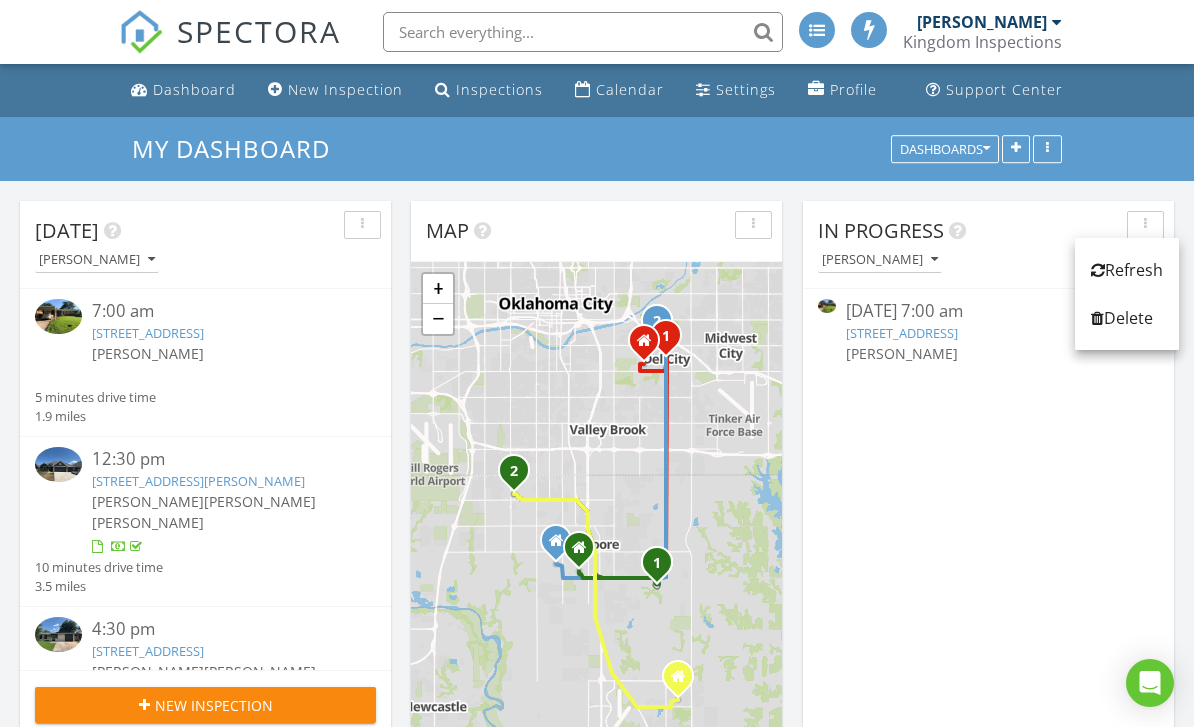 click on "In Progress
Travis Haberman
07/10/25 7:00 am   123 most recent , Del City, OK 73115
Travis Haberman" at bounding box center [988, 491] 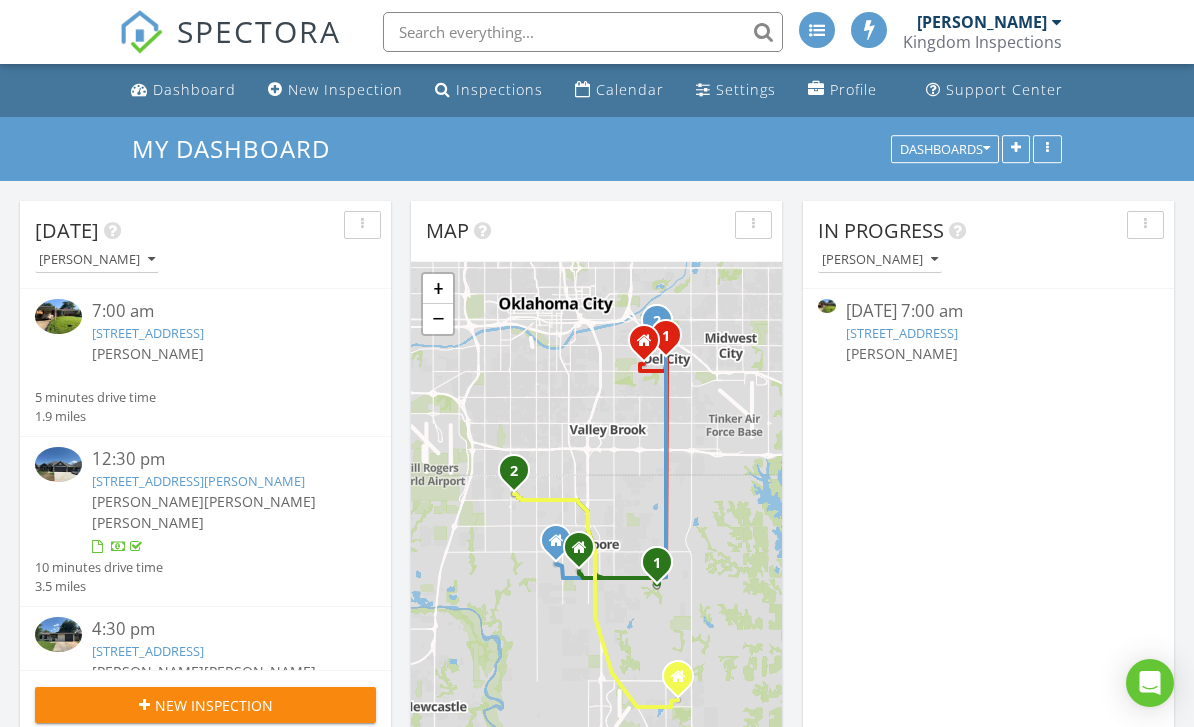 click at bounding box center (1057, 22) 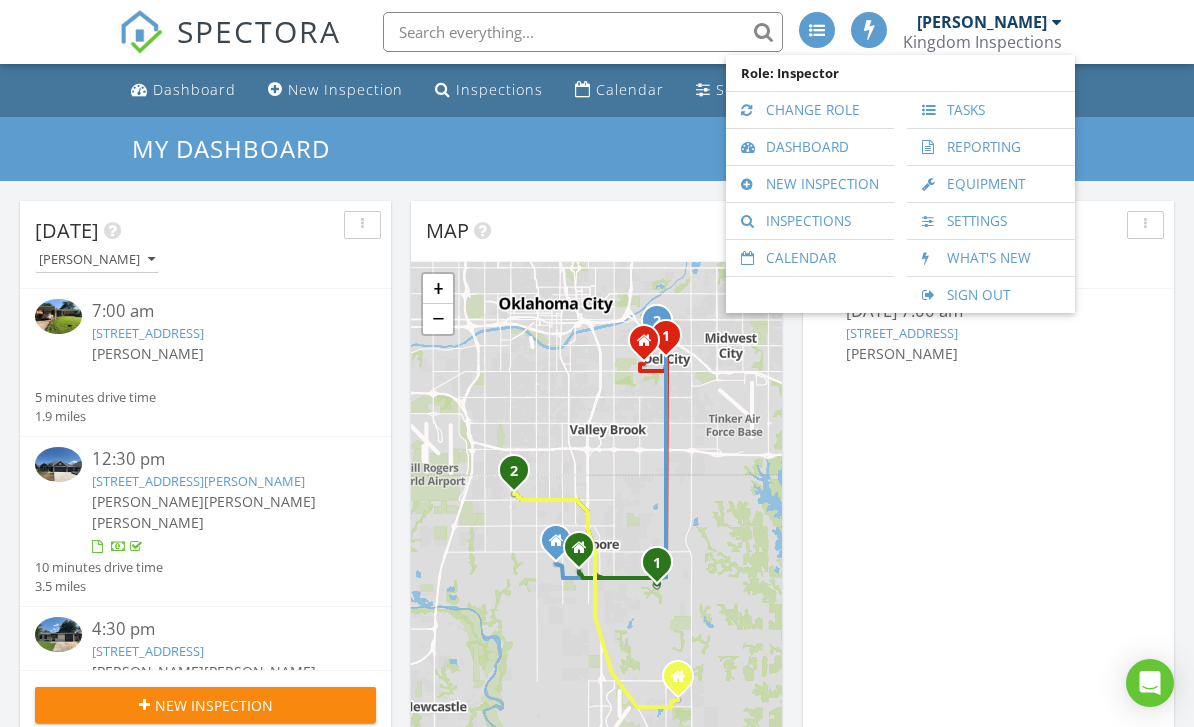 click on "Equipment" at bounding box center [991, 184] 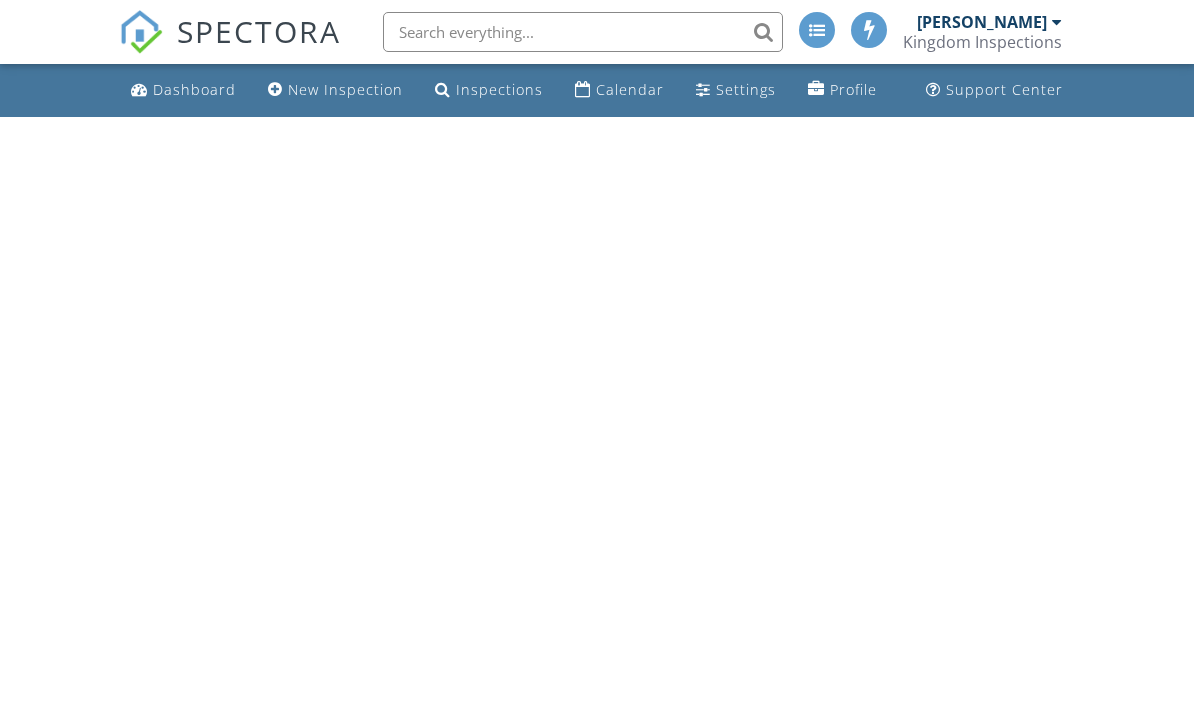 scroll, scrollTop: 0, scrollLeft: 0, axis: both 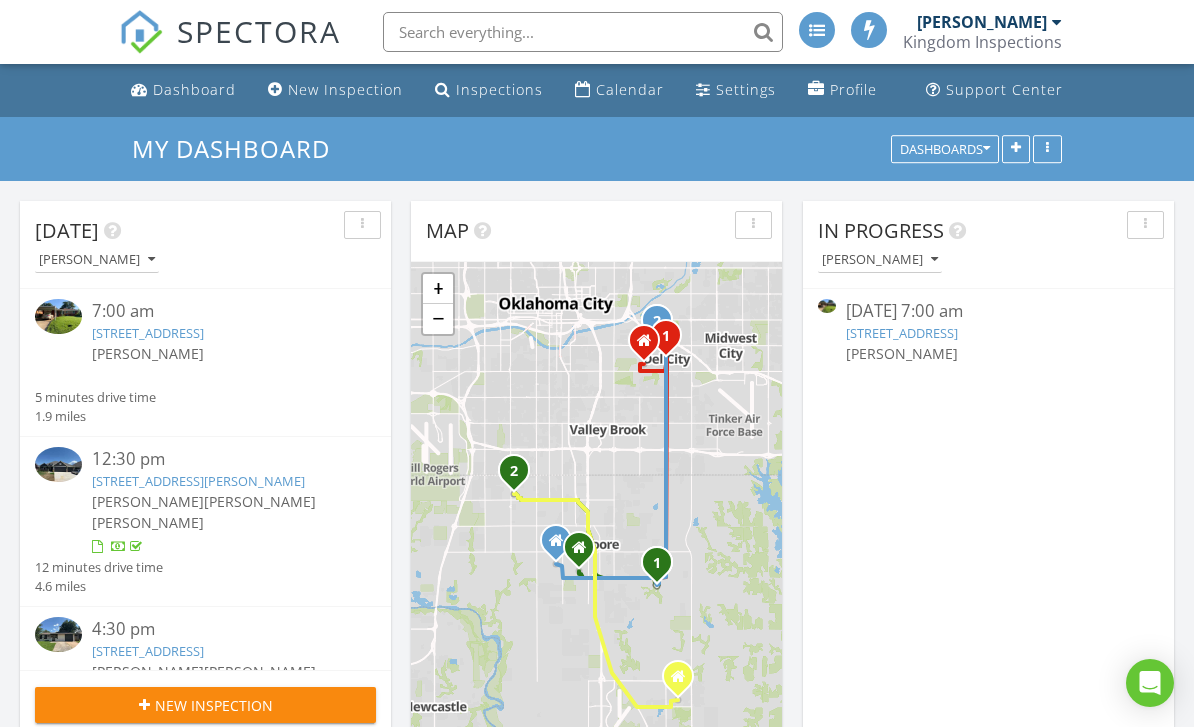 click on "My Dashboard" at bounding box center [239, 148] 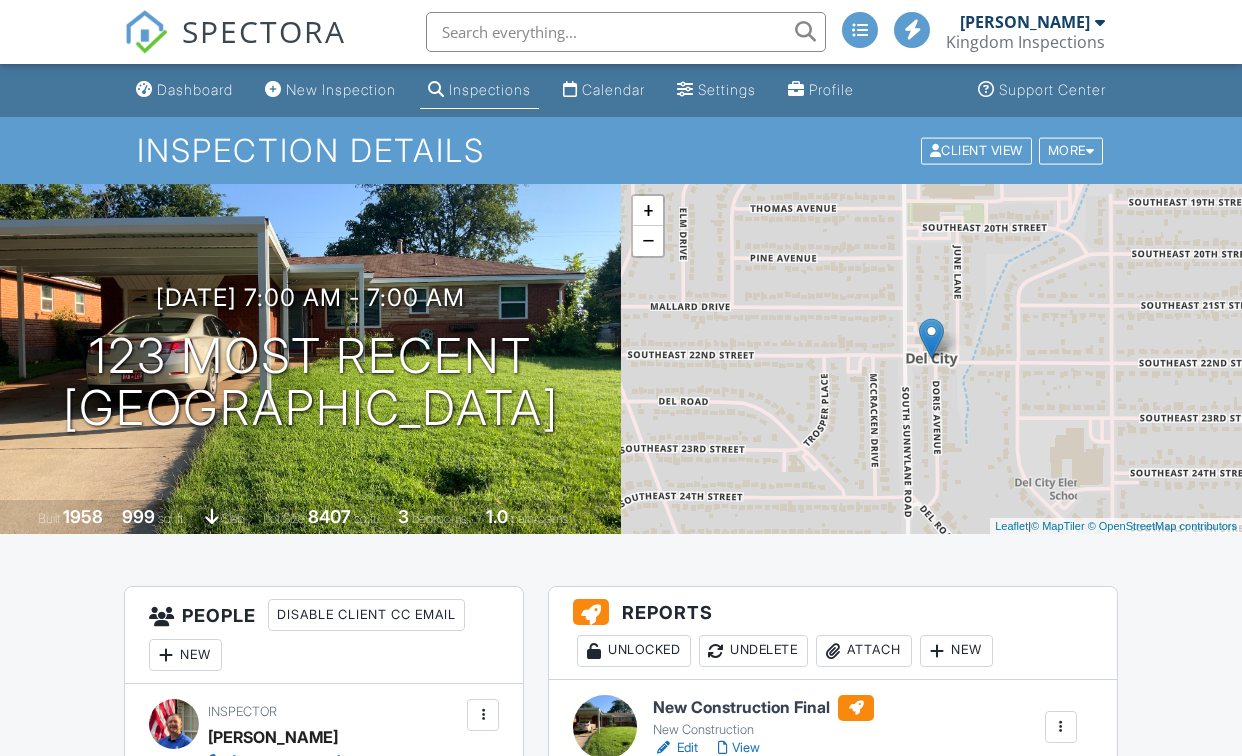 scroll, scrollTop: 0, scrollLeft: 0, axis: both 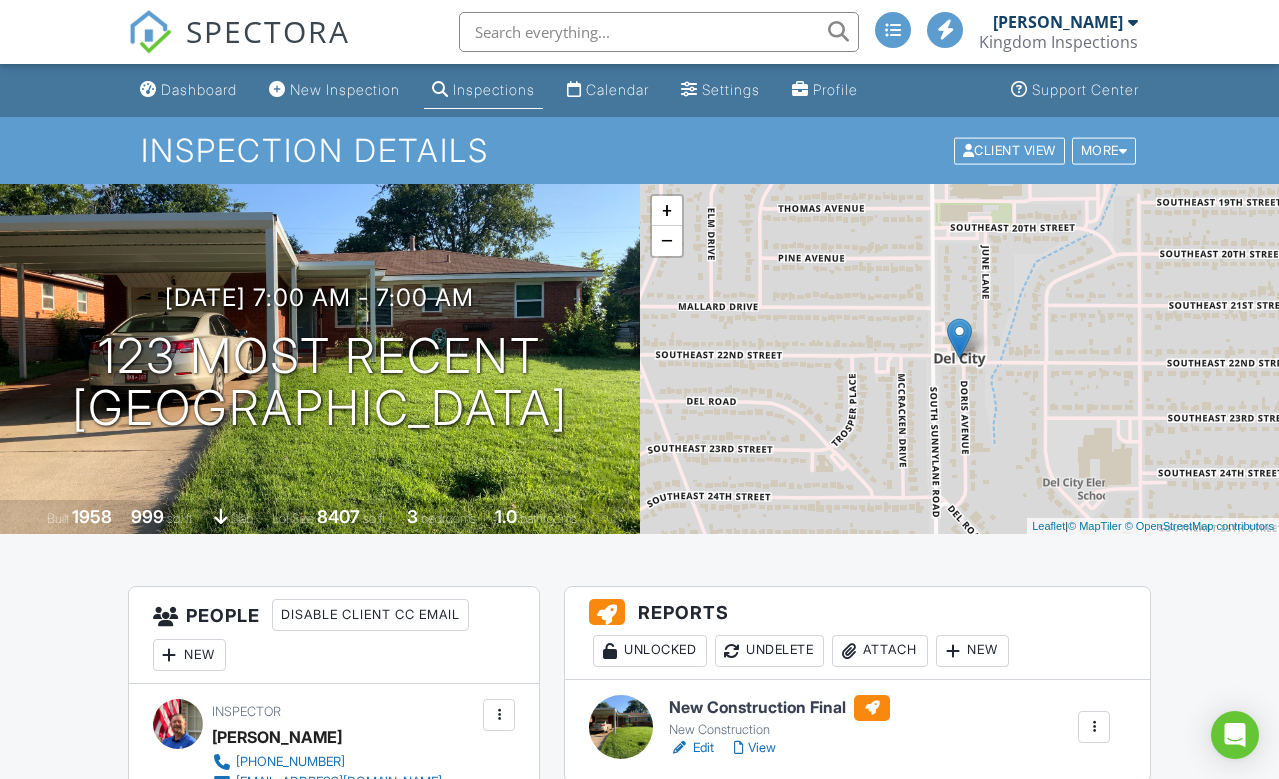 click at bounding box center [1133, 22] 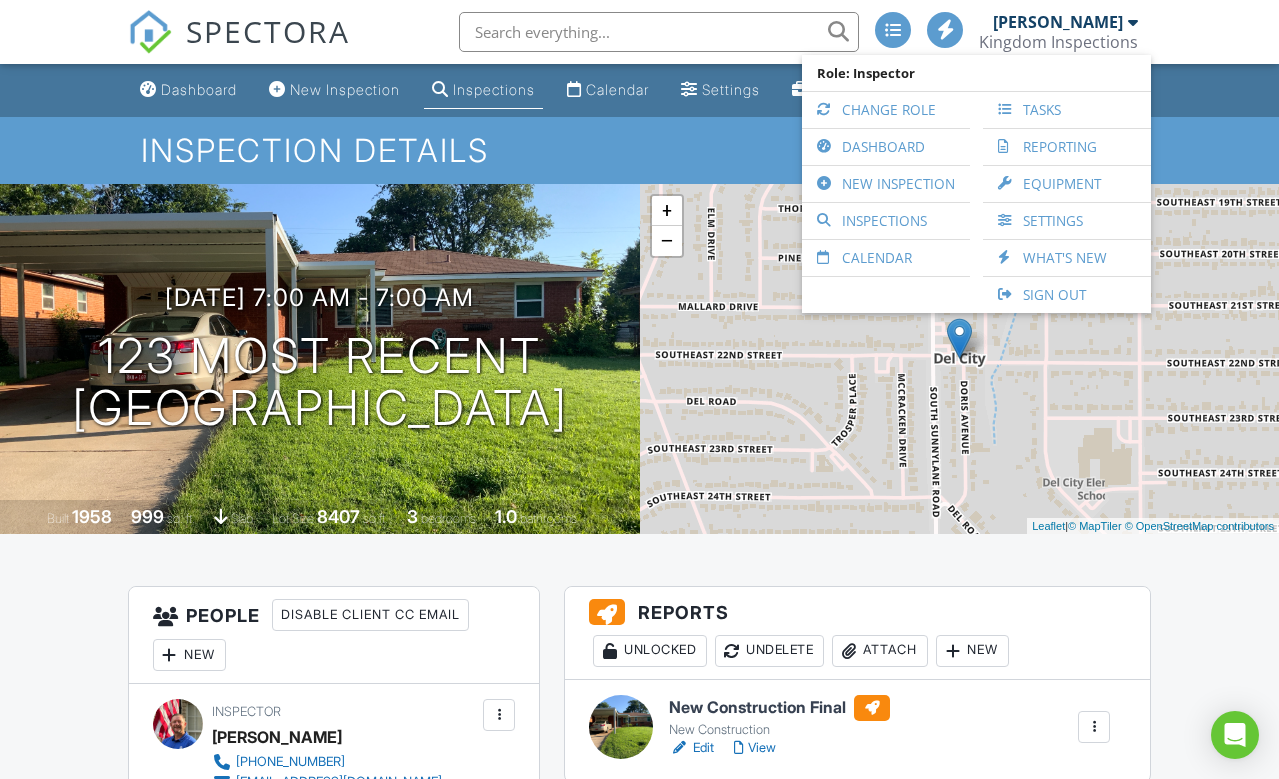 click on "Dashboard" at bounding box center [886, 147] 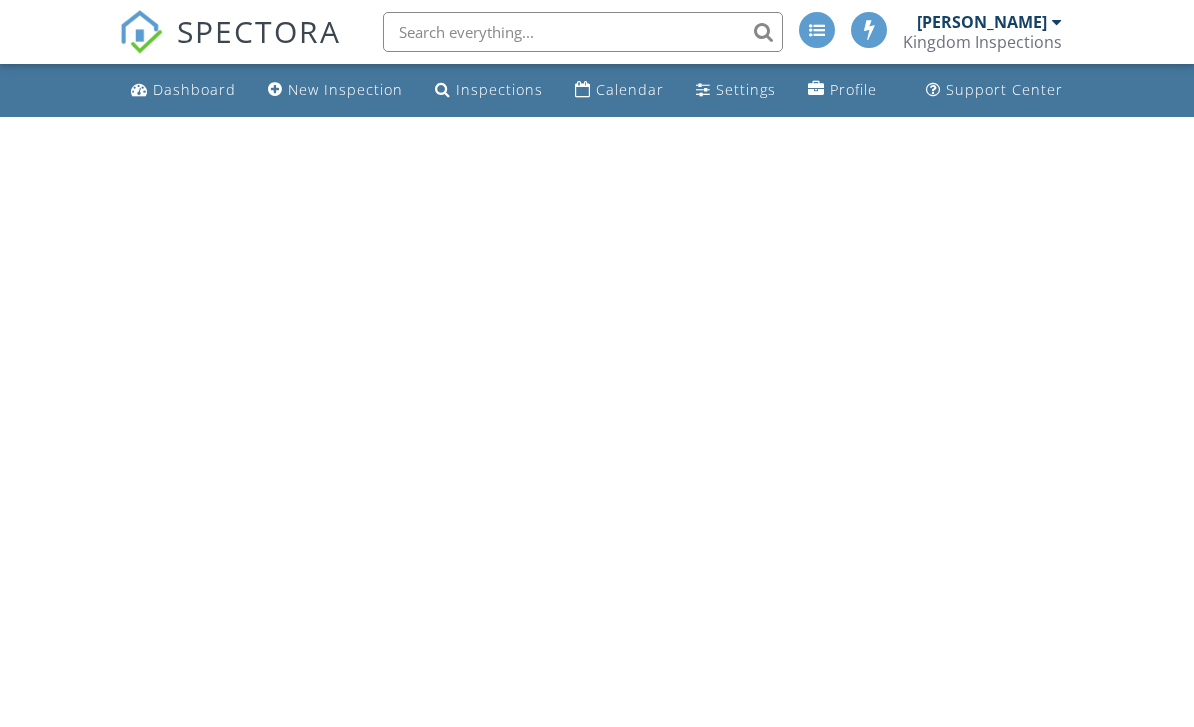 scroll, scrollTop: 0, scrollLeft: 0, axis: both 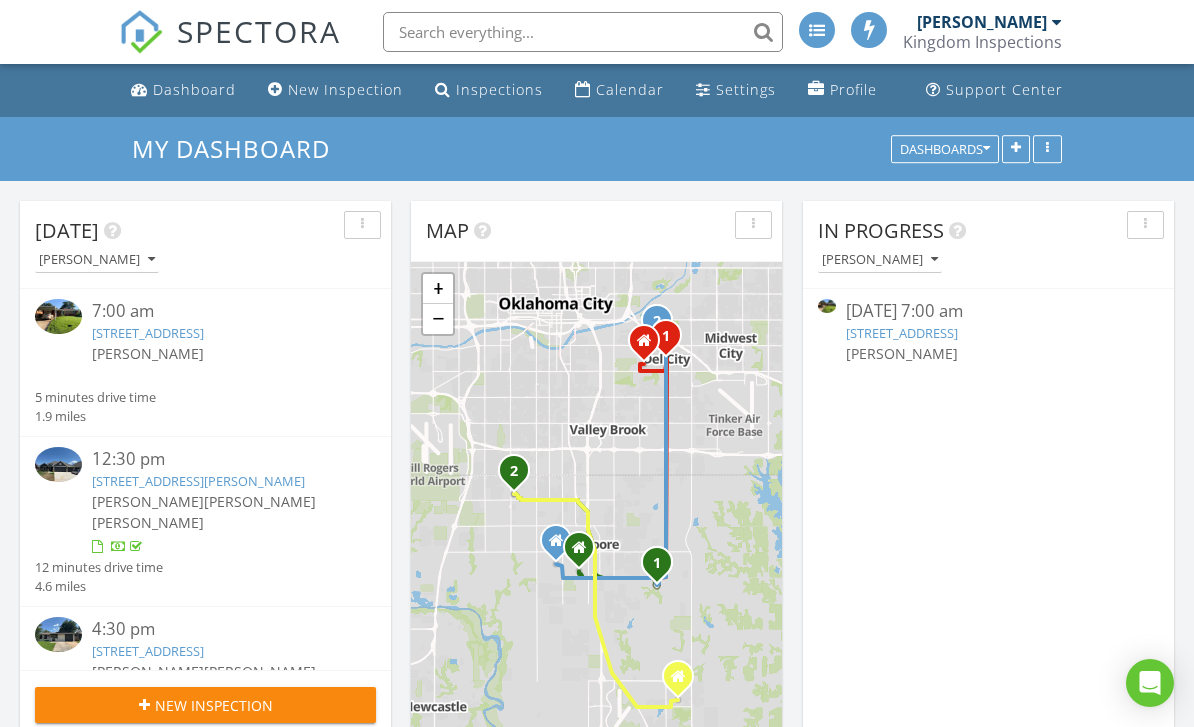 click at bounding box center [583, 32] 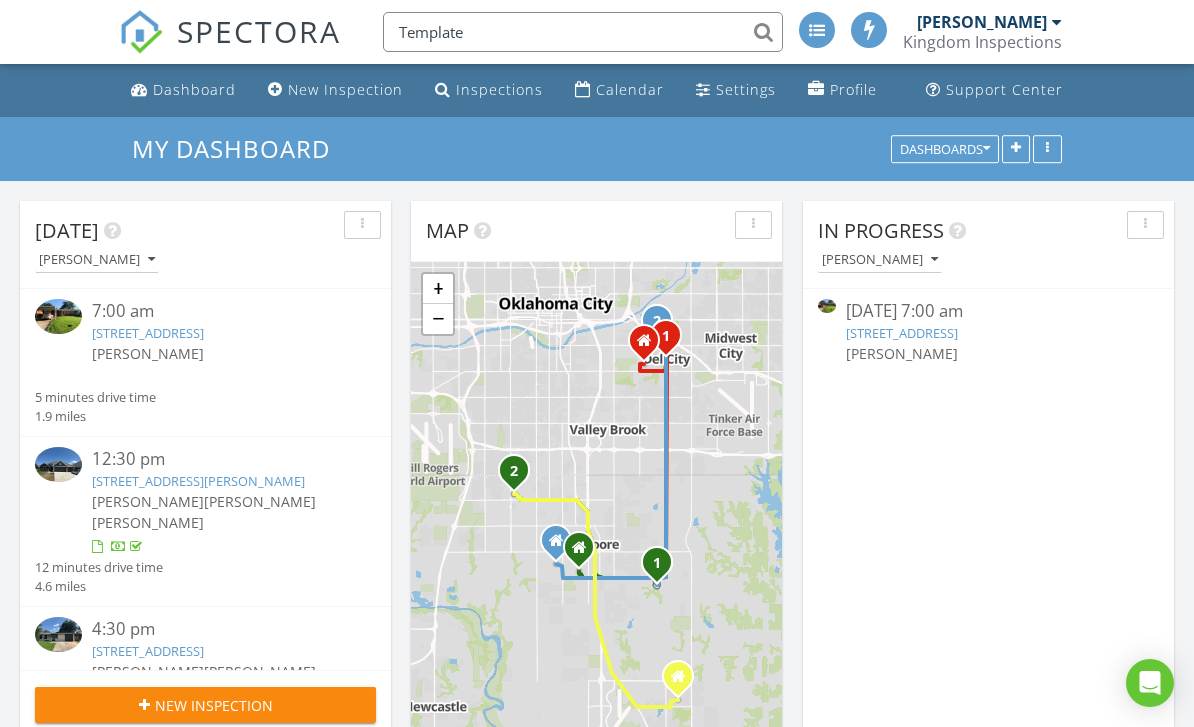 type on "Template" 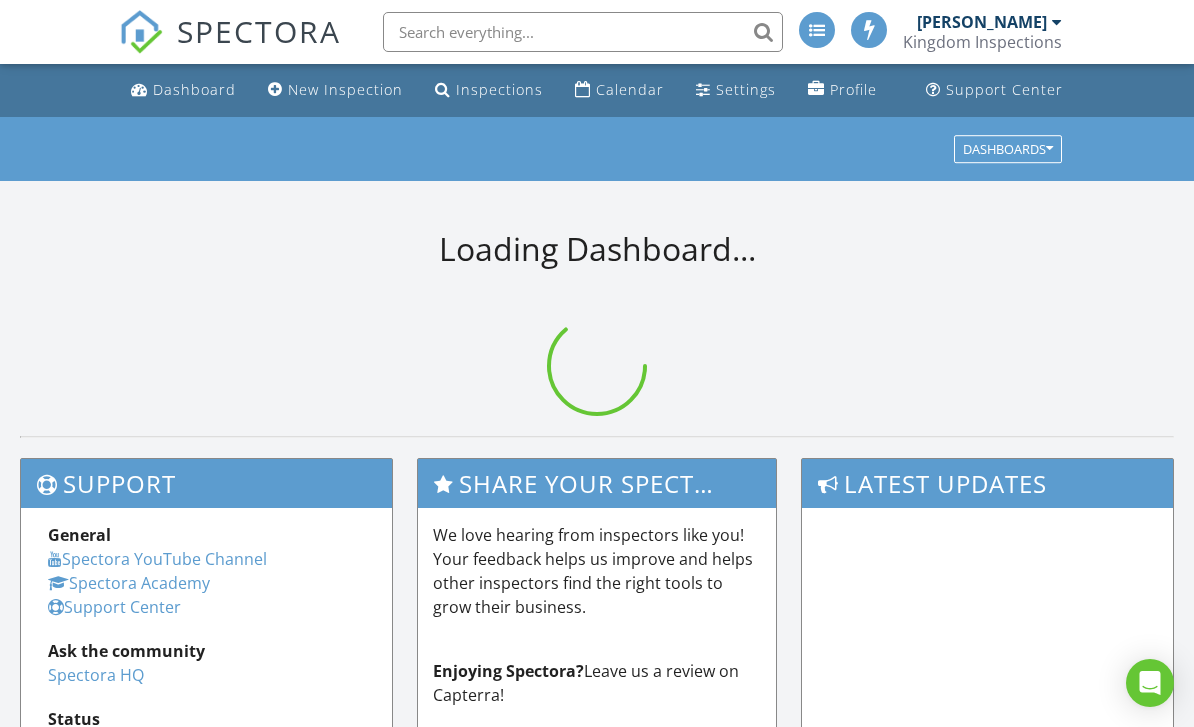 scroll, scrollTop: 0, scrollLeft: 0, axis: both 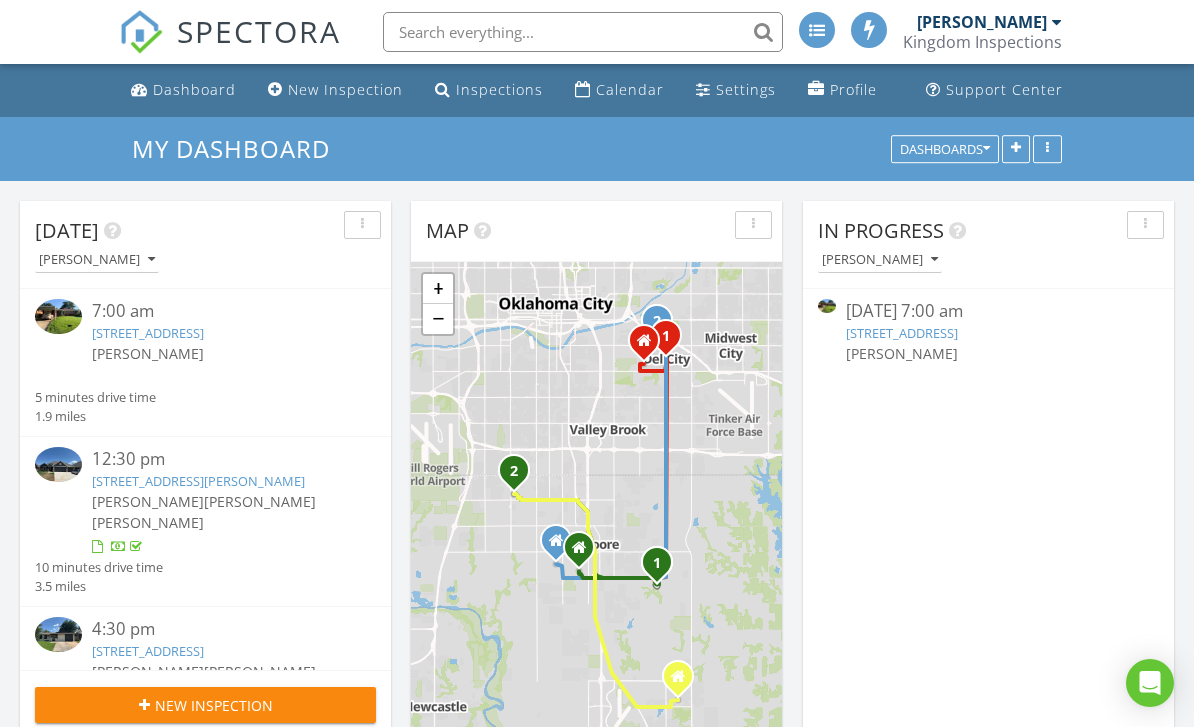 click on "Dashboard
New Inspection
Inspections
Calendar
Settings
Profile
Support Center" at bounding box center (597, 90) 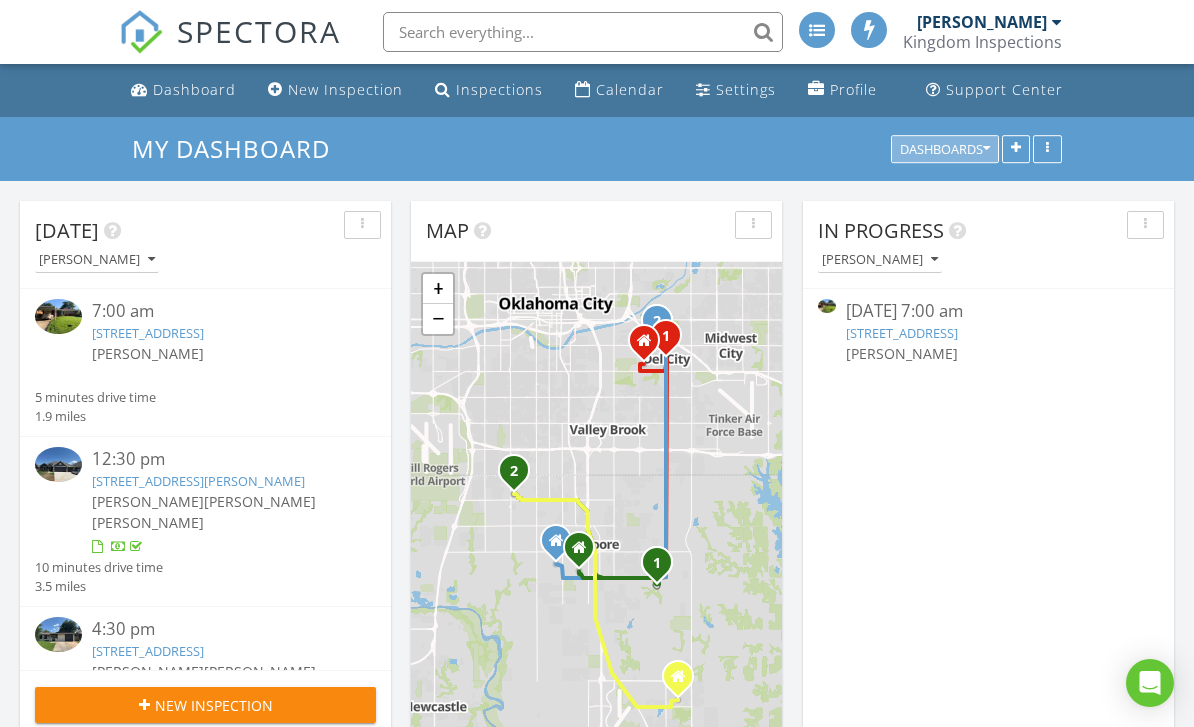 click on "Dashboards" at bounding box center (945, 149) 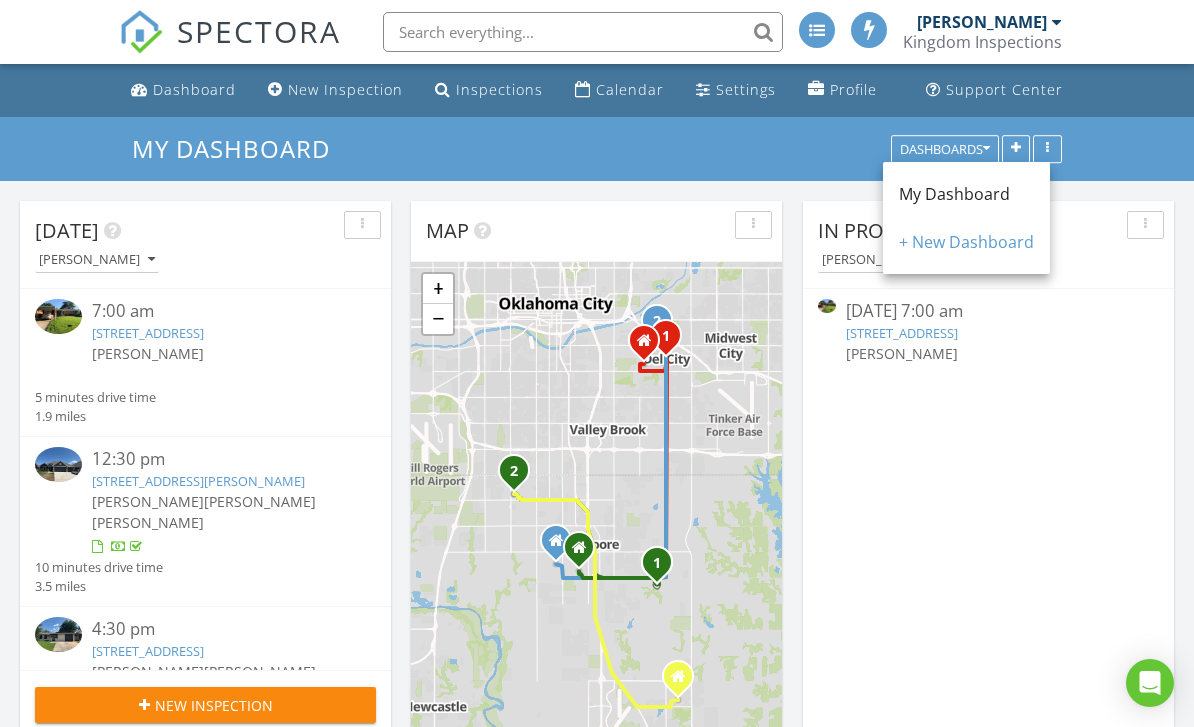 click on "My Dashboard" at bounding box center (954, 194) 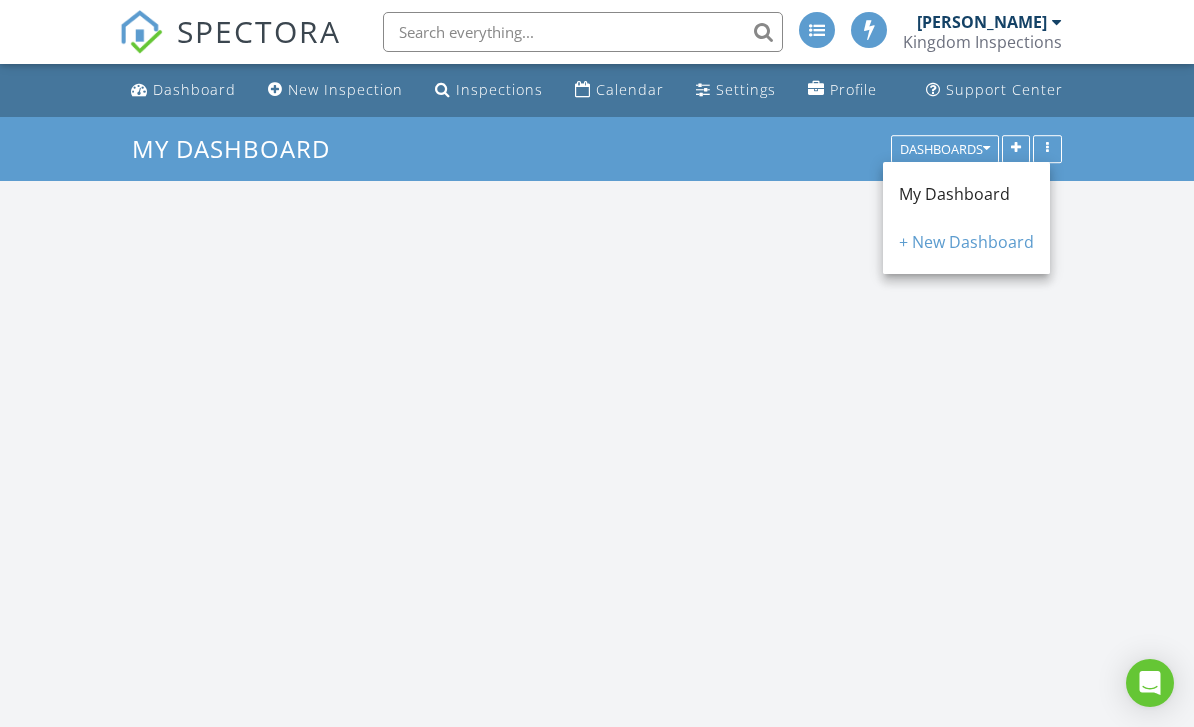 scroll, scrollTop: 10, scrollLeft: 10, axis: both 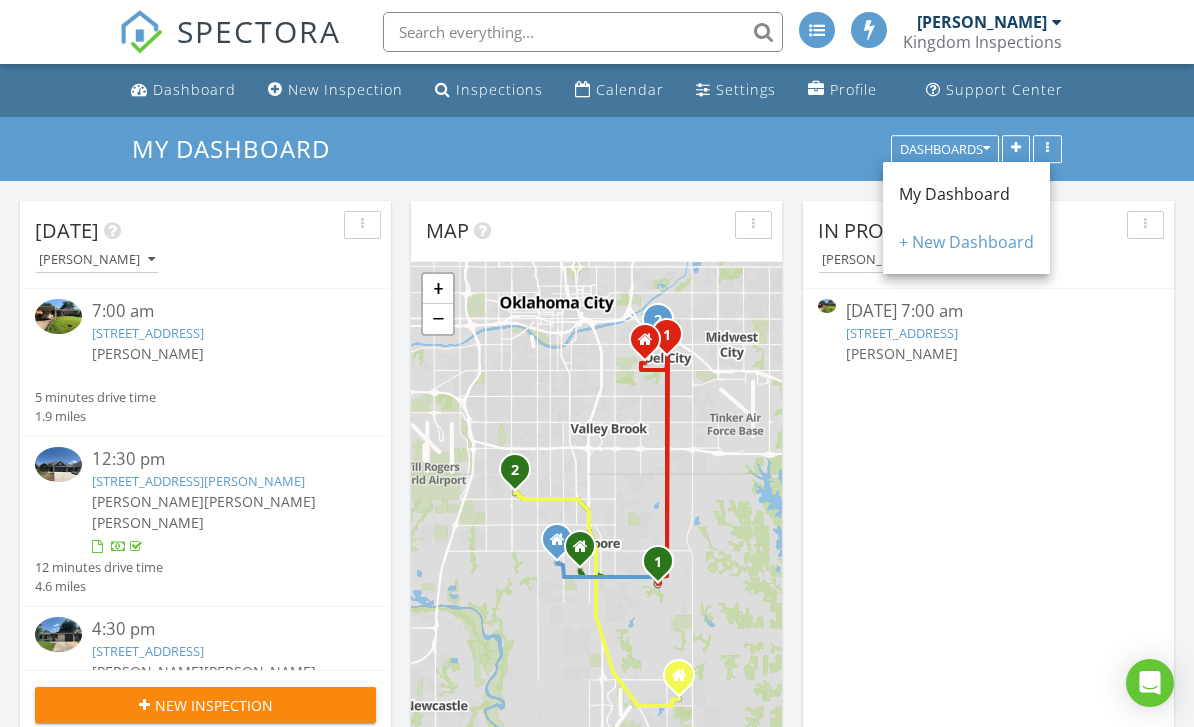 click on "+ New Dashboard" at bounding box center [966, 242] 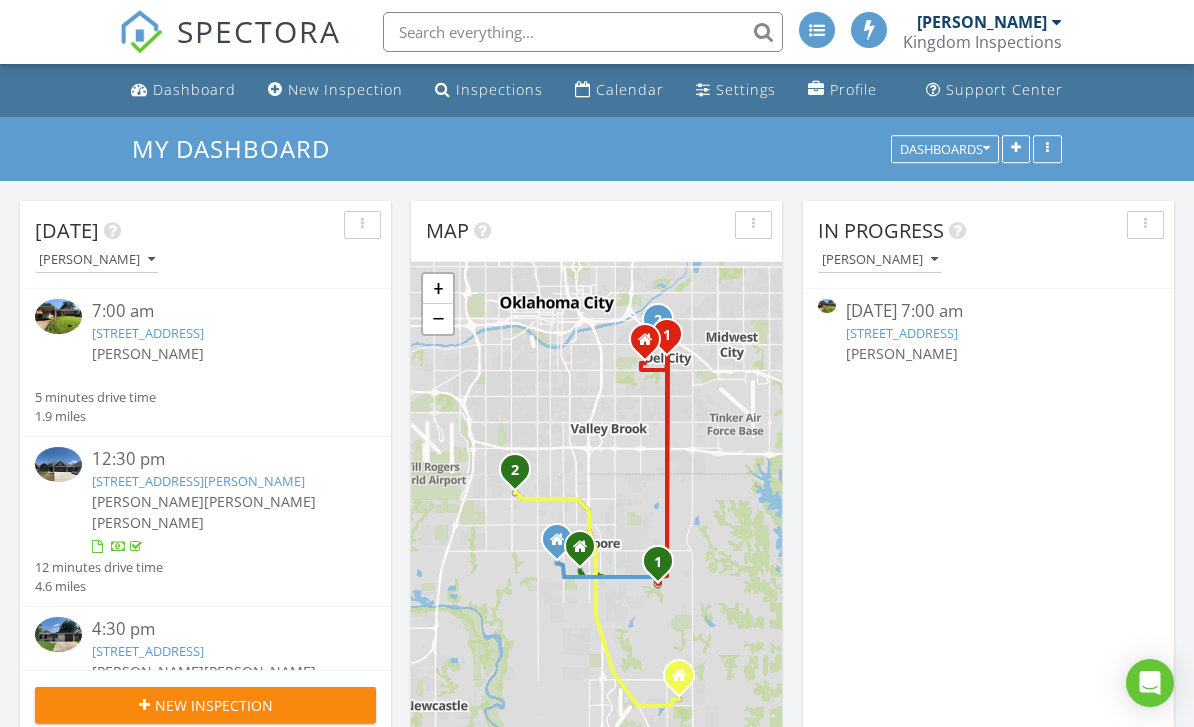 click at bounding box center (1016, 149) 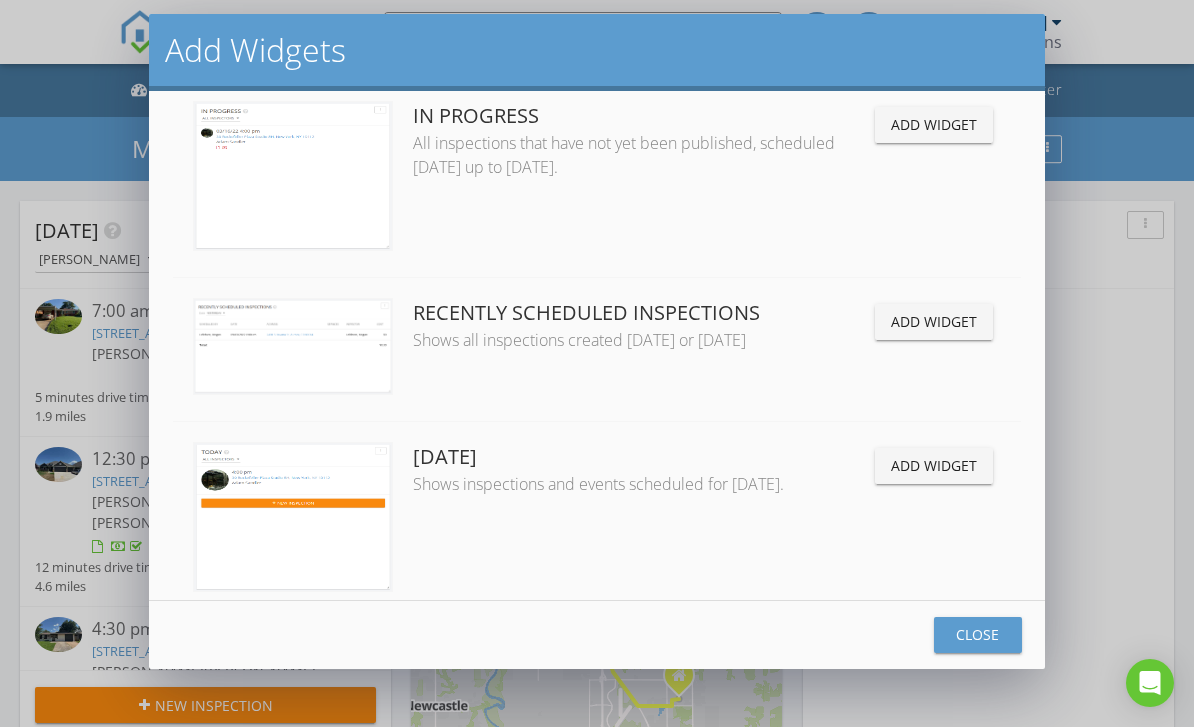 scroll, scrollTop: 820, scrollLeft: 0, axis: vertical 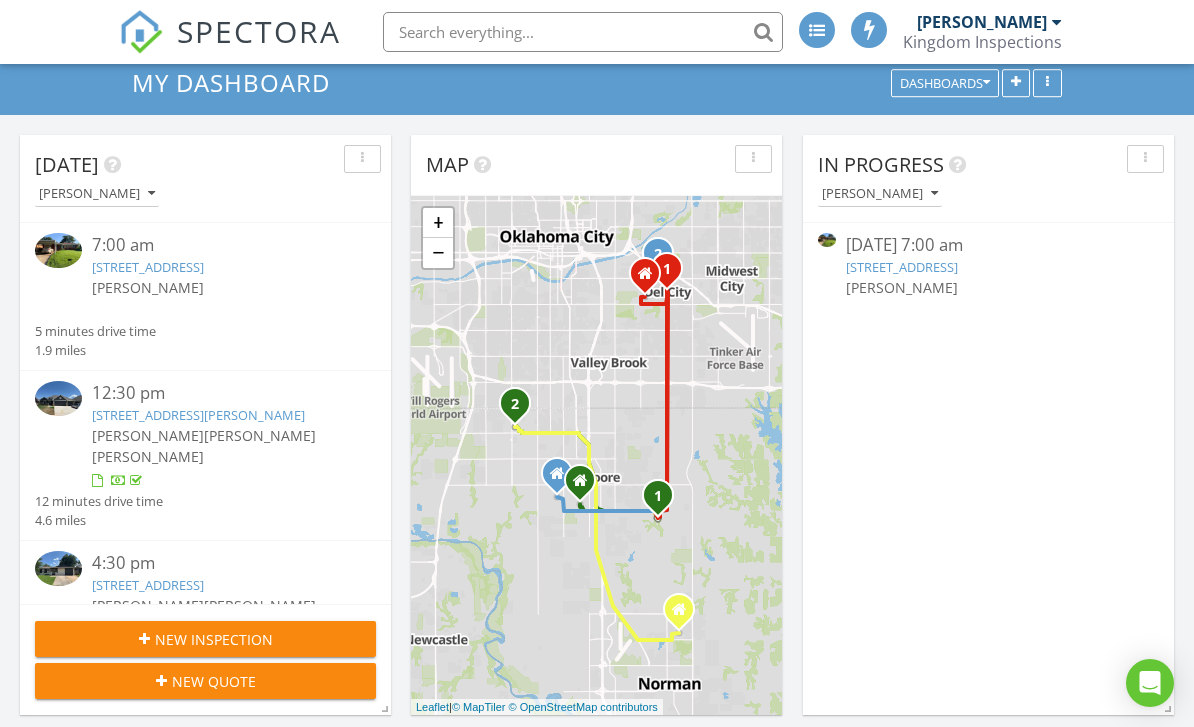click on "In Progress
Travis Haberman
07/10/25 7:00 am   123 most recent , Del City, OK 73115
Travis Haberman" at bounding box center [988, 425] 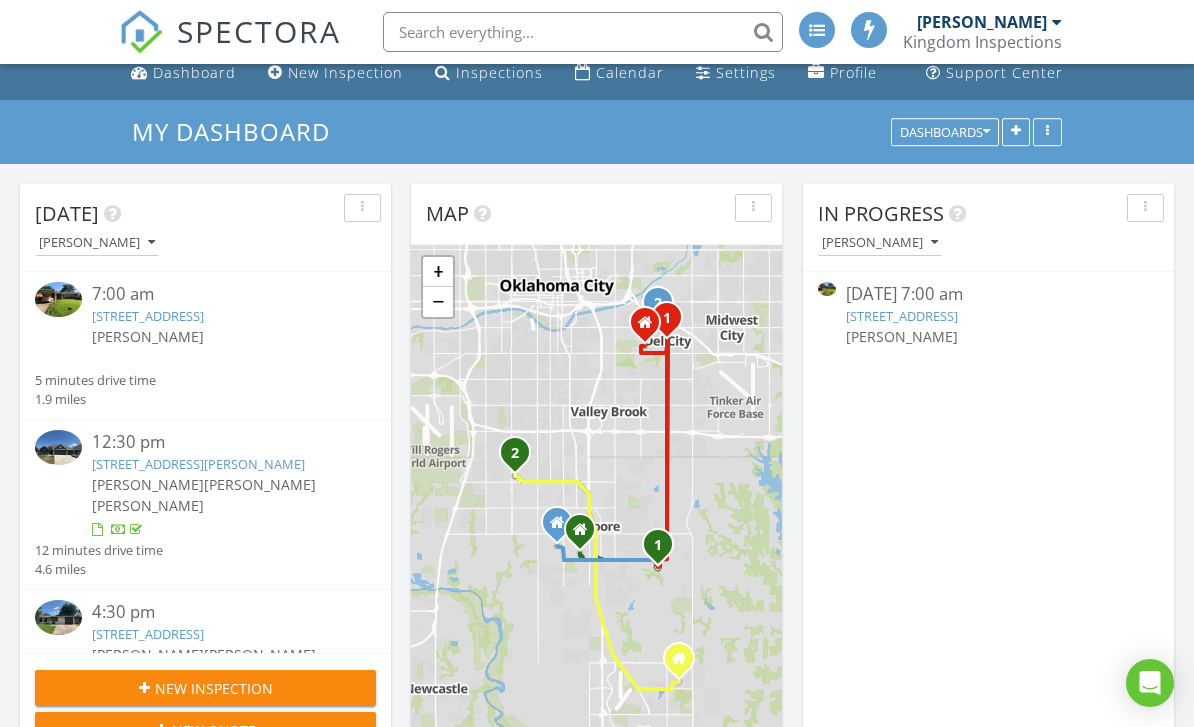 scroll, scrollTop: 0, scrollLeft: 0, axis: both 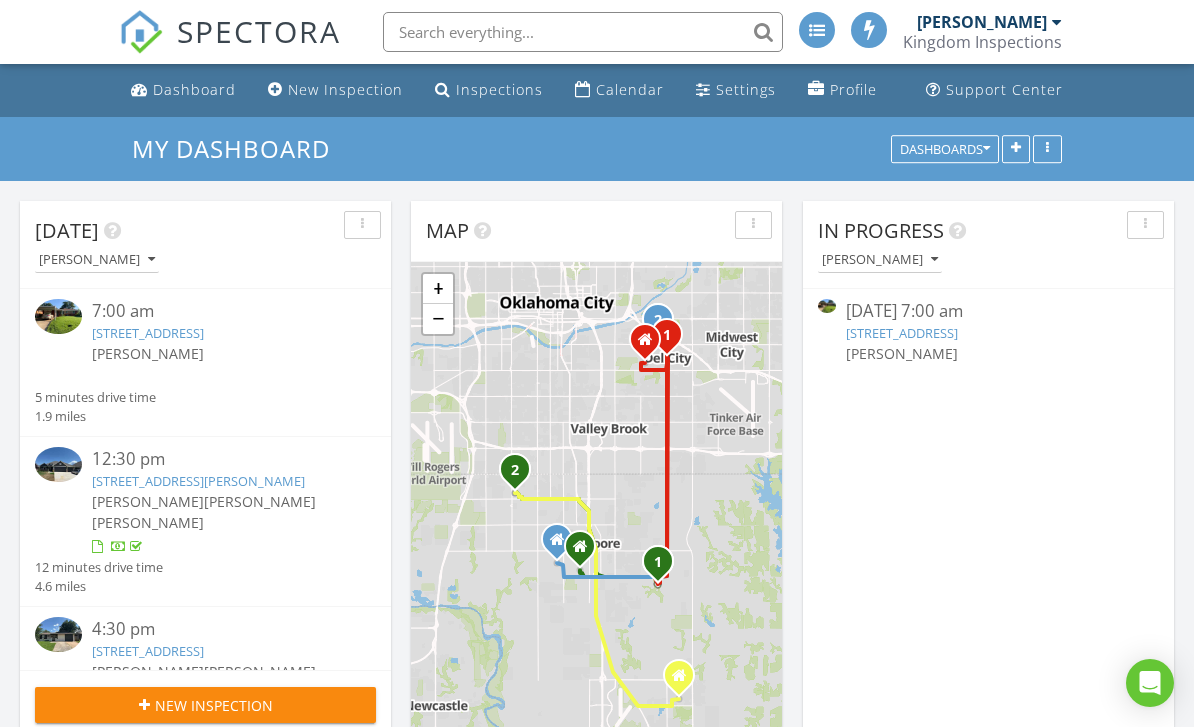 click at bounding box center [1047, 149] 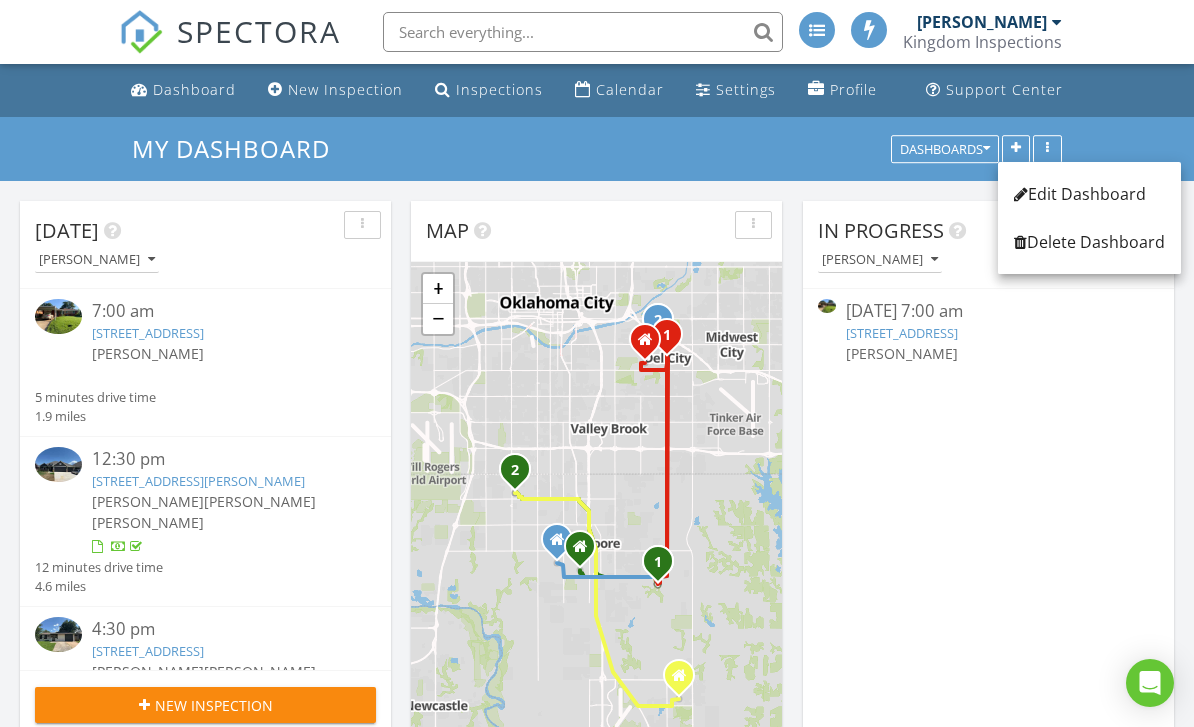 click on "Edit Dashboard" at bounding box center [1089, 194] 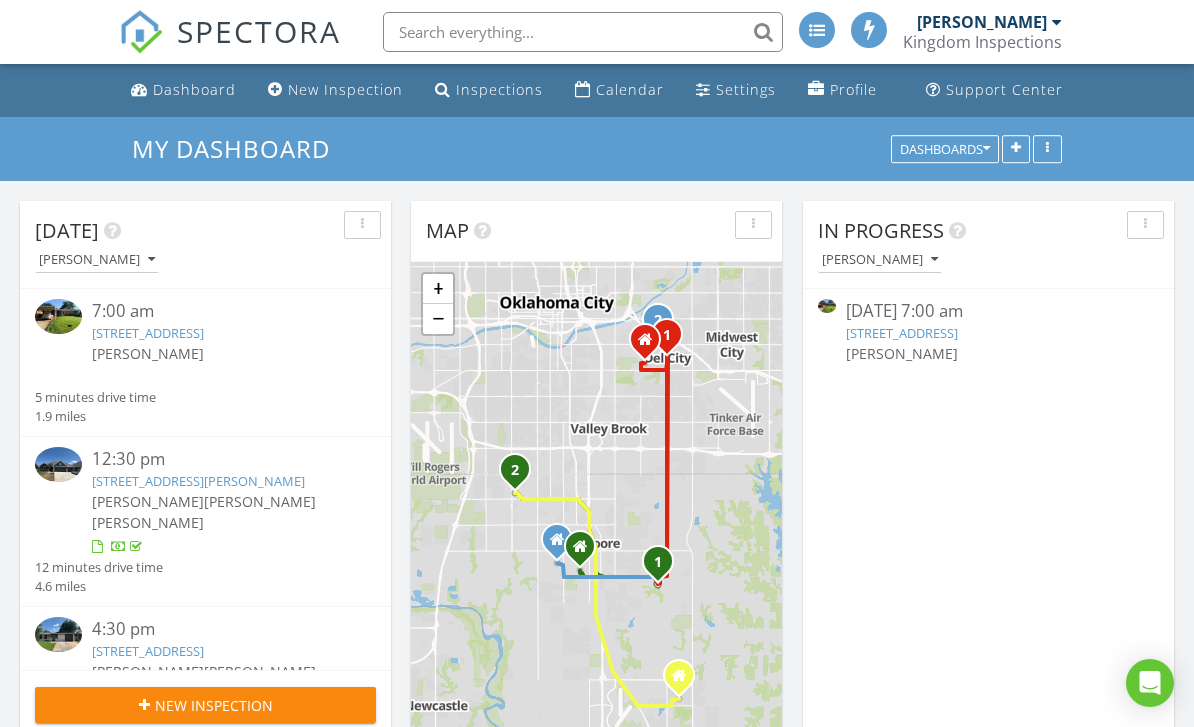 click on "In Progress
Travis Haberman
07/10/25 7:00 am   123 most recent , Del City, OK 73115
Travis Haberman" at bounding box center (988, 491) 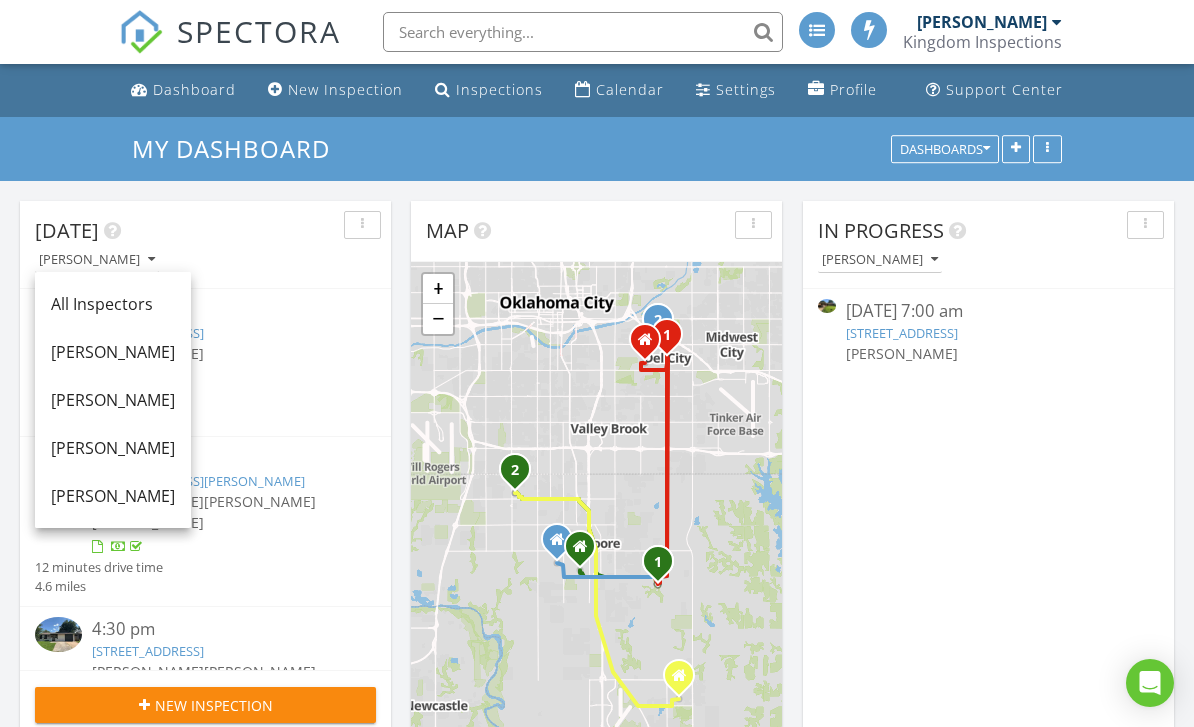 click on "Today
Travis Haberman" at bounding box center [205, 245] 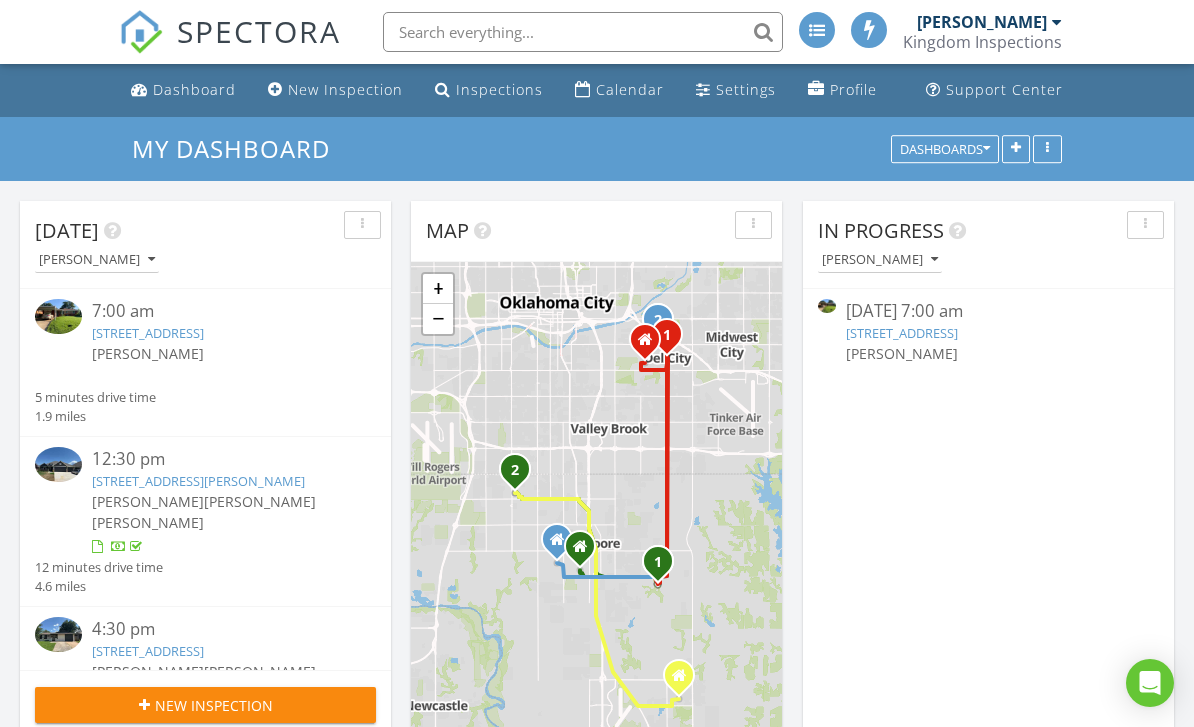 click at bounding box center (362, 225) 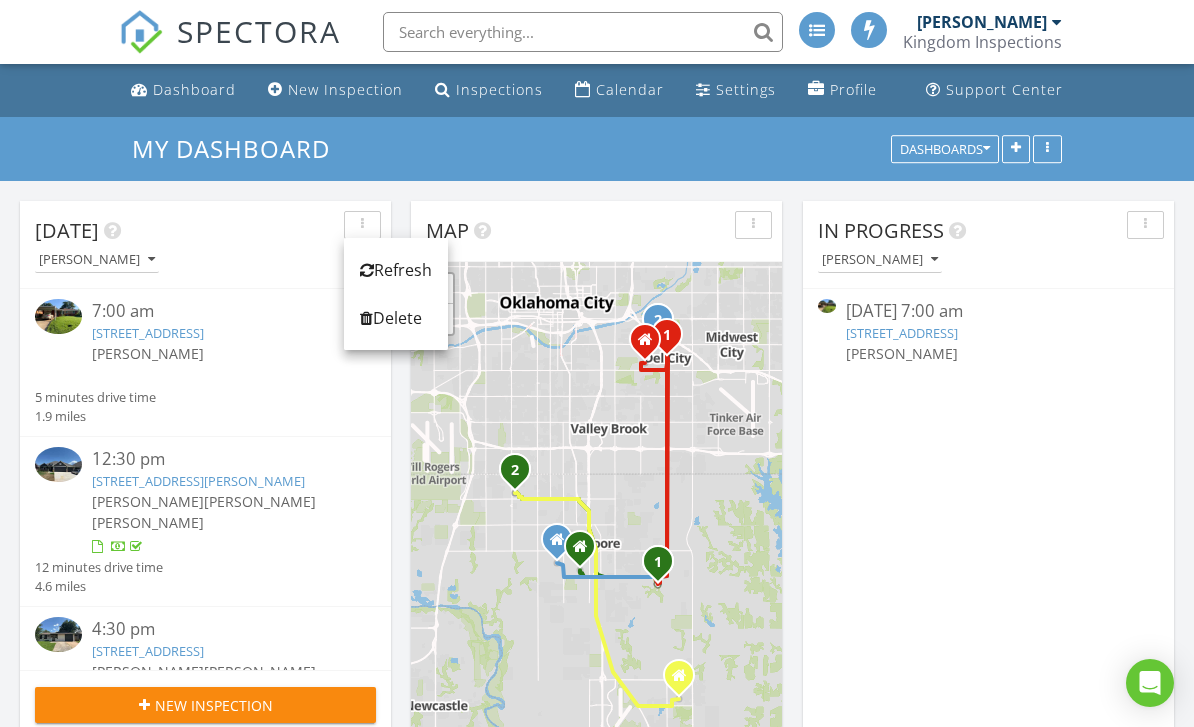 click on "Today" at bounding box center [190, 231] 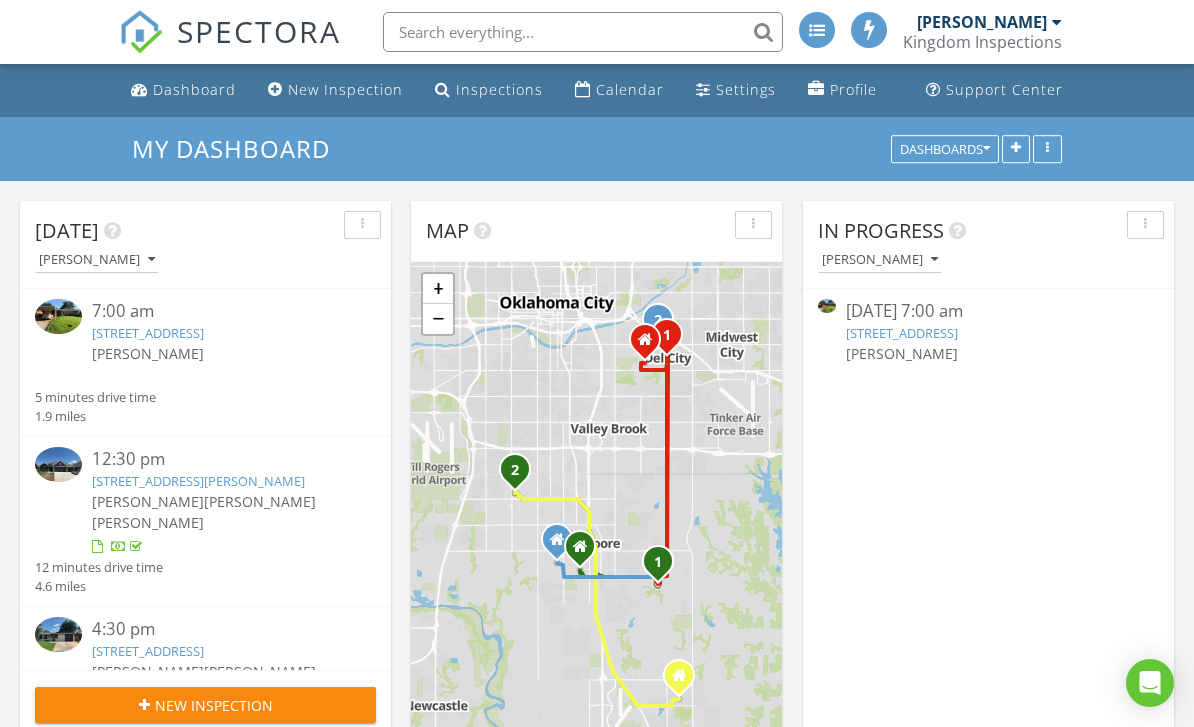 click on "[PERSON_NAME]" at bounding box center [989, 22] 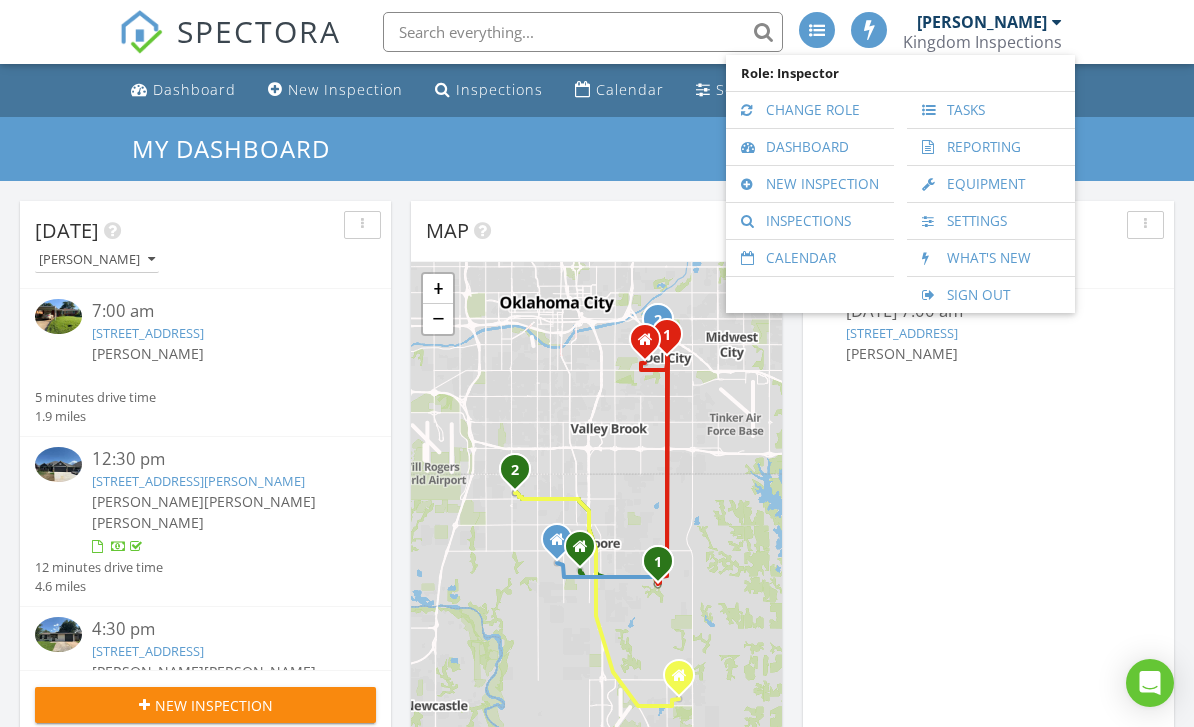 click on "Dashboard" at bounding box center (810, 147) 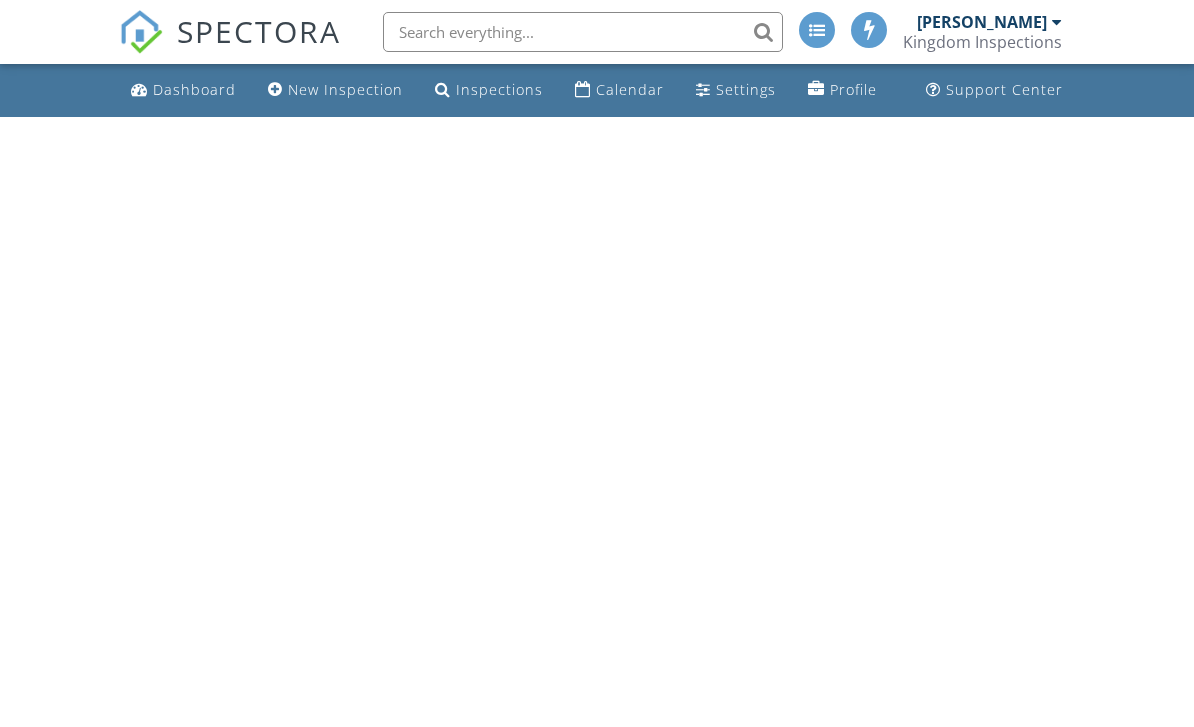 scroll, scrollTop: 0, scrollLeft: 0, axis: both 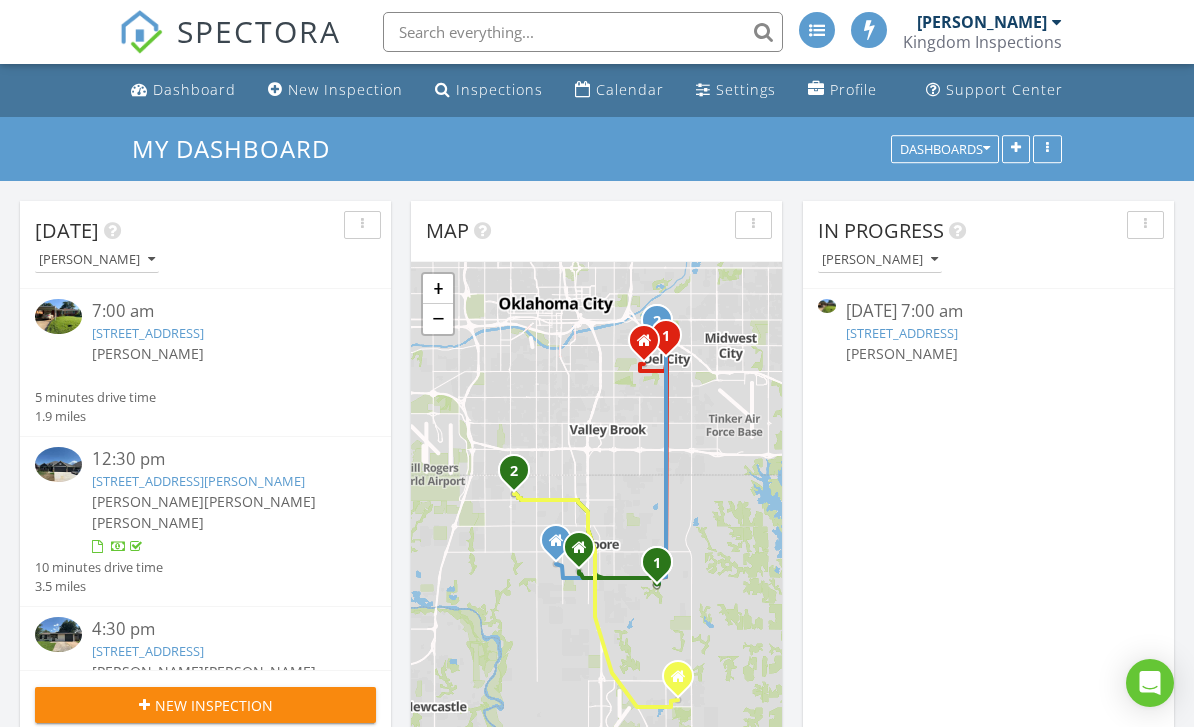 click on "My Dashboard" at bounding box center [239, 148] 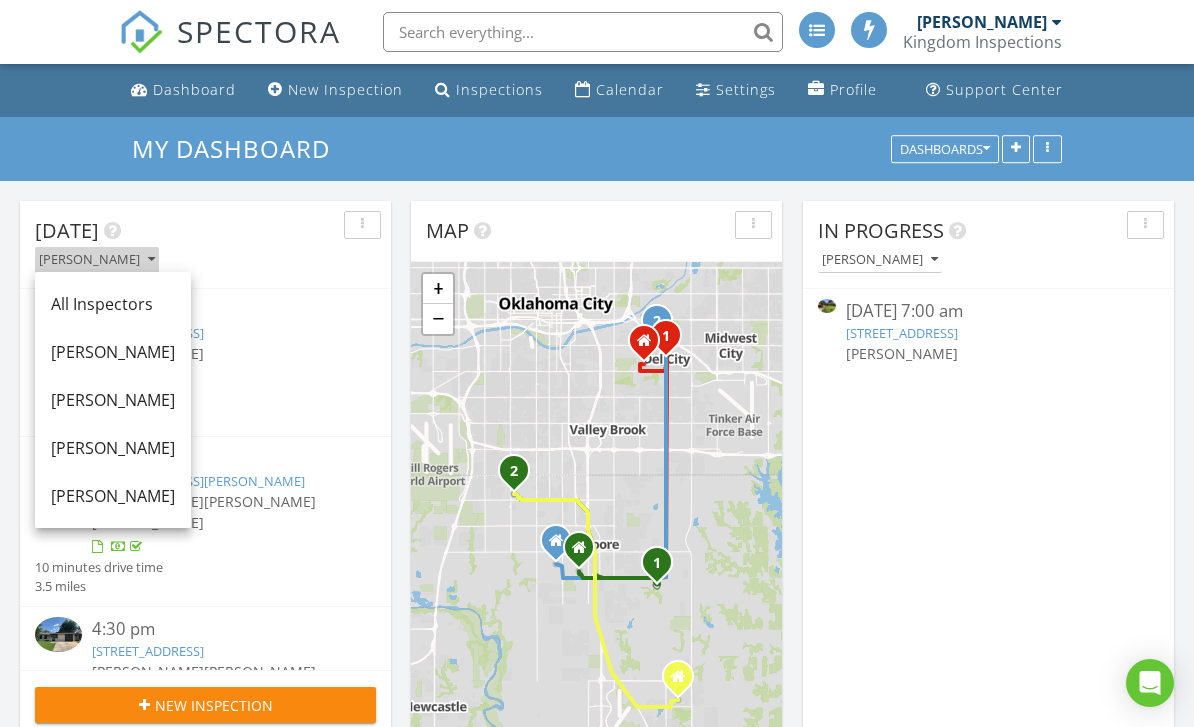 click on "[PERSON_NAME]" at bounding box center [97, 260] 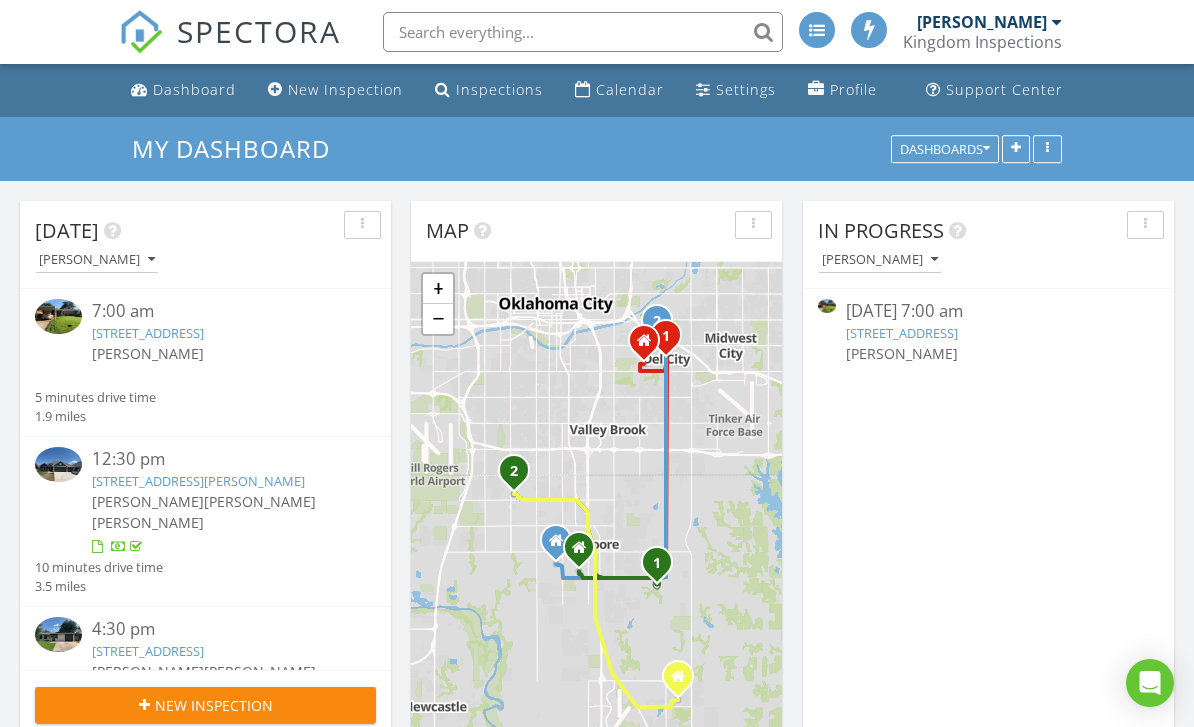 click on "Dashboard
New Inspection
Inspections
Calendar
Settings
Profile
Support Center" at bounding box center (597, 90) 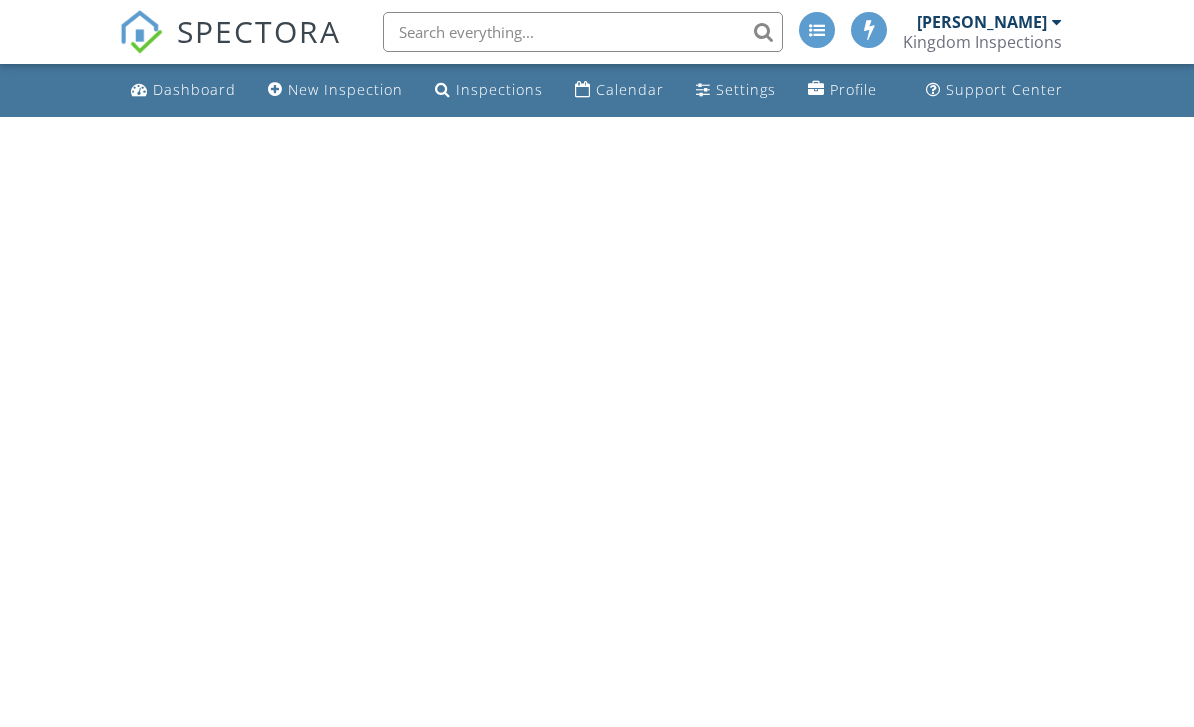scroll, scrollTop: 0, scrollLeft: 0, axis: both 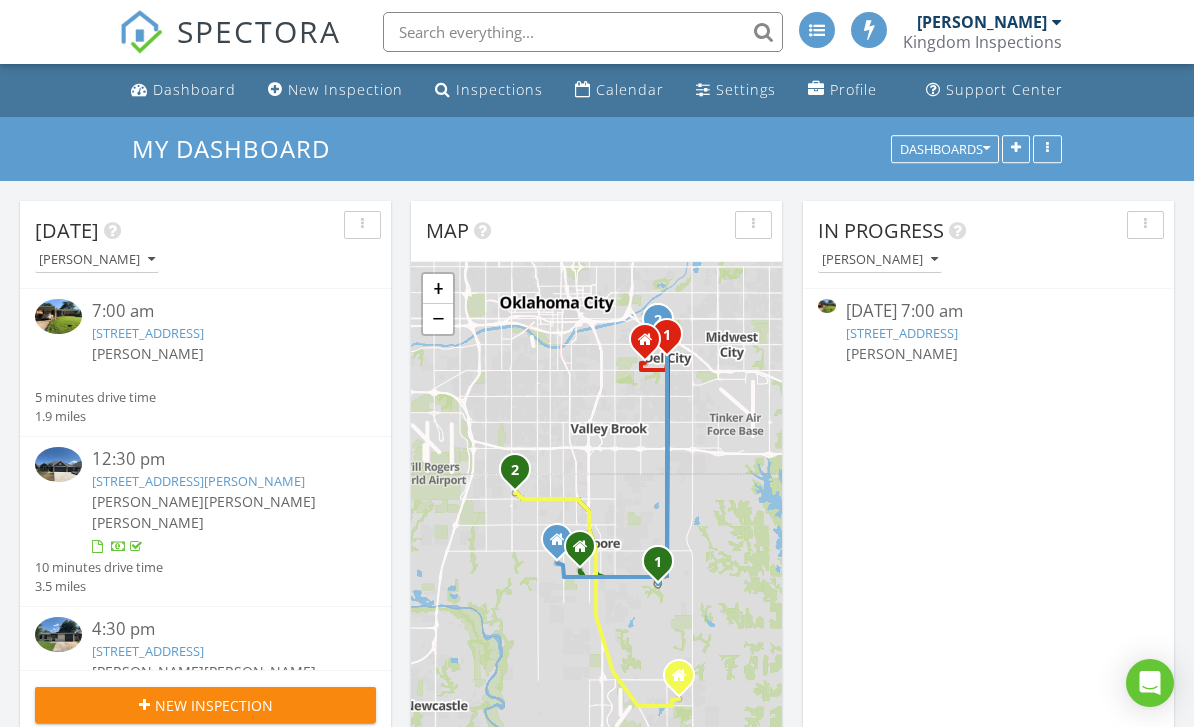 click on "Support Center" at bounding box center (1004, 89) 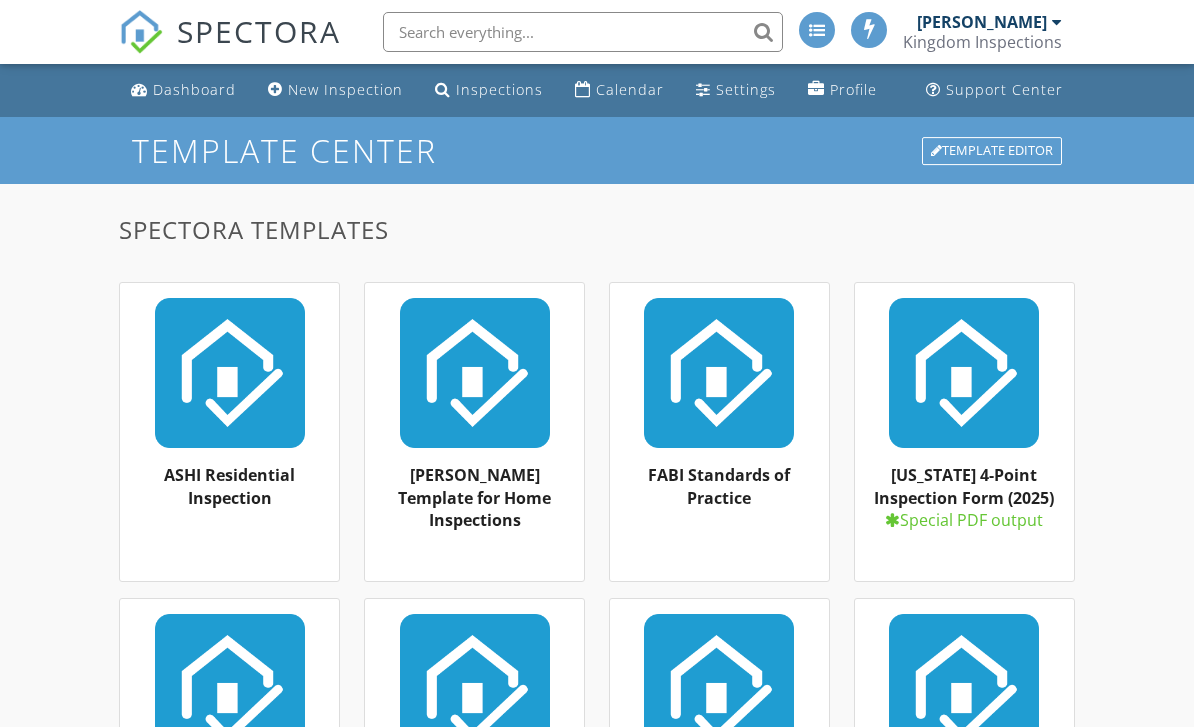 scroll, scrollTop: 0, scrollLeft: 0, axis: both 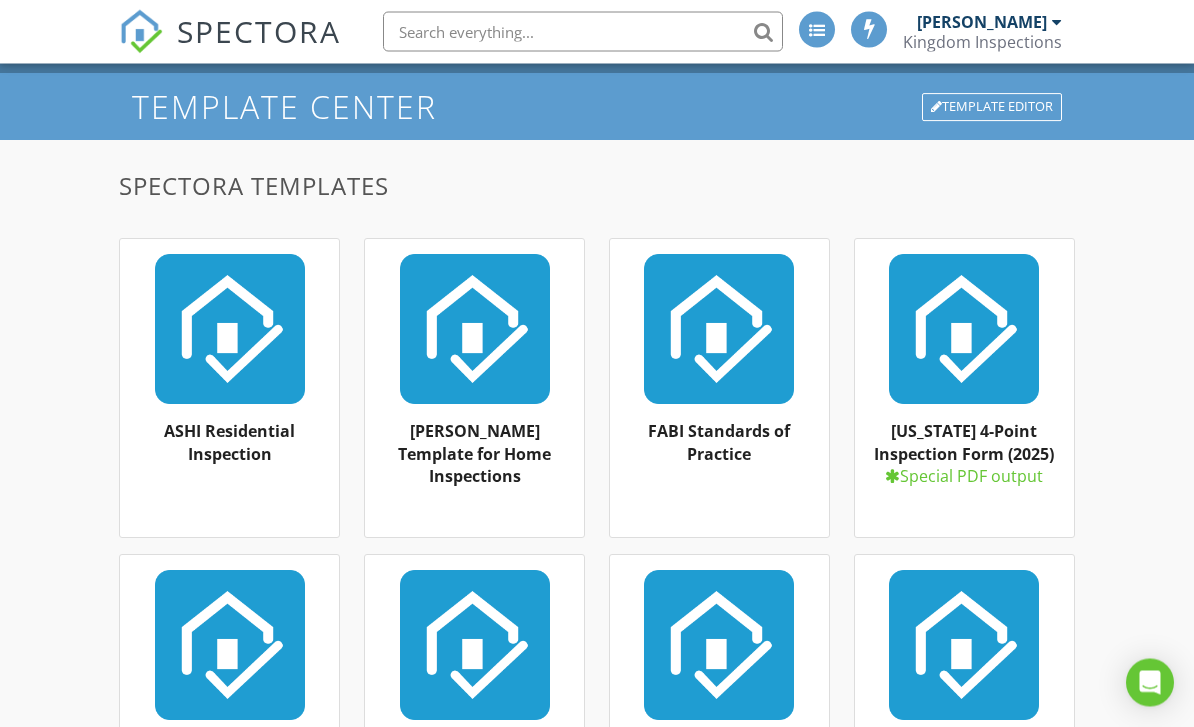 click at bounding box center (229, 330) 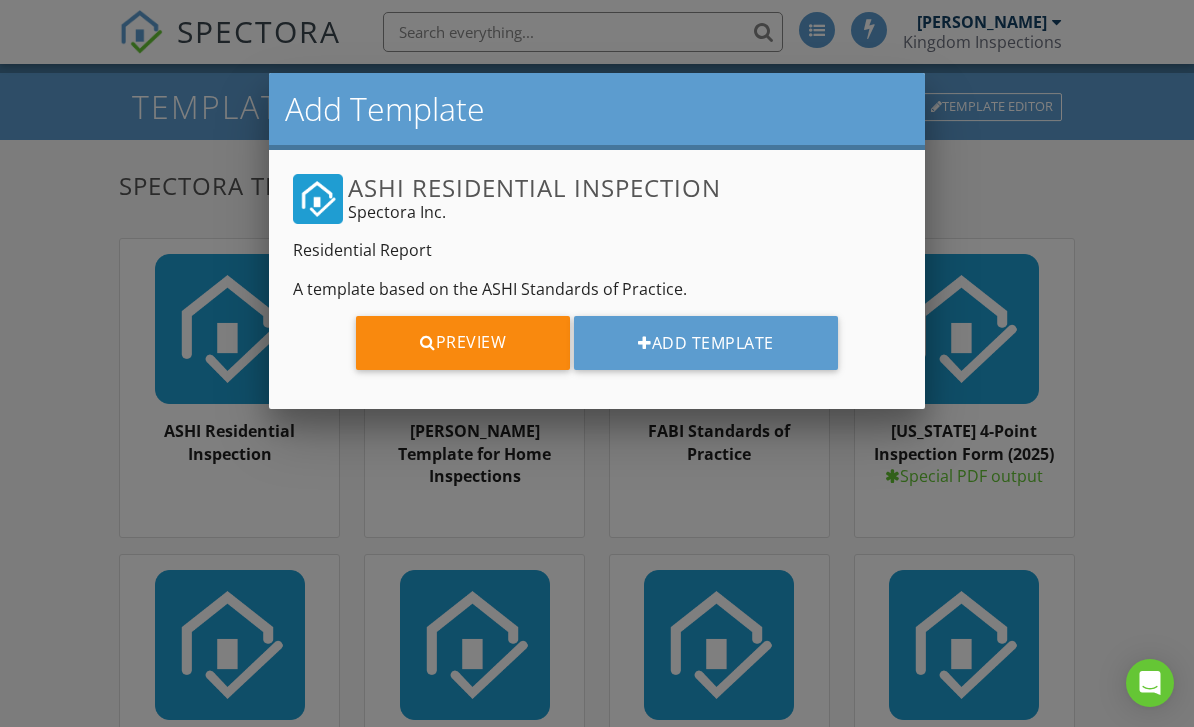 click on "Preview" at bounding box center [463, 343] 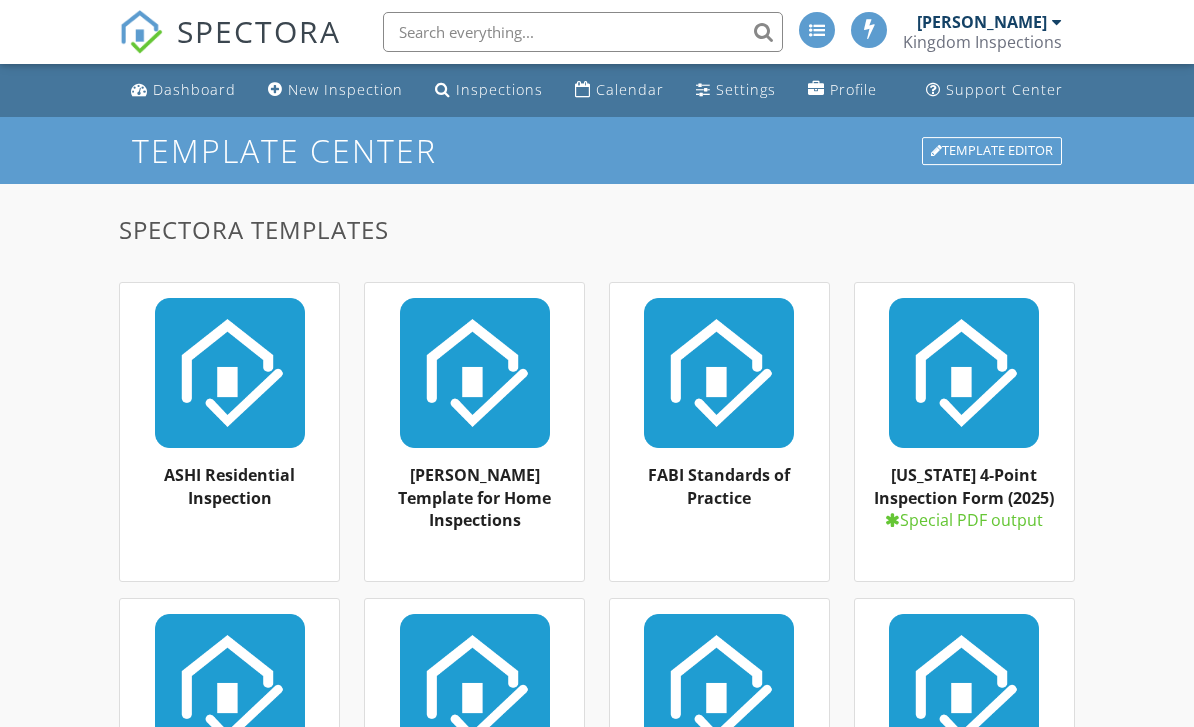scroll, scrollTop: 0, scrollLeft: 0, axis: both 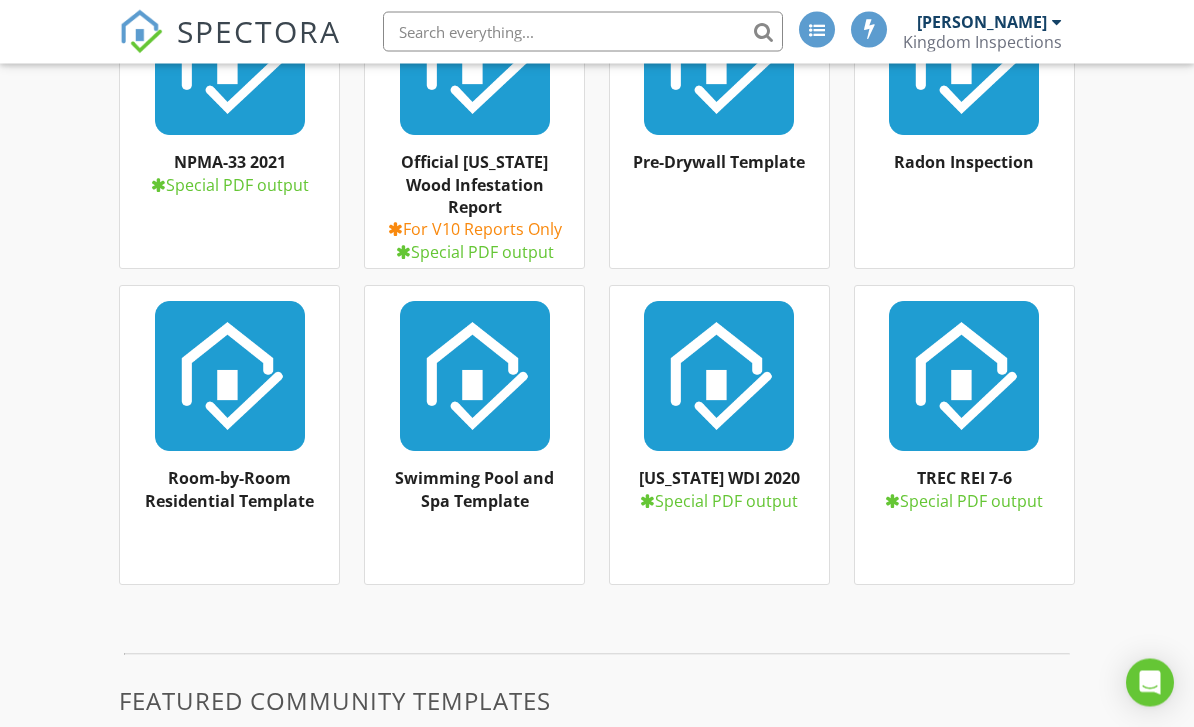 click on "Room-by-Room Residential Template" at bounding box center [229, 490] 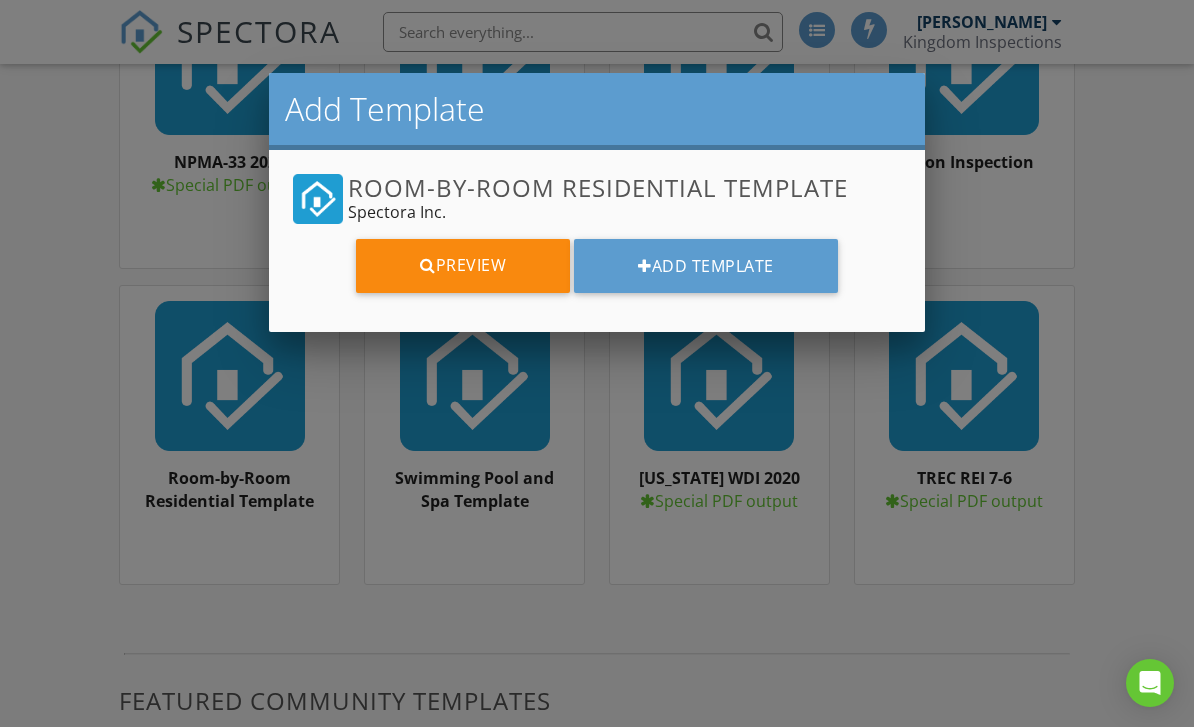 click at bounding box center (428, 265) 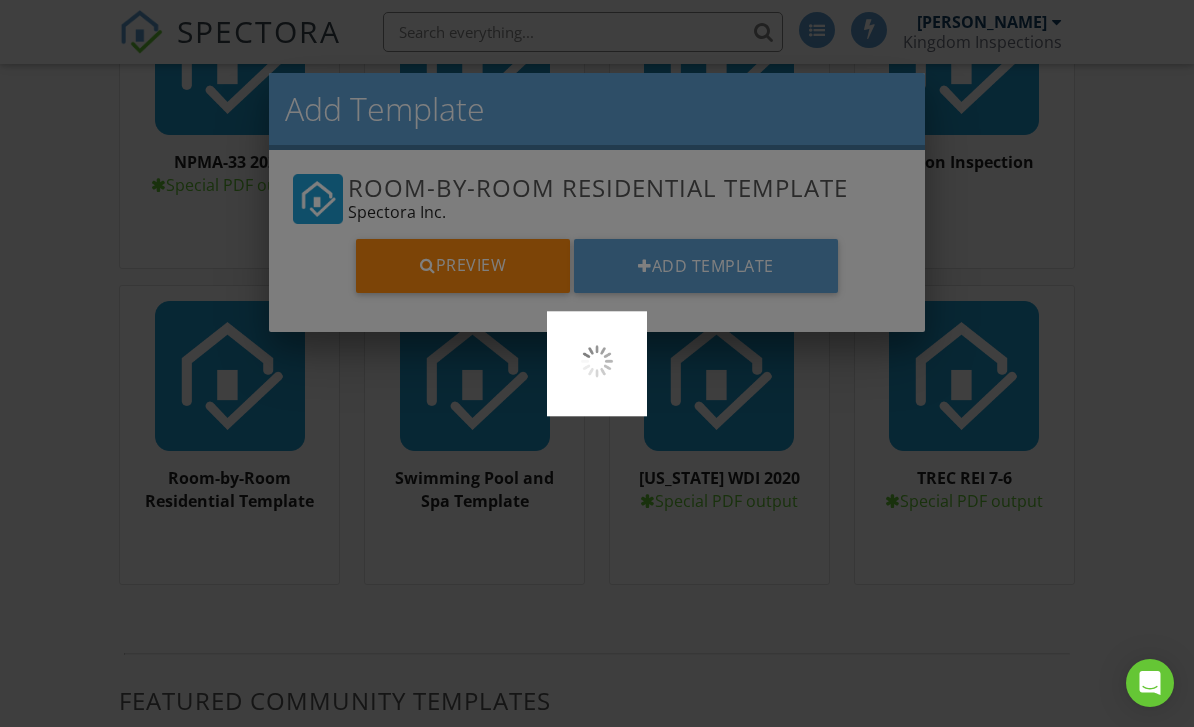 click at bounding box center [597, 363] 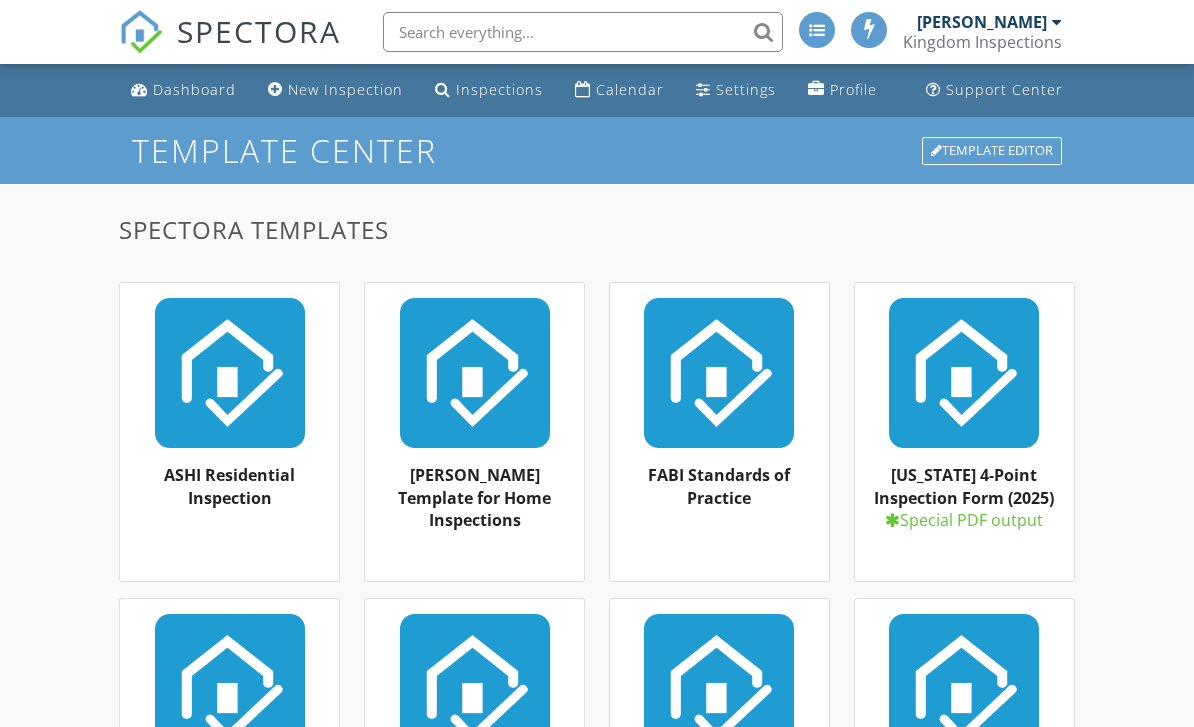 scroll, scrollTop: 0, scrollLeft: 0, axis: both 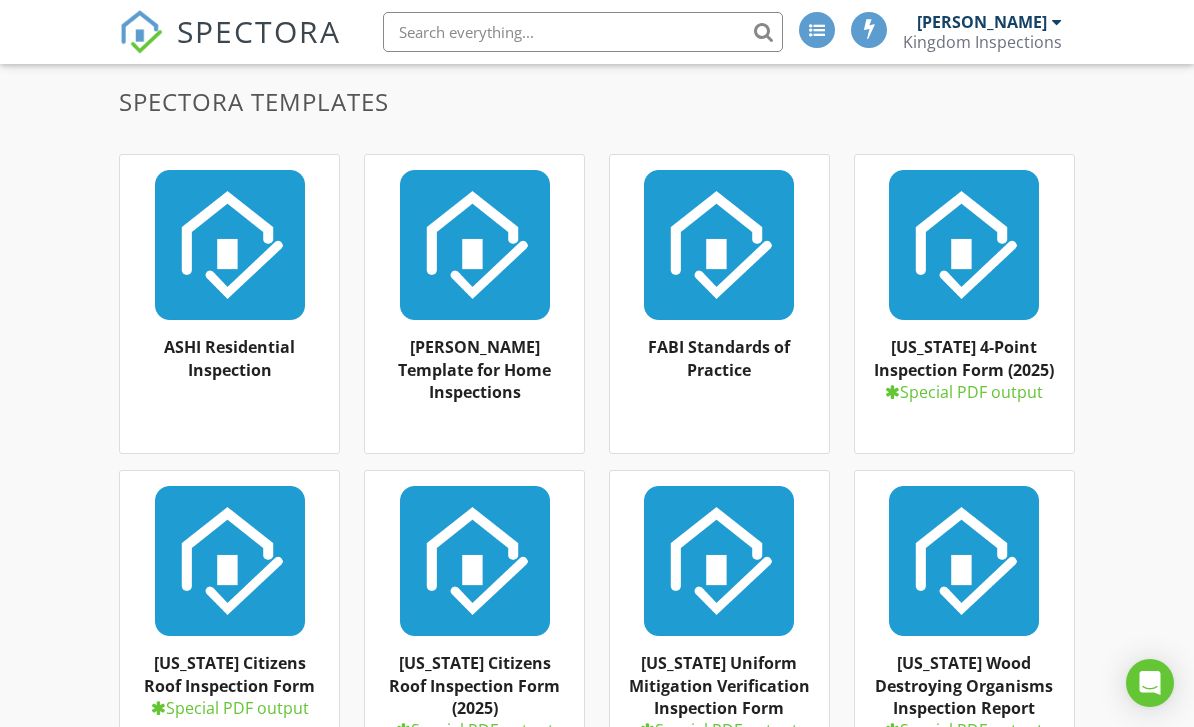 click at bounding box center (1057, 22) 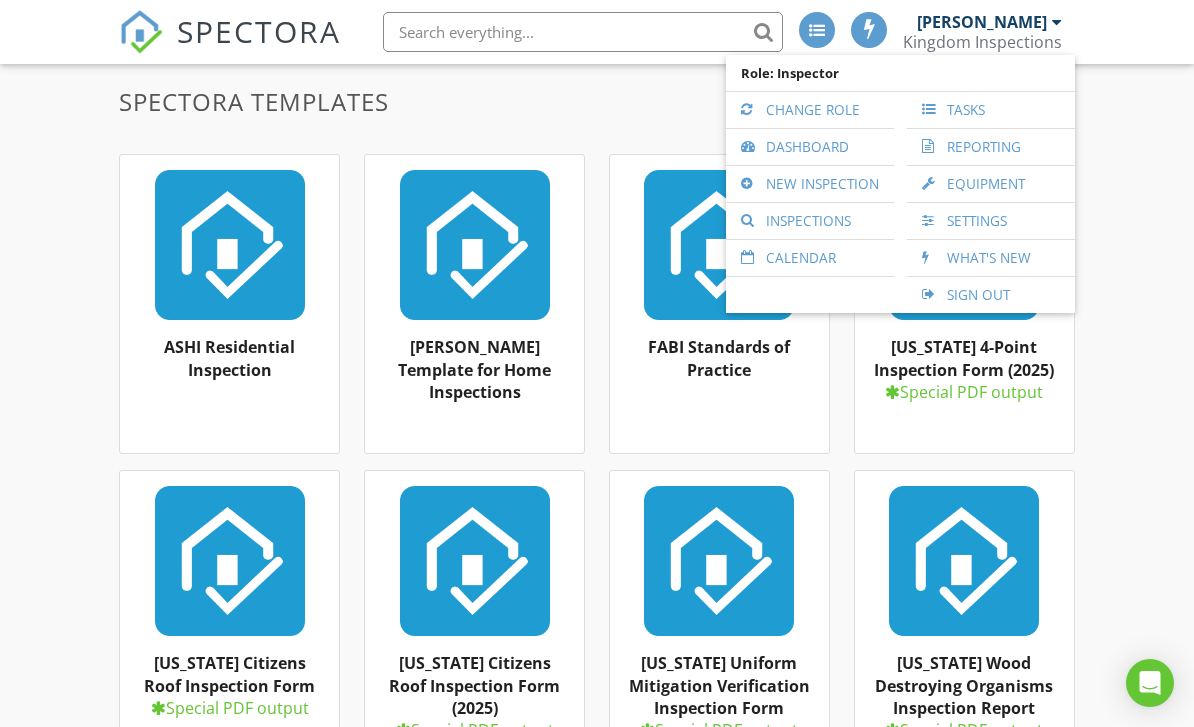 click on "Dashboard" at bounding box center [810, 147] 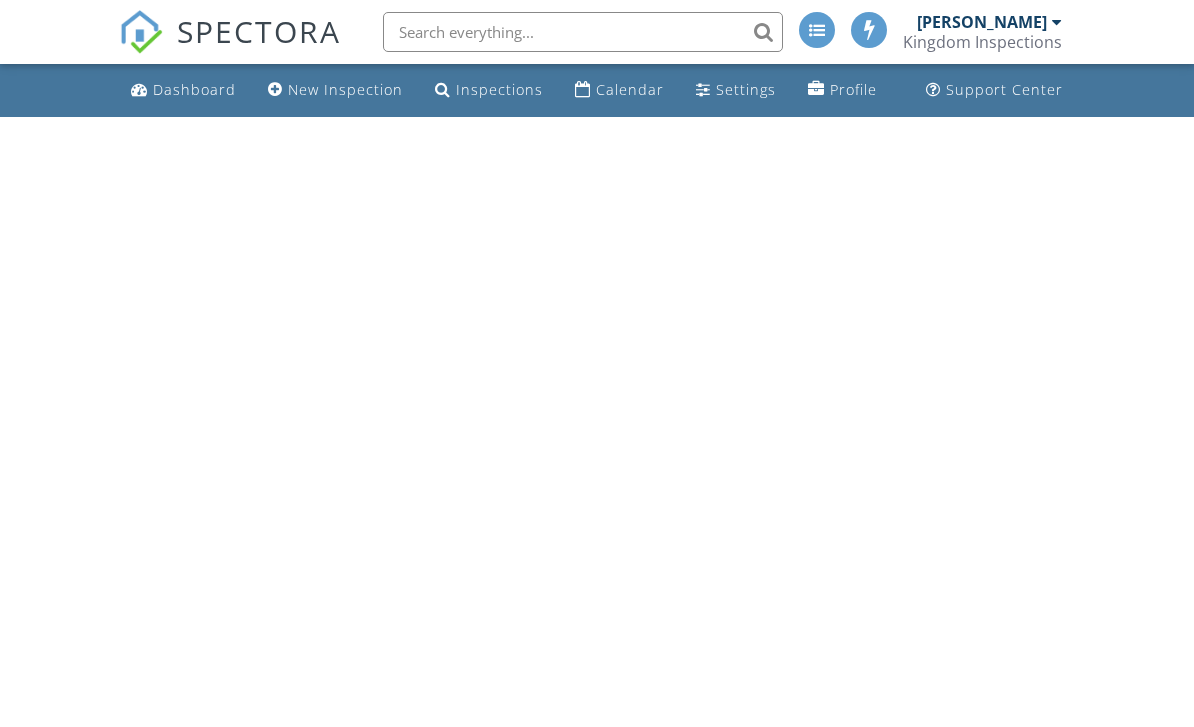 scroll, scrollTop: 0, scrollLeft: 0, axis: both 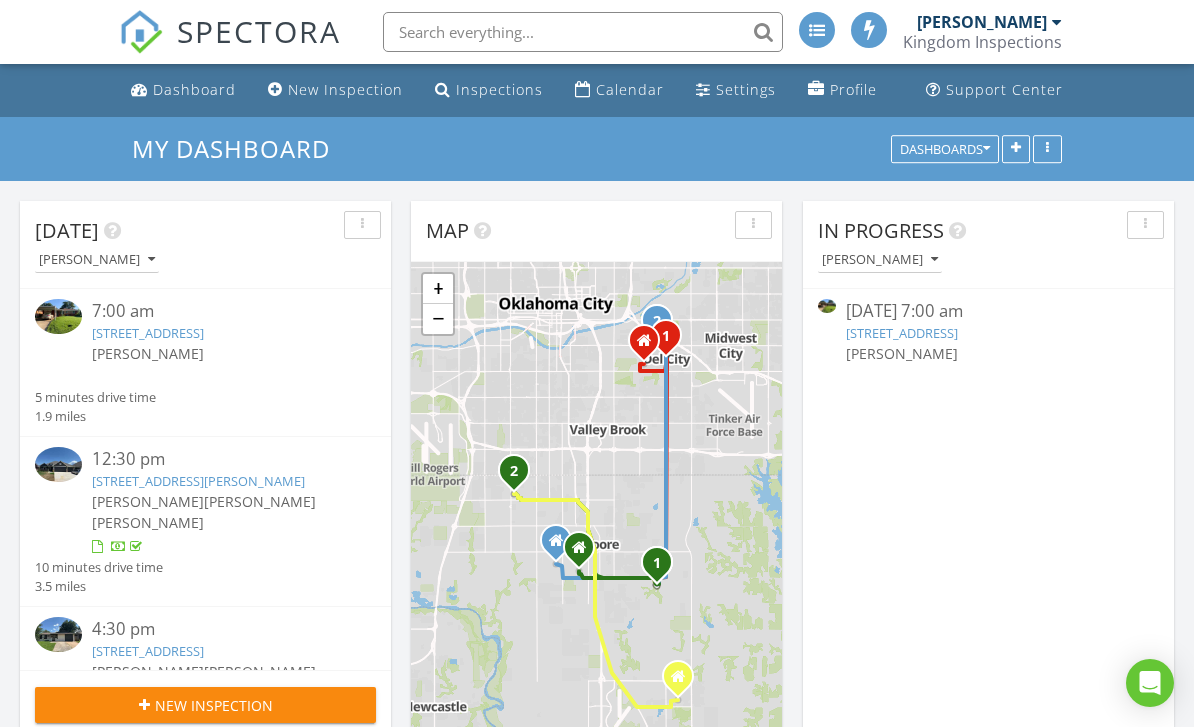 click at bounding box center [1047, 149] 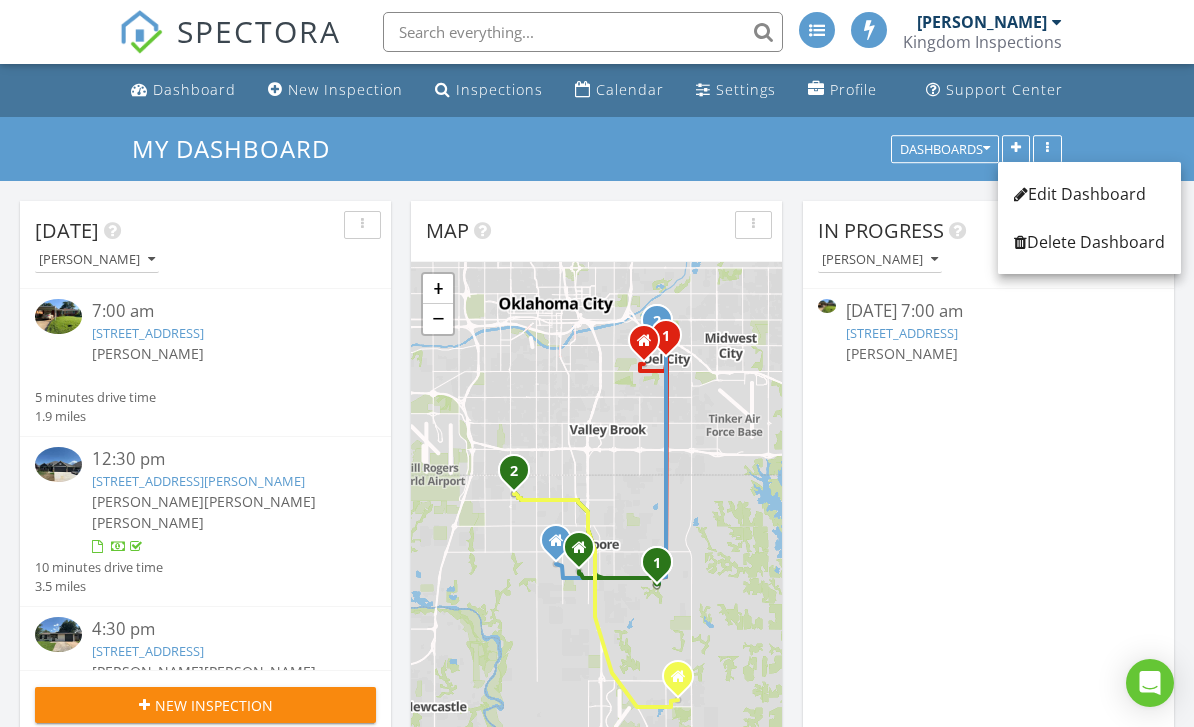 click on "My Dashboard
Dashboards" at bounding box center [597, 149] 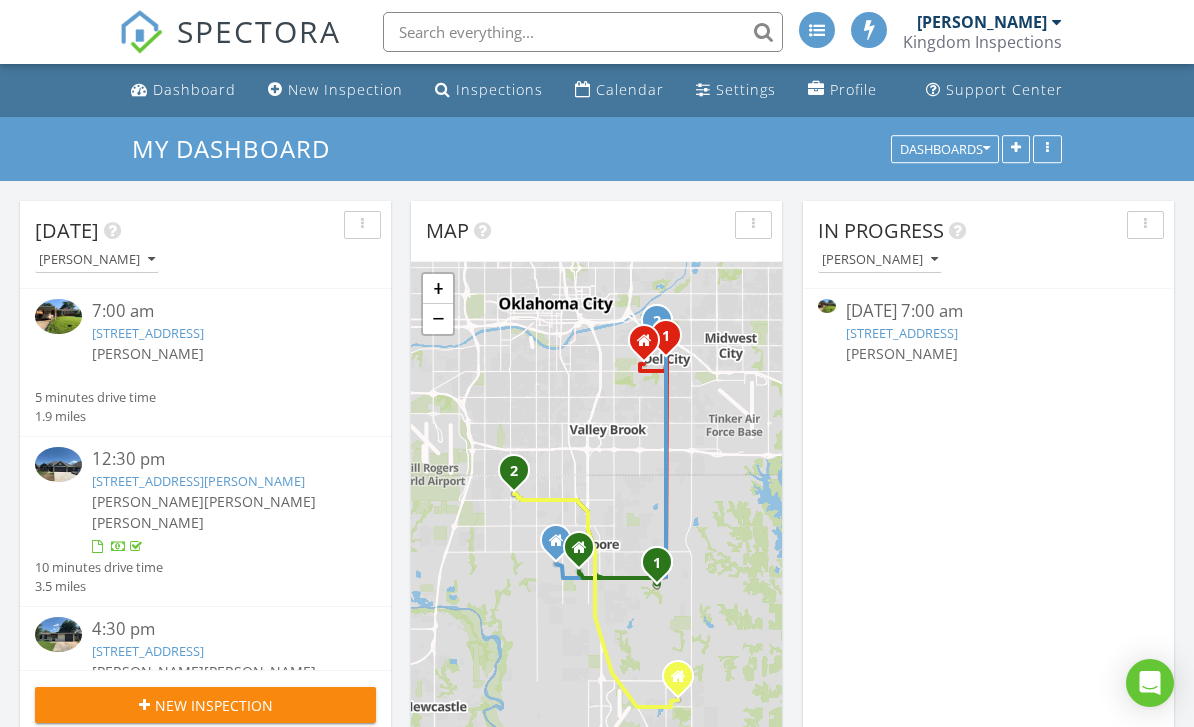 click at bounding box center [1145, 225] 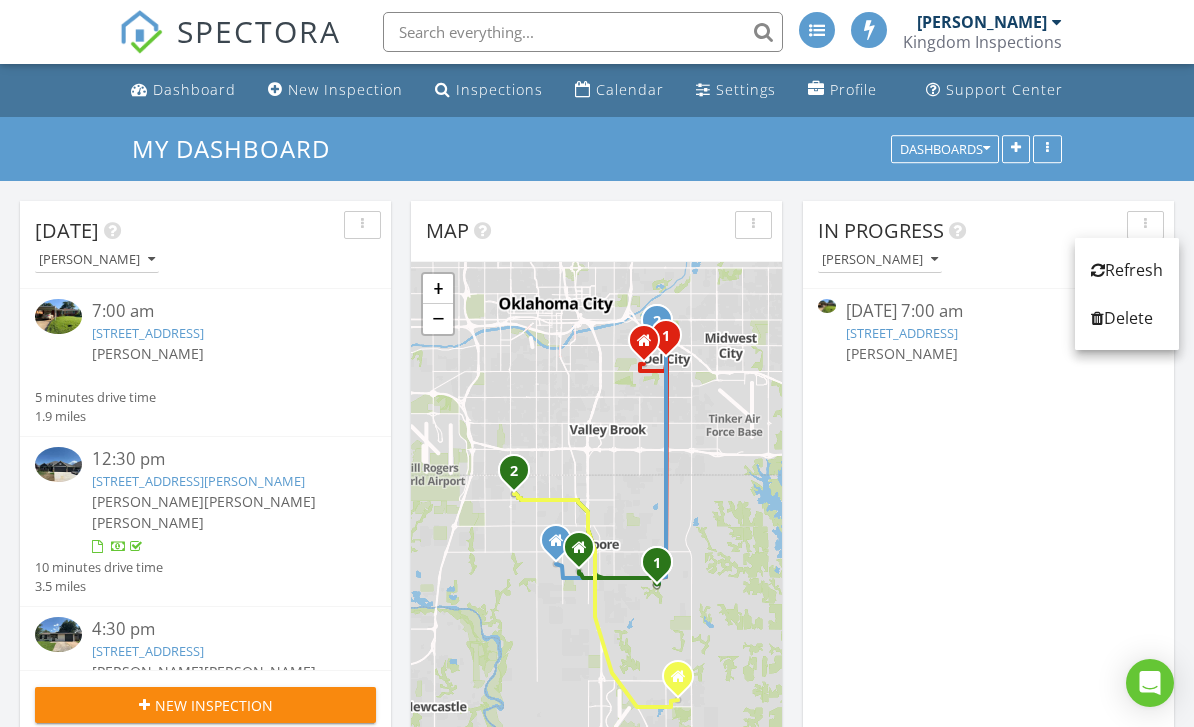 click on "My Dashboard
Dashboards" at bounding box center (597, 149) 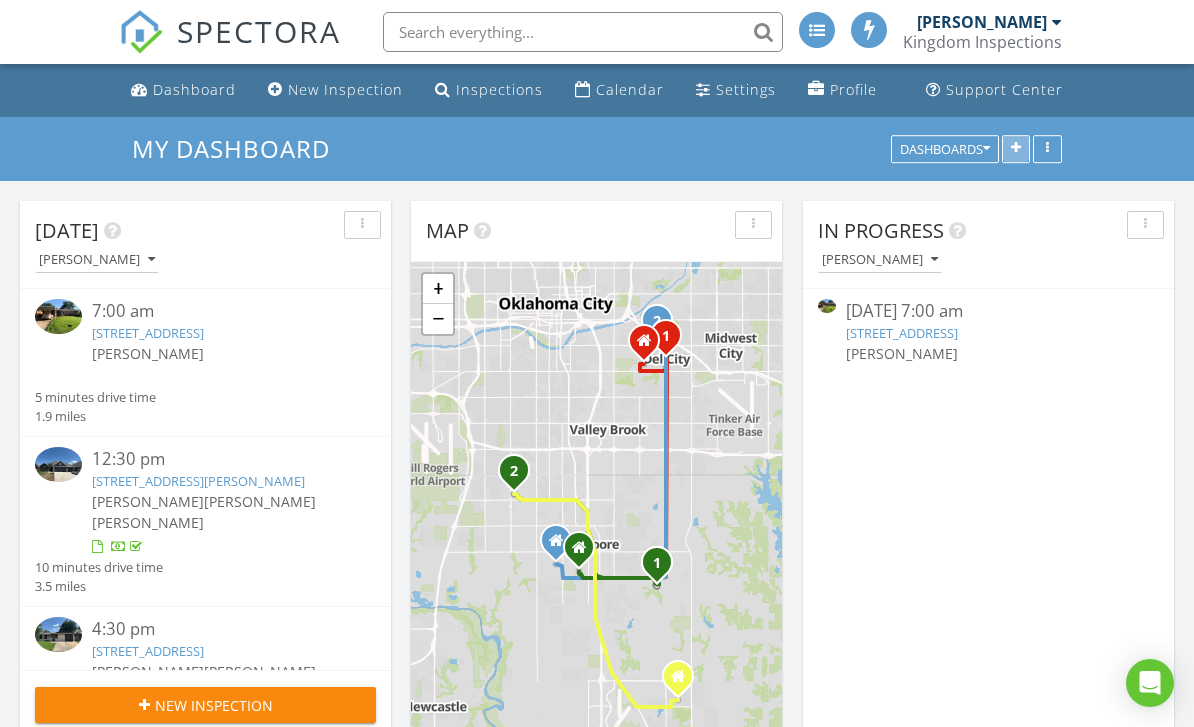 click at bounding box center [1016, 149] 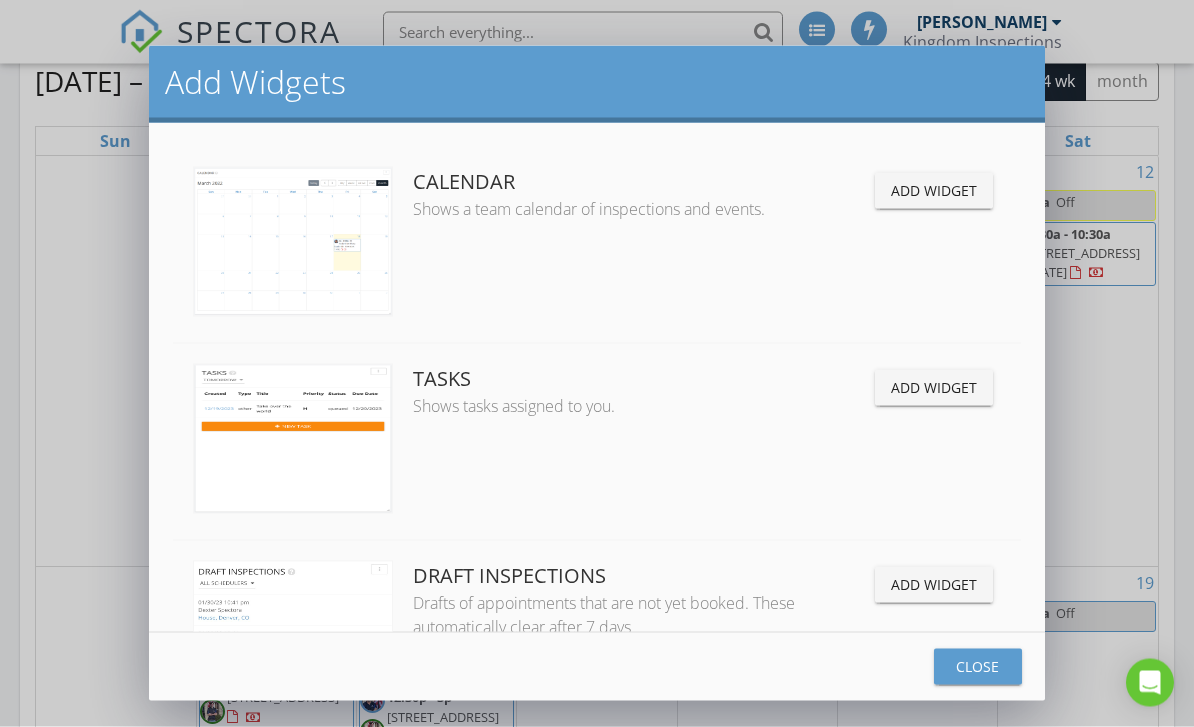 scroll, scrollTop: 816, scrollLeft: 0, axis: vertical 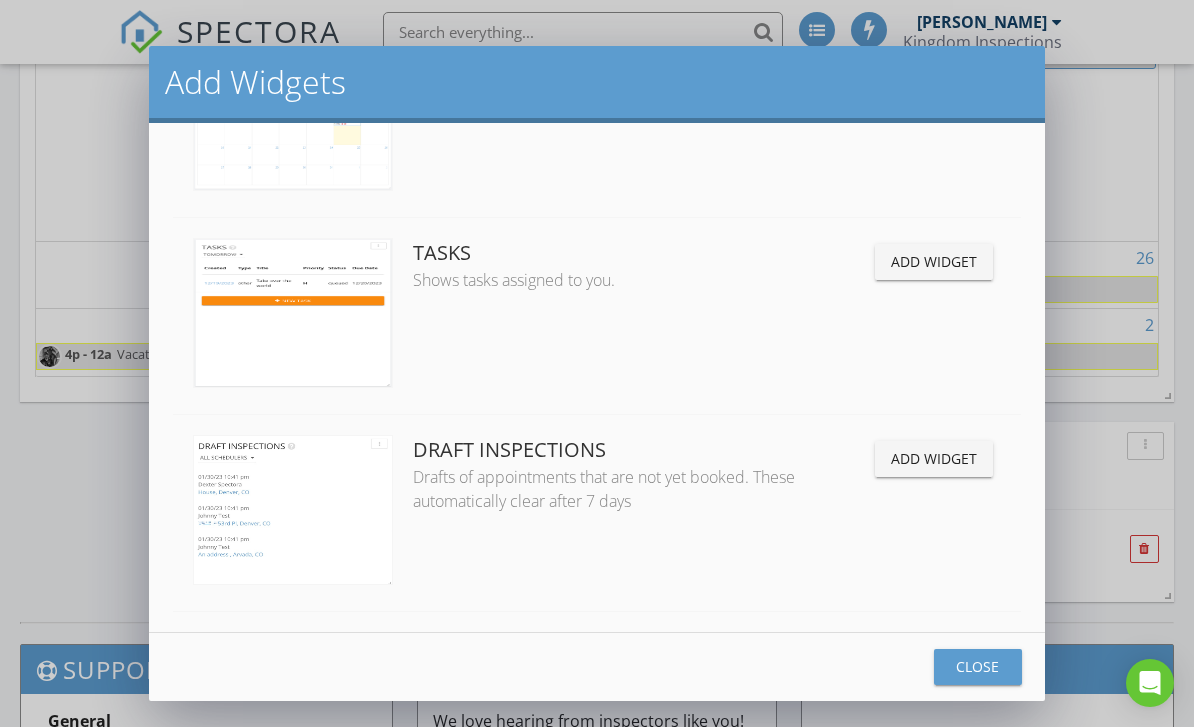 click on "Add Widget" at bounding box center (934, 458) 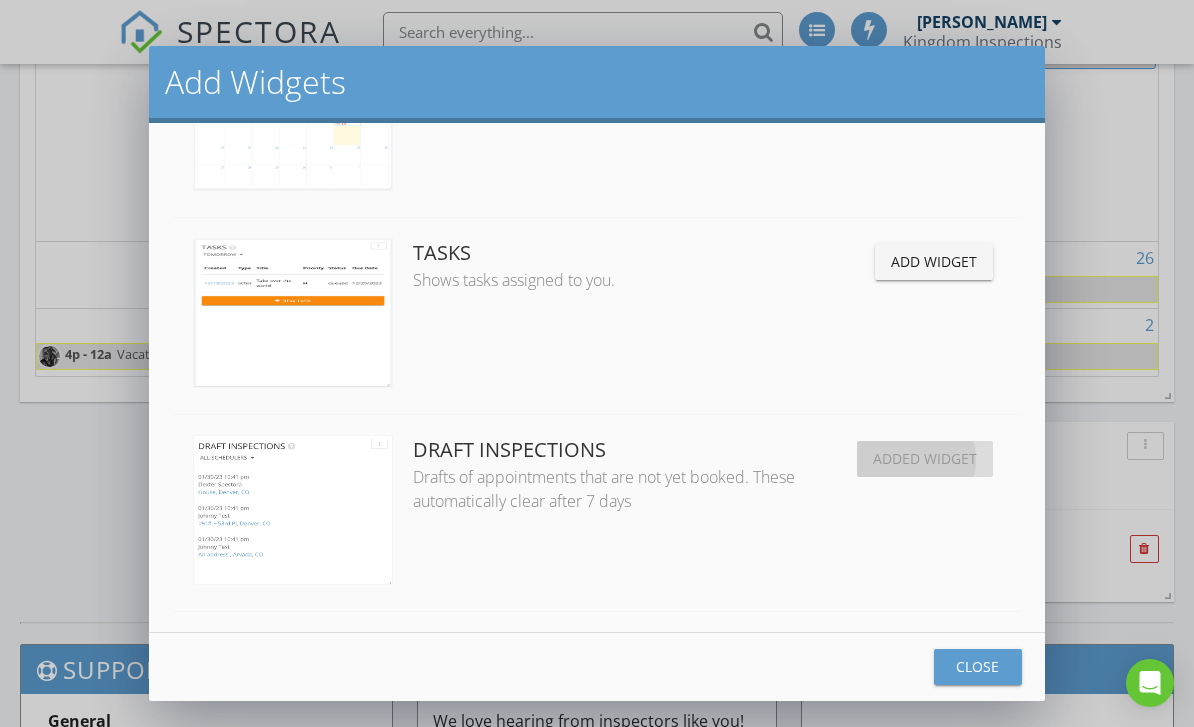scroll, scrollTop: 0, scrollLeft: 10, axis: horizontal 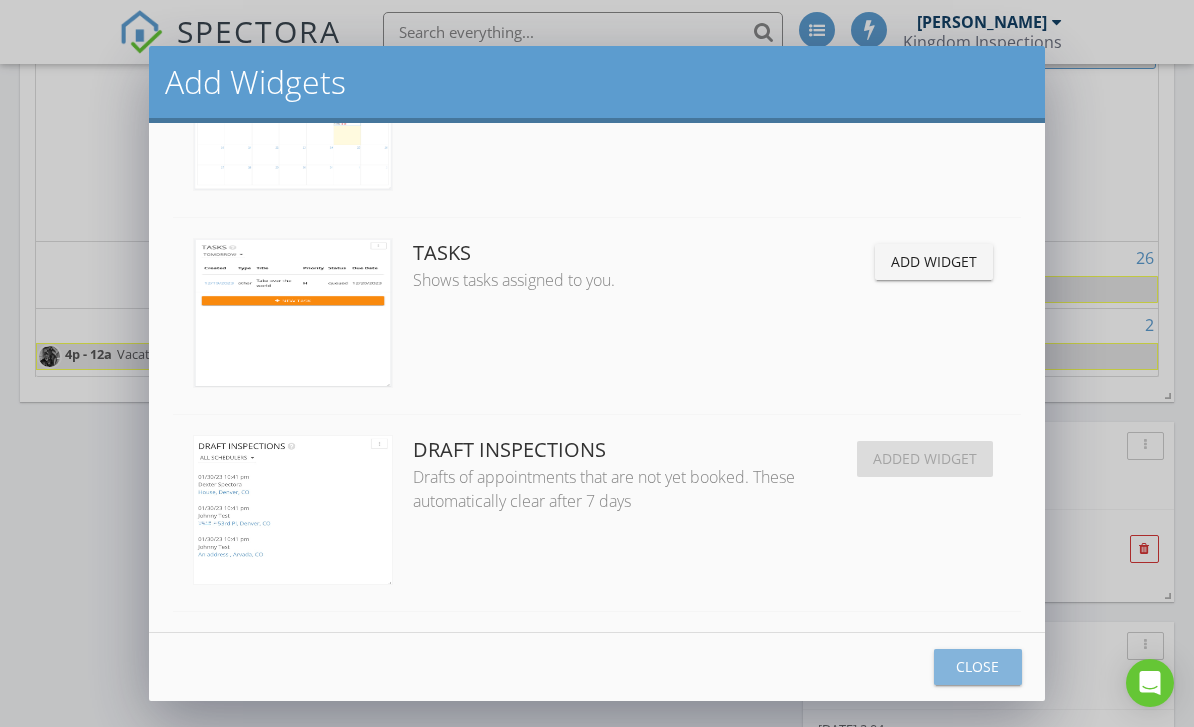 click on "Close" at bounding box center [978, 666] 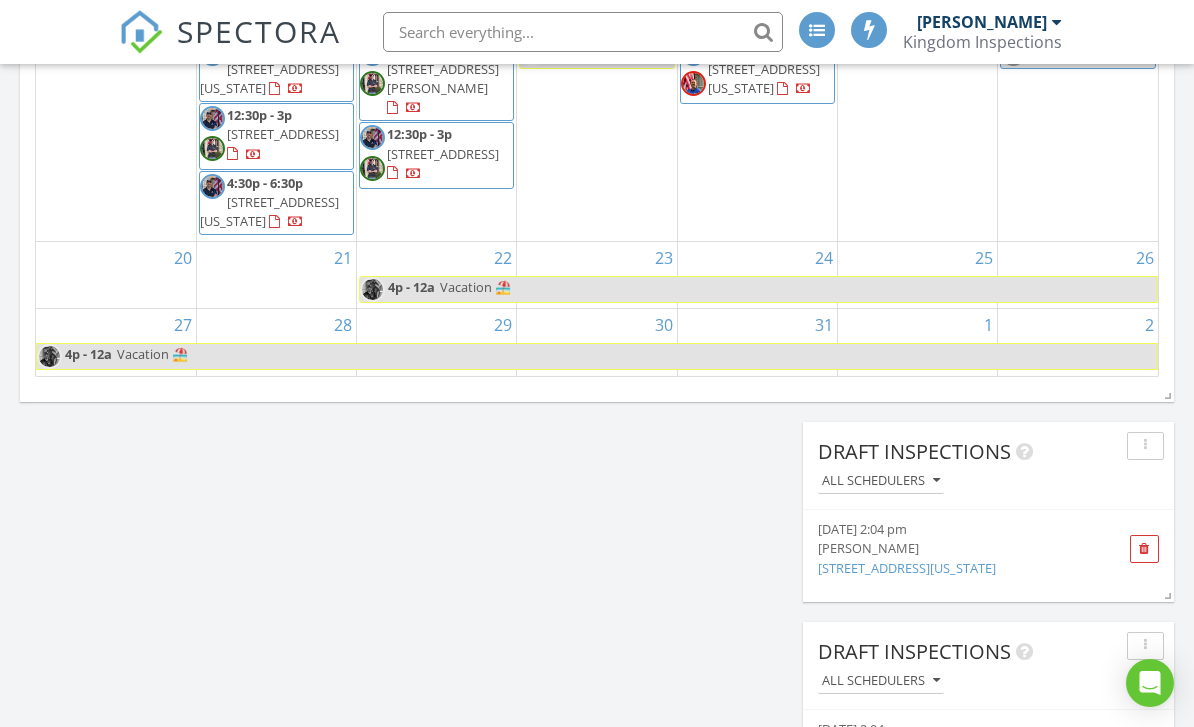 click on "All schedulers" at bounding box center (881, 481) 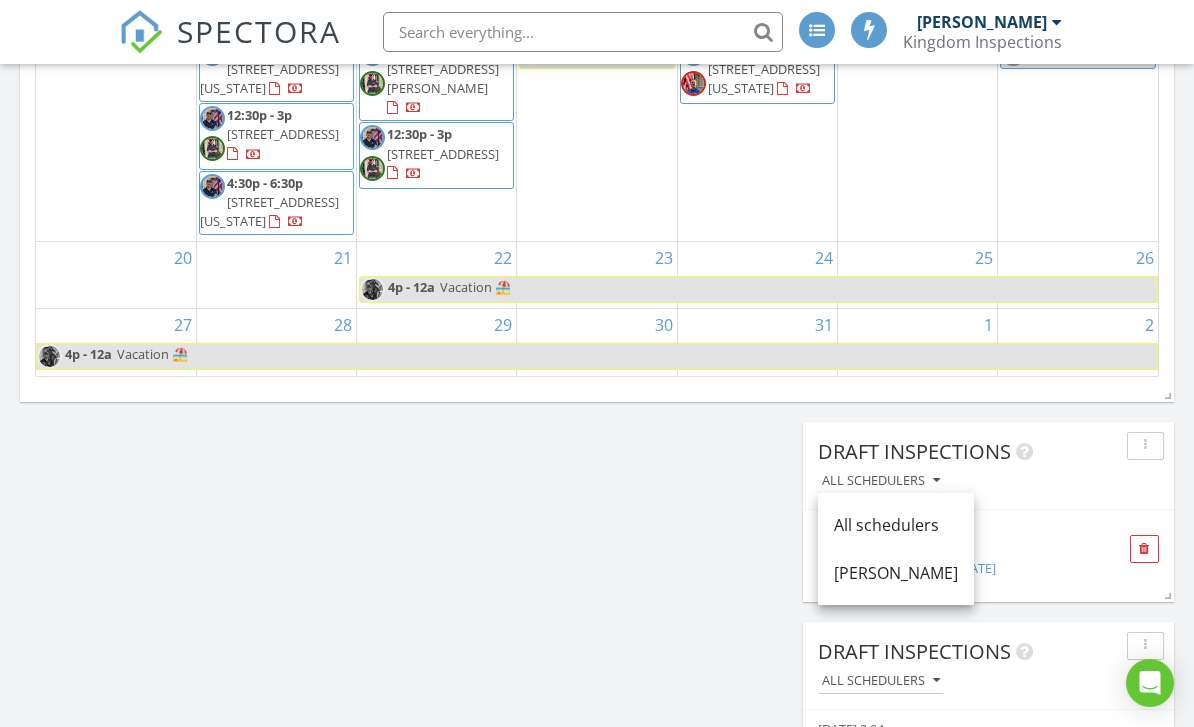 click on "Draft Inspections
All schedulers" at bounding box center (988, 466) 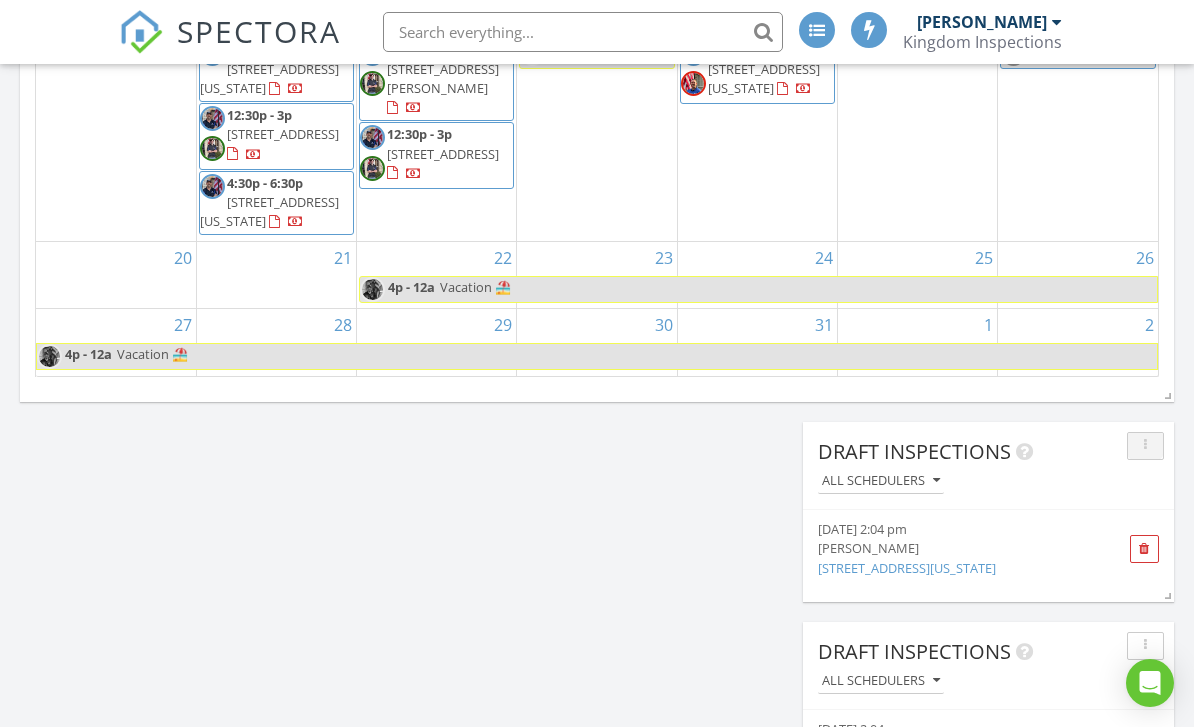 click at bounding box center [1145, 446] 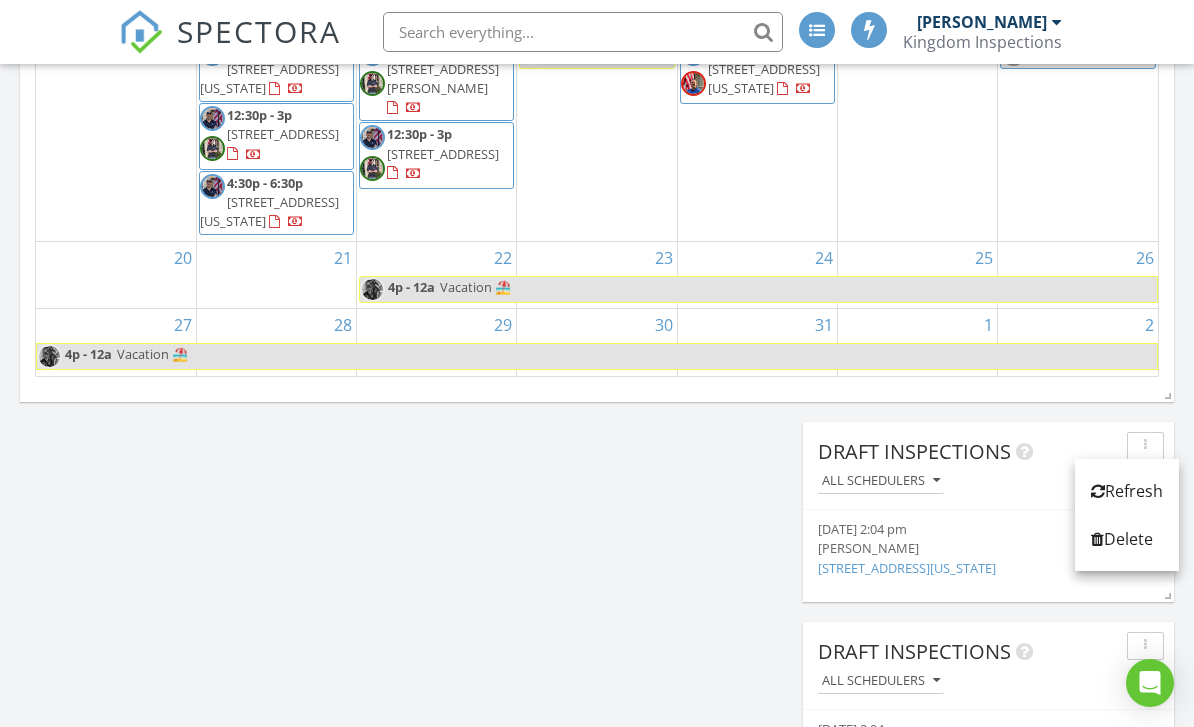 click on "Draft Inspections
All schedulers" at bounding box center (988, 466) 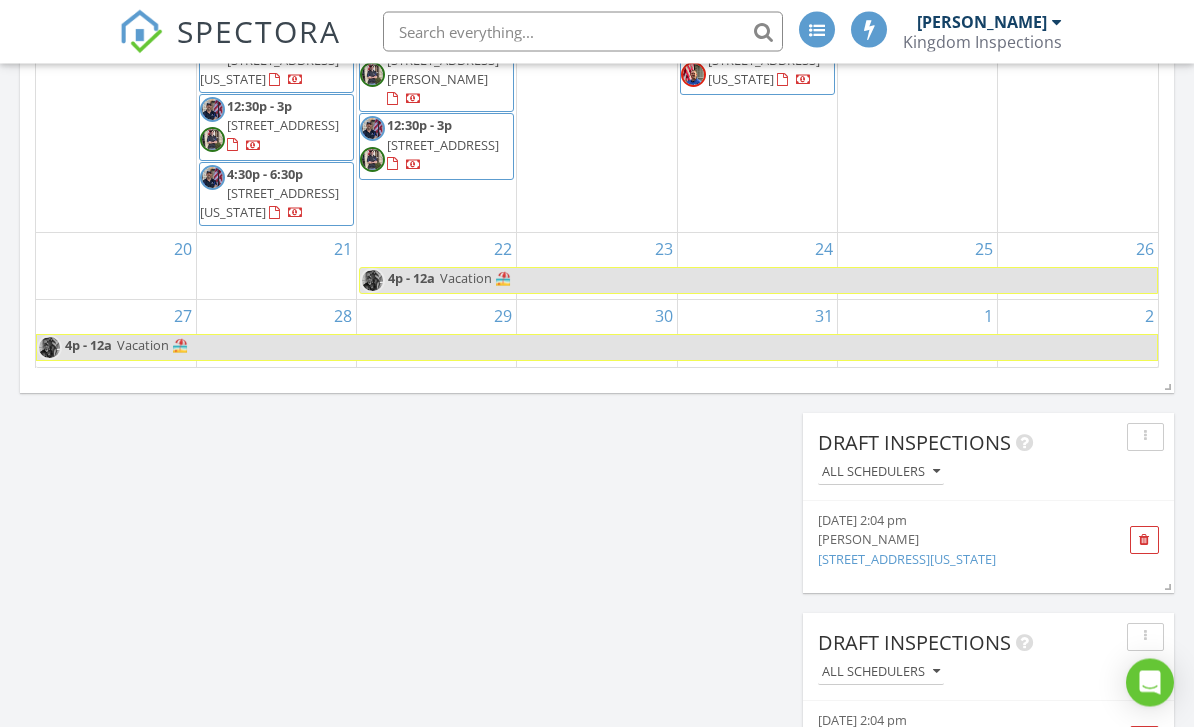 scroll, scrollTop: 1363, scrollLeft: 0, axis: vertical 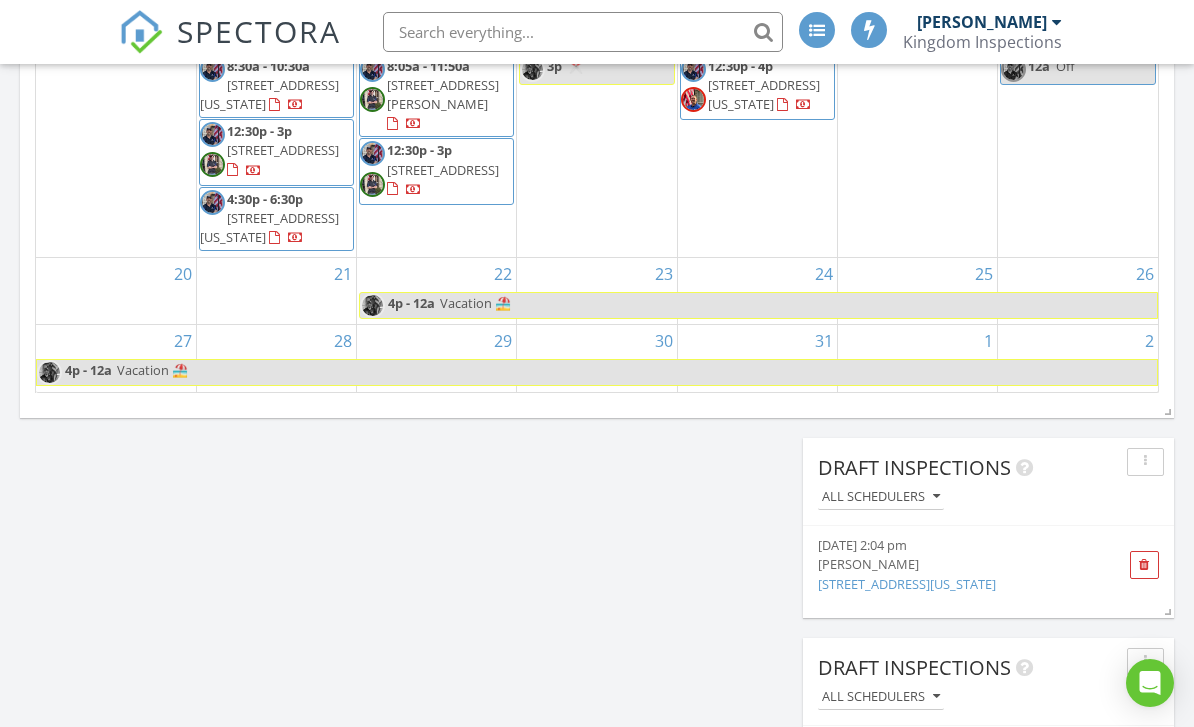 click on "Draft Inspections" at bounding box center (973, 468) 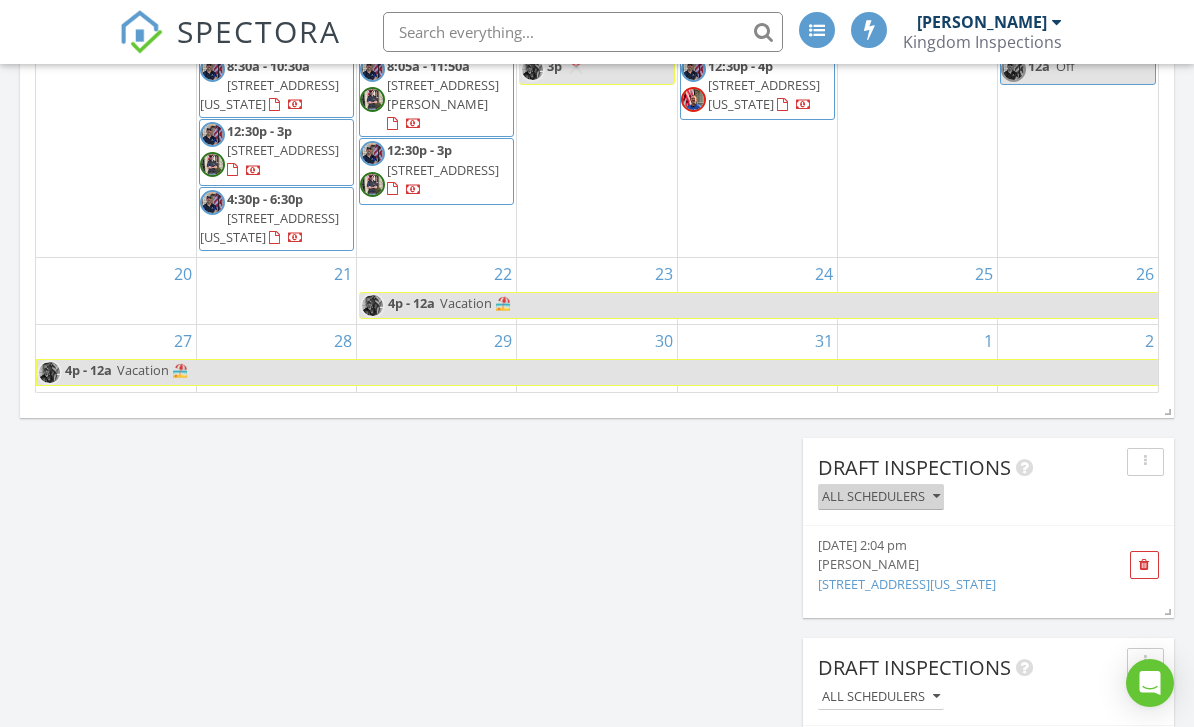 click on "All schedulers" at bounding box center [881, 497] 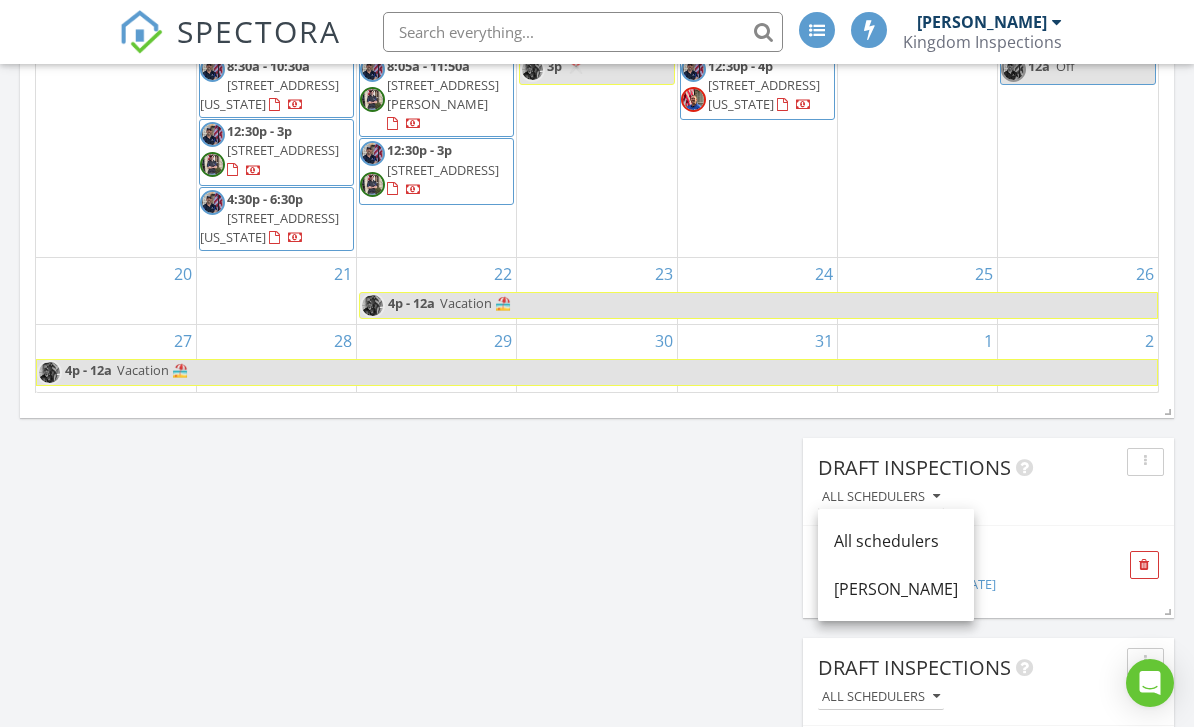 click on "All schedulers" at bounding box center (896, 541) 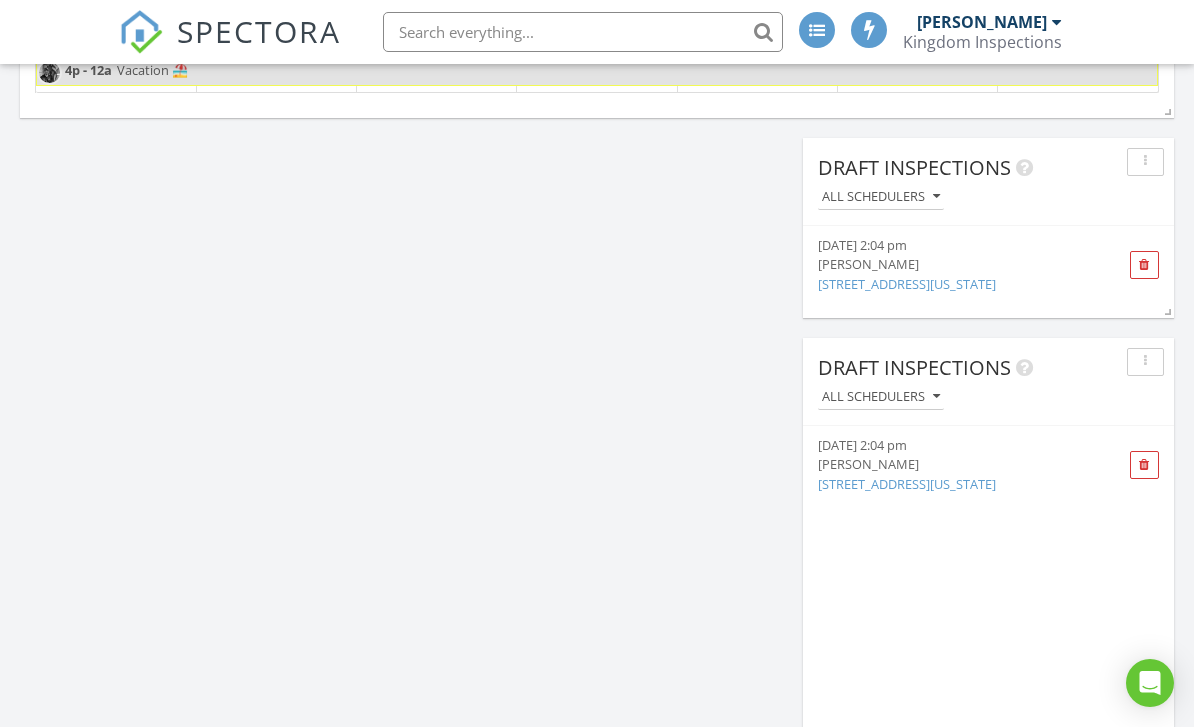 scroll, scrollTop: 1661, scrollLeft: 0, axis: vertical 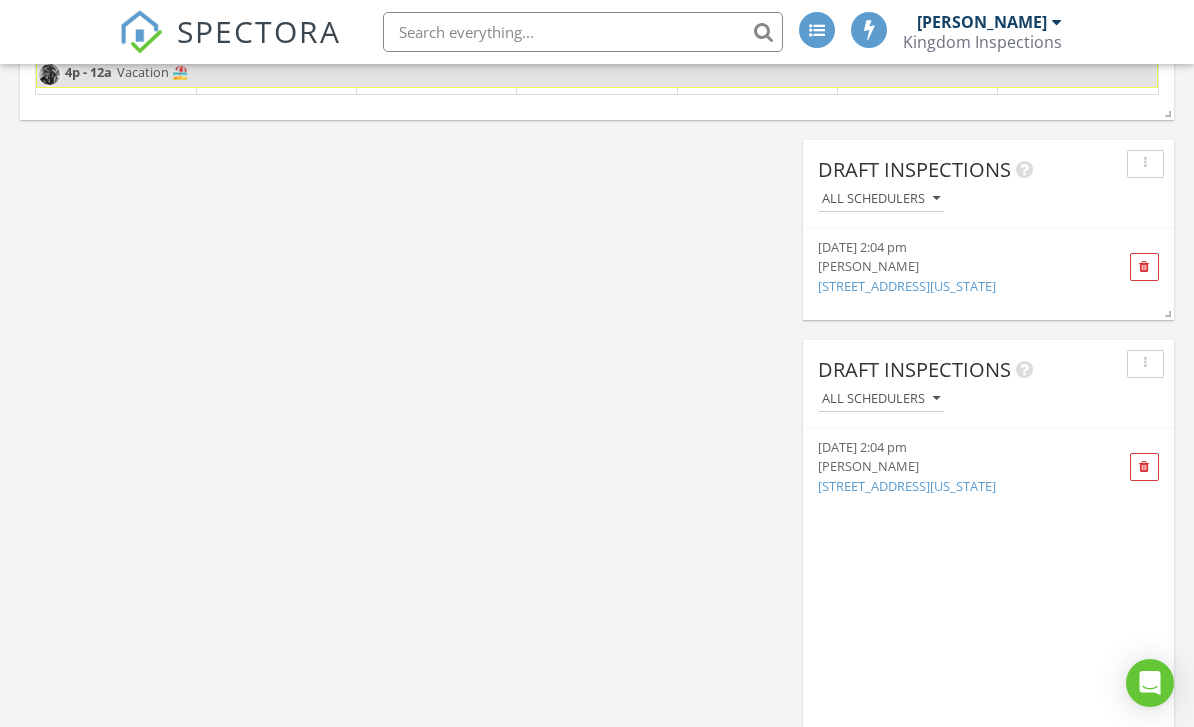 click on "All schedulers" at bounding box center [881, 399] 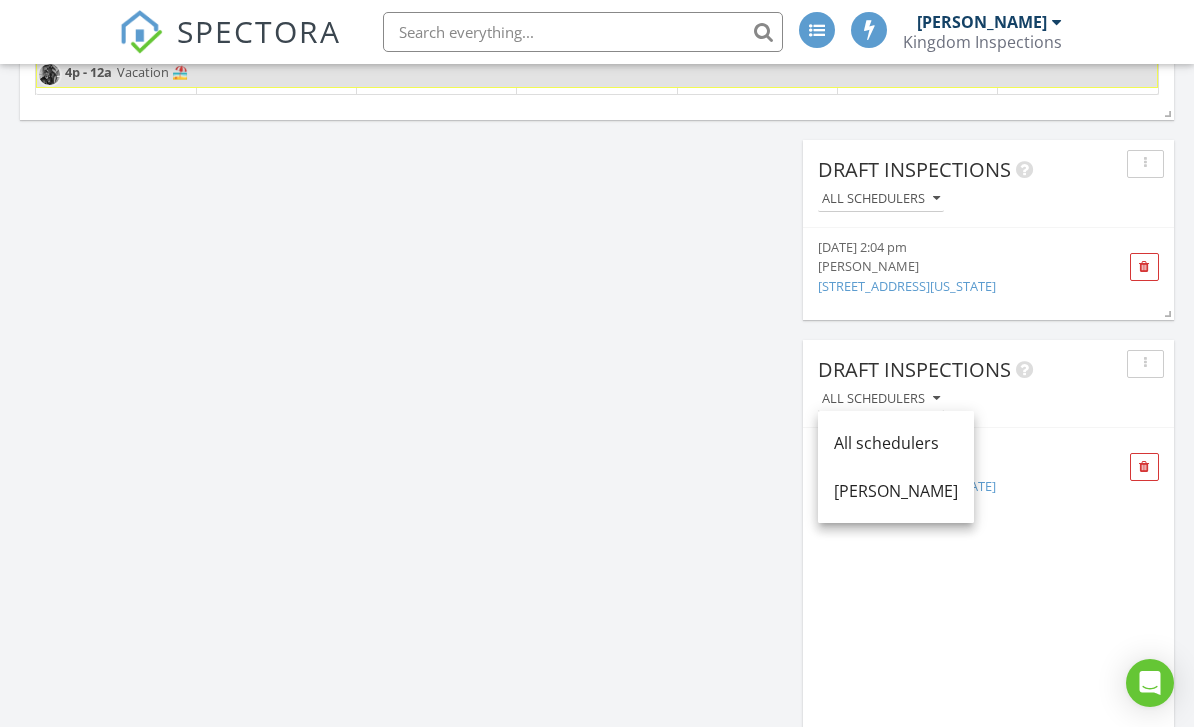 click on "Draft Inspections
All schedulers
[DATE] 2:04 pm
[PERSON_NAME]
[STREET_ADDRESS][US_STATE]" at bounding box center [988, 555] 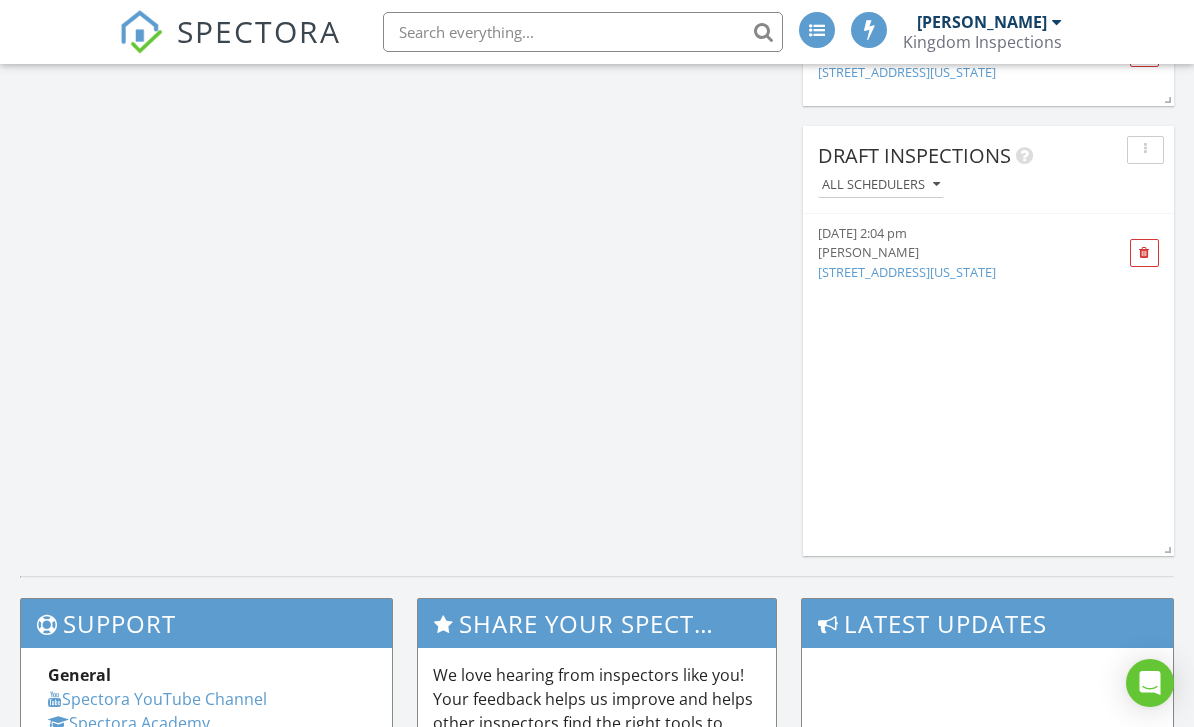 scroll, scrollTop: 1673, scrollLeft: 0, axis: vertical 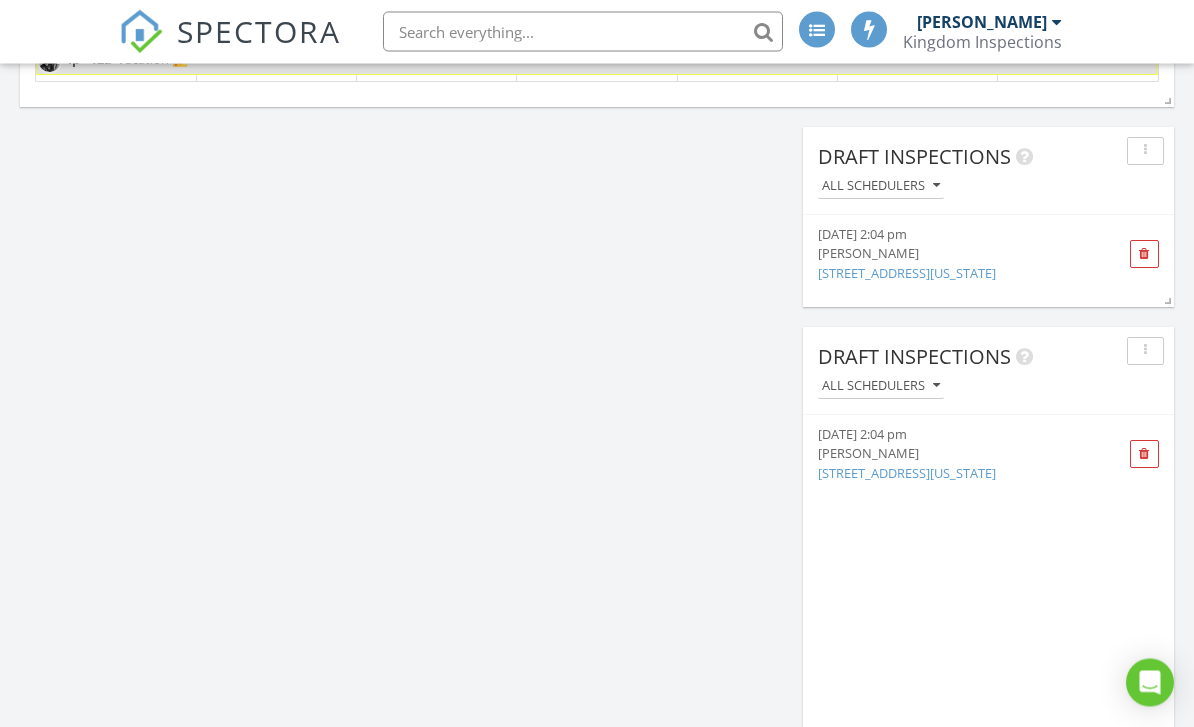 click at bounding box center [1144, 255] 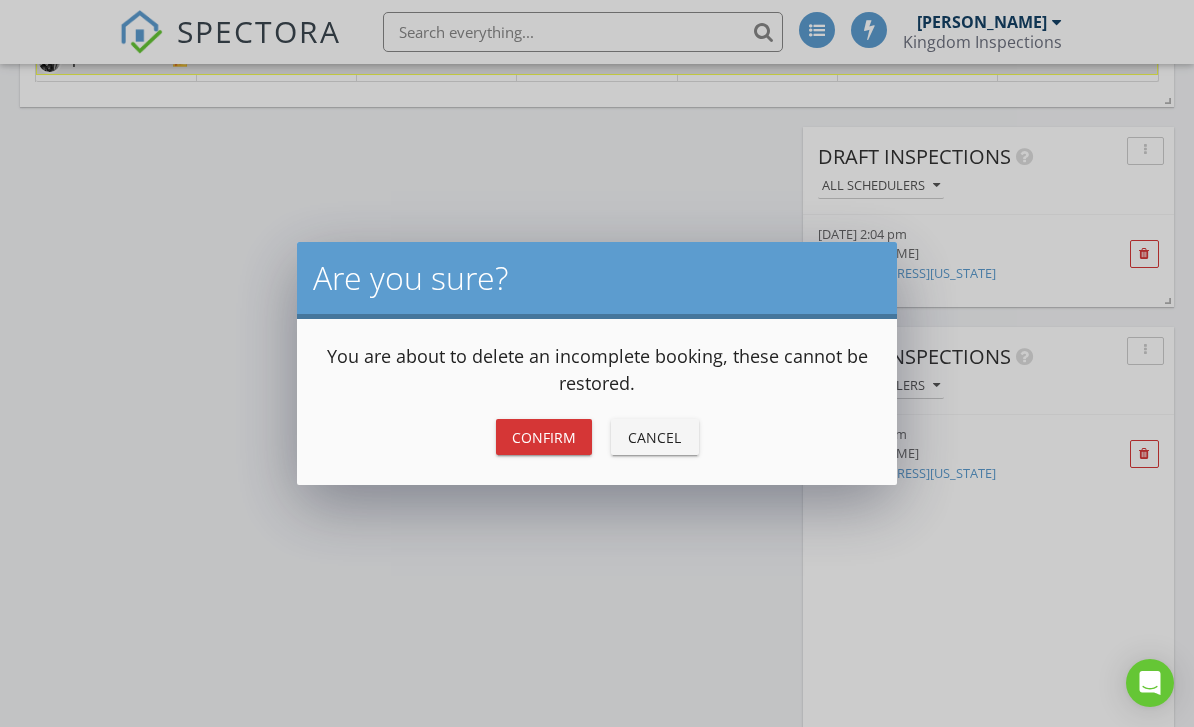 click on "Cancel" at bounding box center [655, 437] 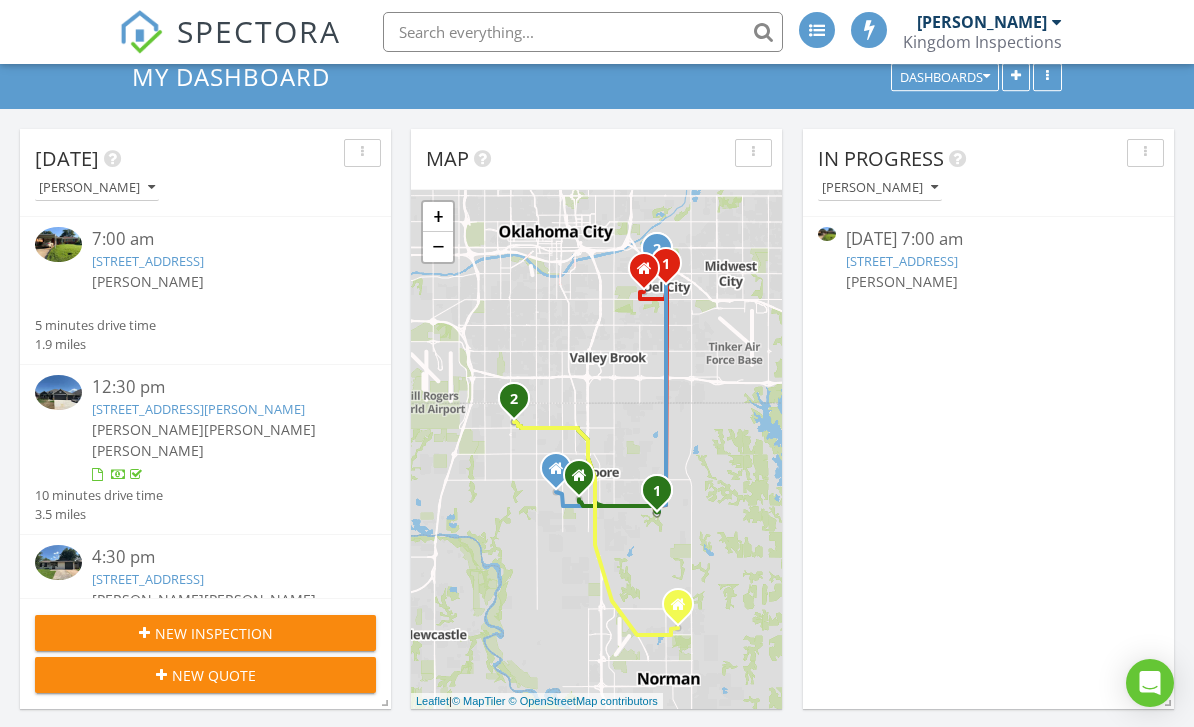 scroll, scrollTop: 0, scrollLeft: 0, axis: both 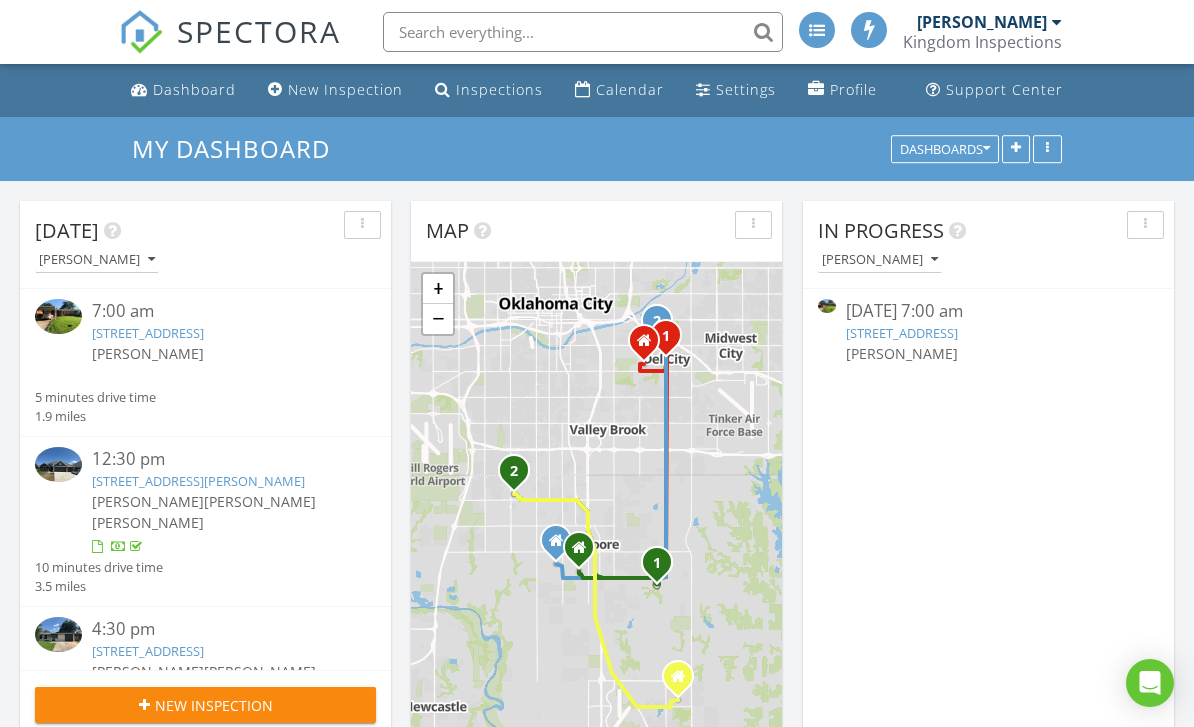 click on "[PERSON_NAME]" at bounding box center [880, 260] 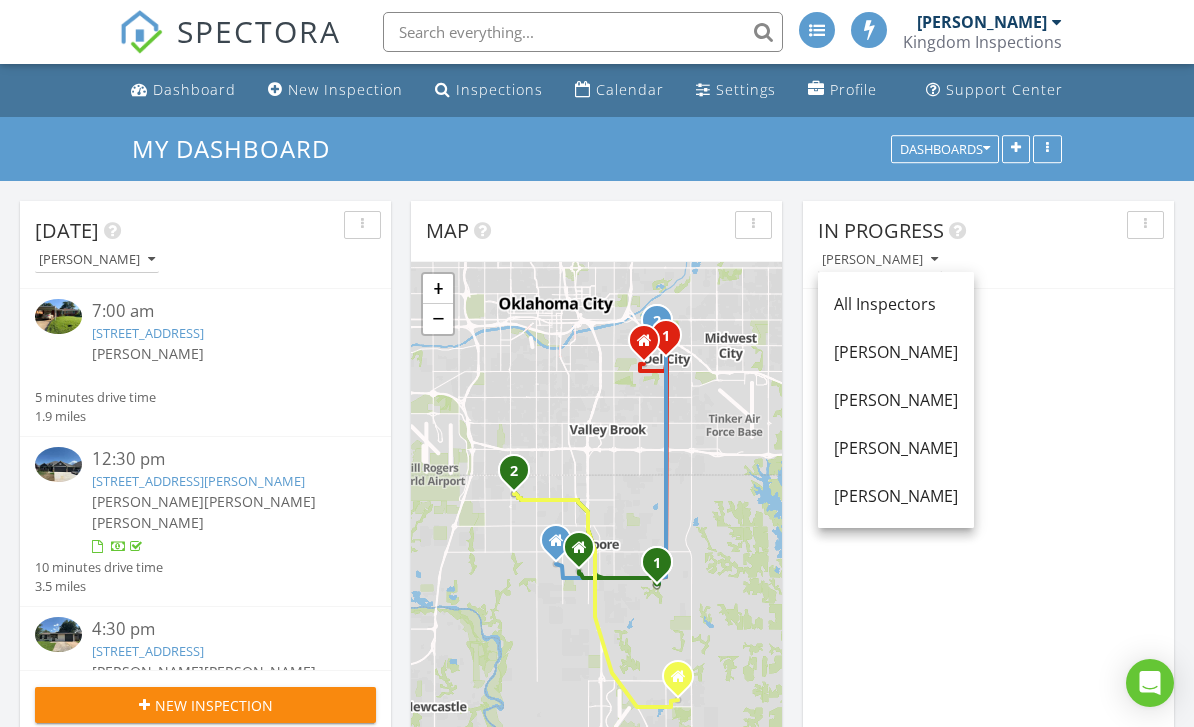 click on "In Progress
[PERSON_NAME]
[DATE] 7:00 am   123 most recent , [GEOGRAPHIC_DATA]
[PERSON_NAME]" at bounding box center (988, 491) 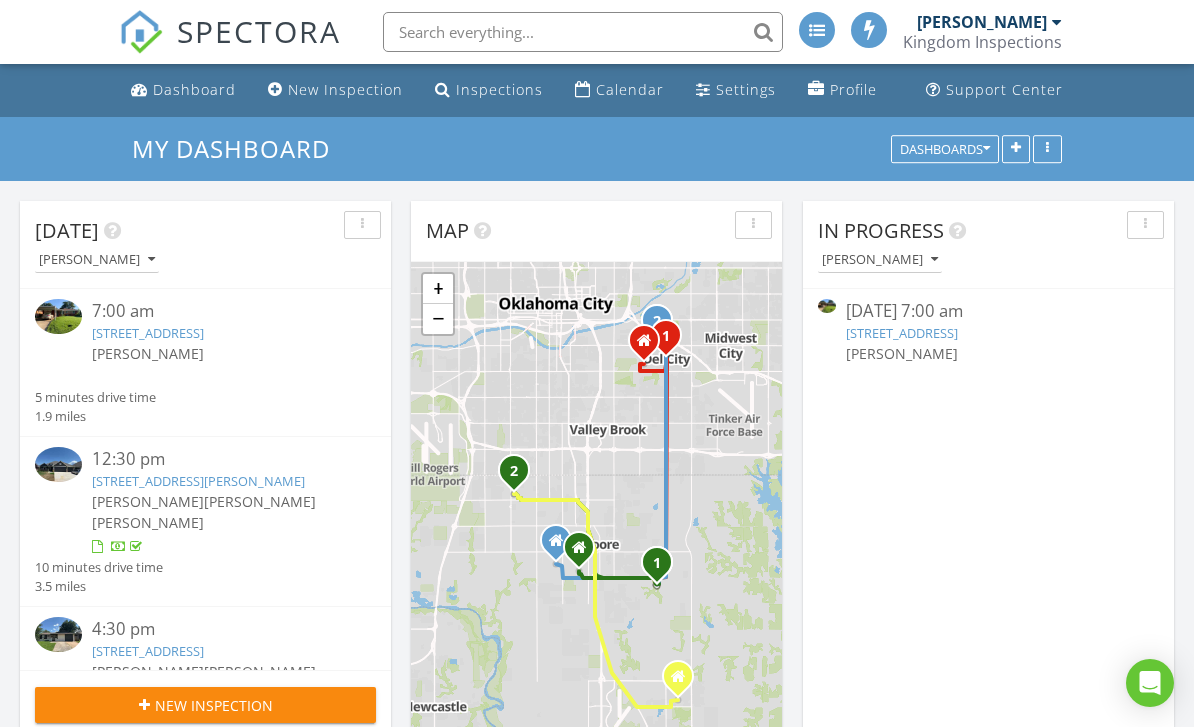 click on "Dashboard
New Inspection
Inspections
Calendar
Settings
Profile
Support Center" at bounding box center (597, 90) 